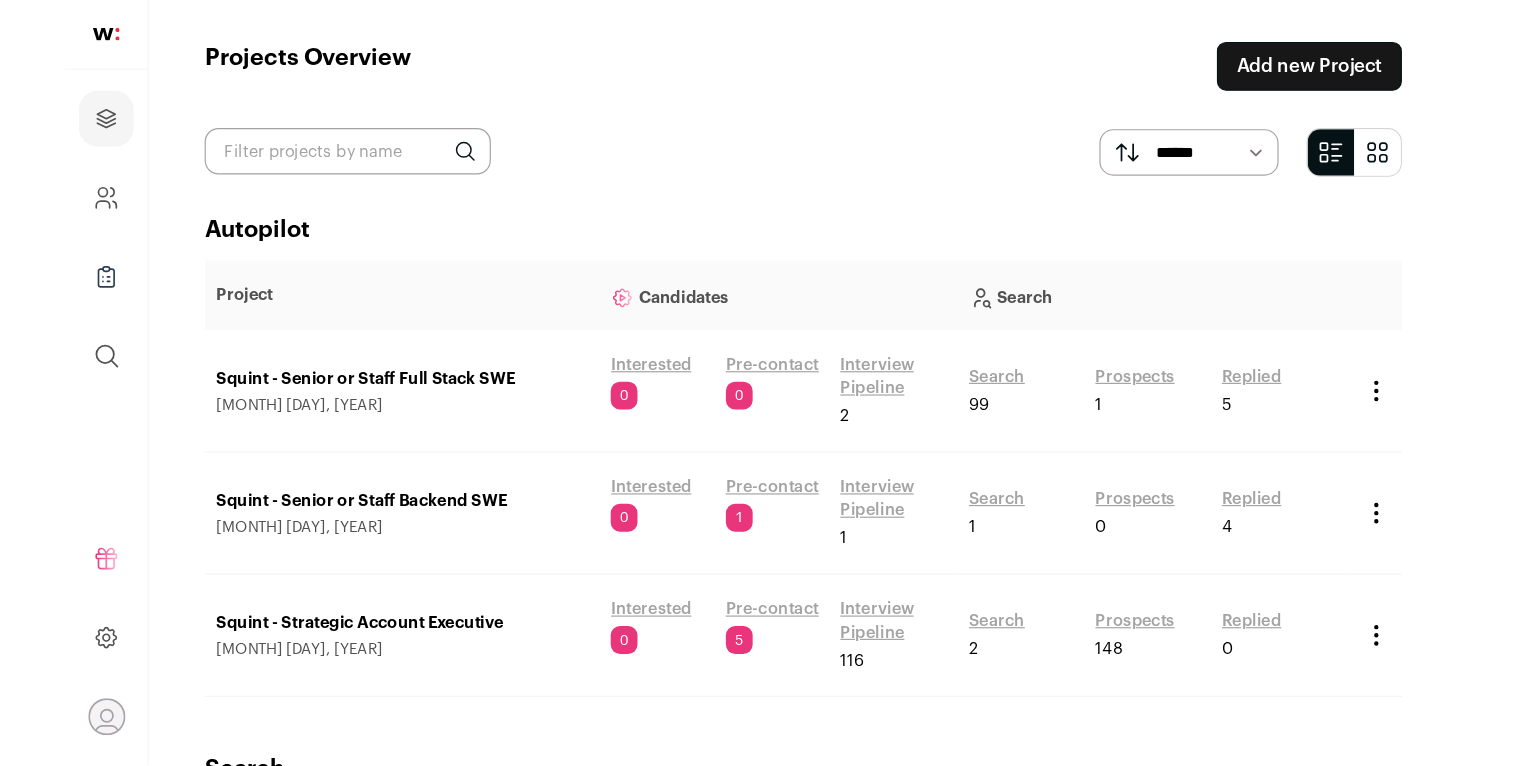 scroll, scrollTop: 0, scrollLeft: 0, axis: both 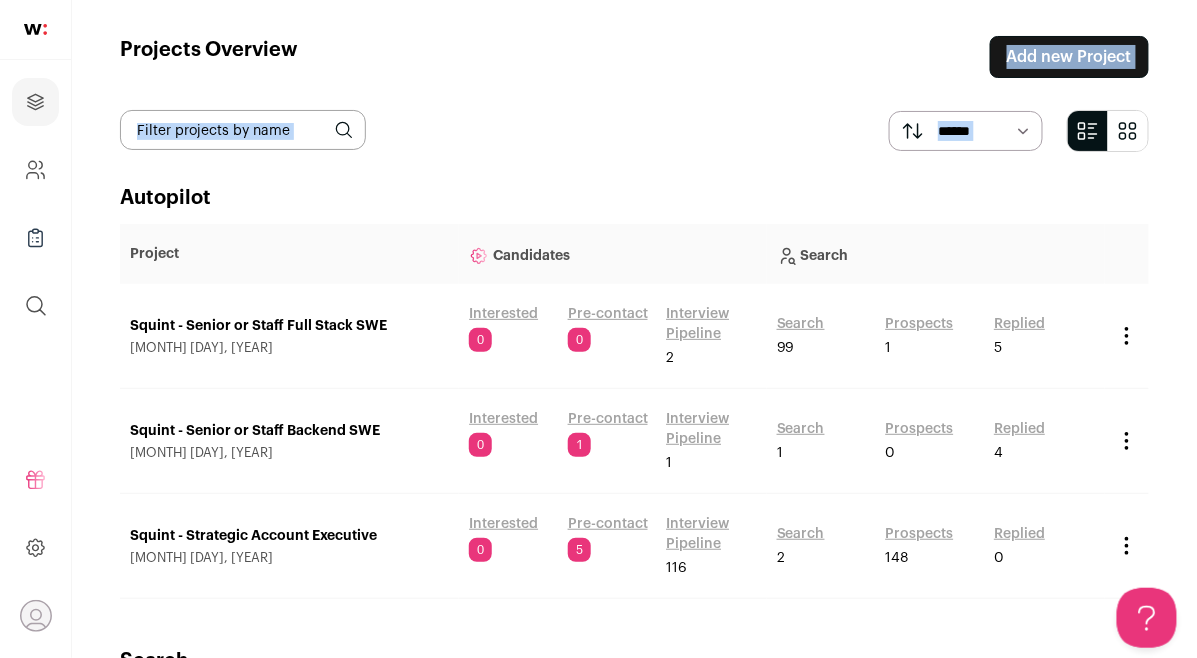 drag, startPoint x: 943, startPoint y: 155, endPoint x: 1412, endPoint y: 118, distance: 470.4572 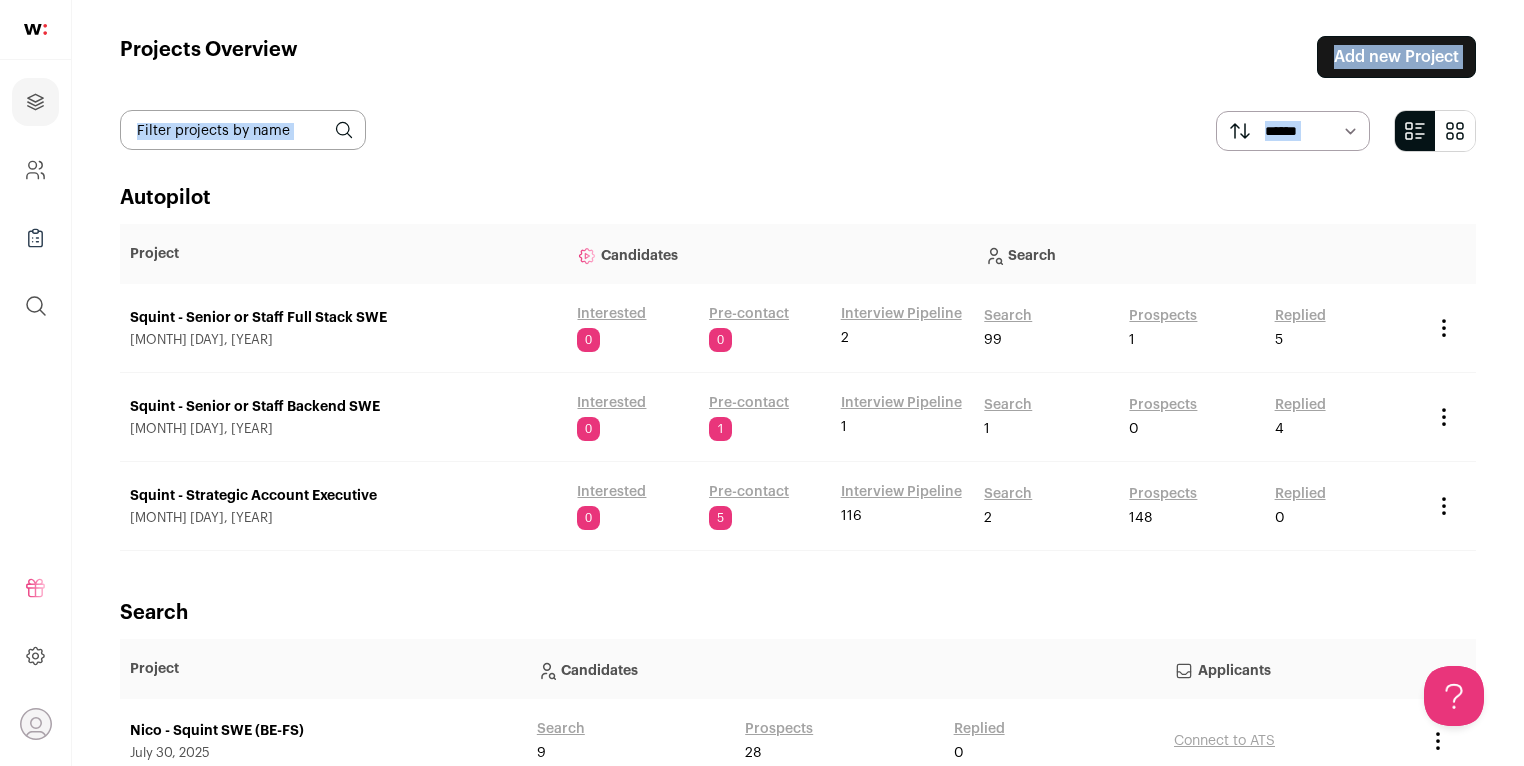click on "Search" at bounding box center [1008, 316] 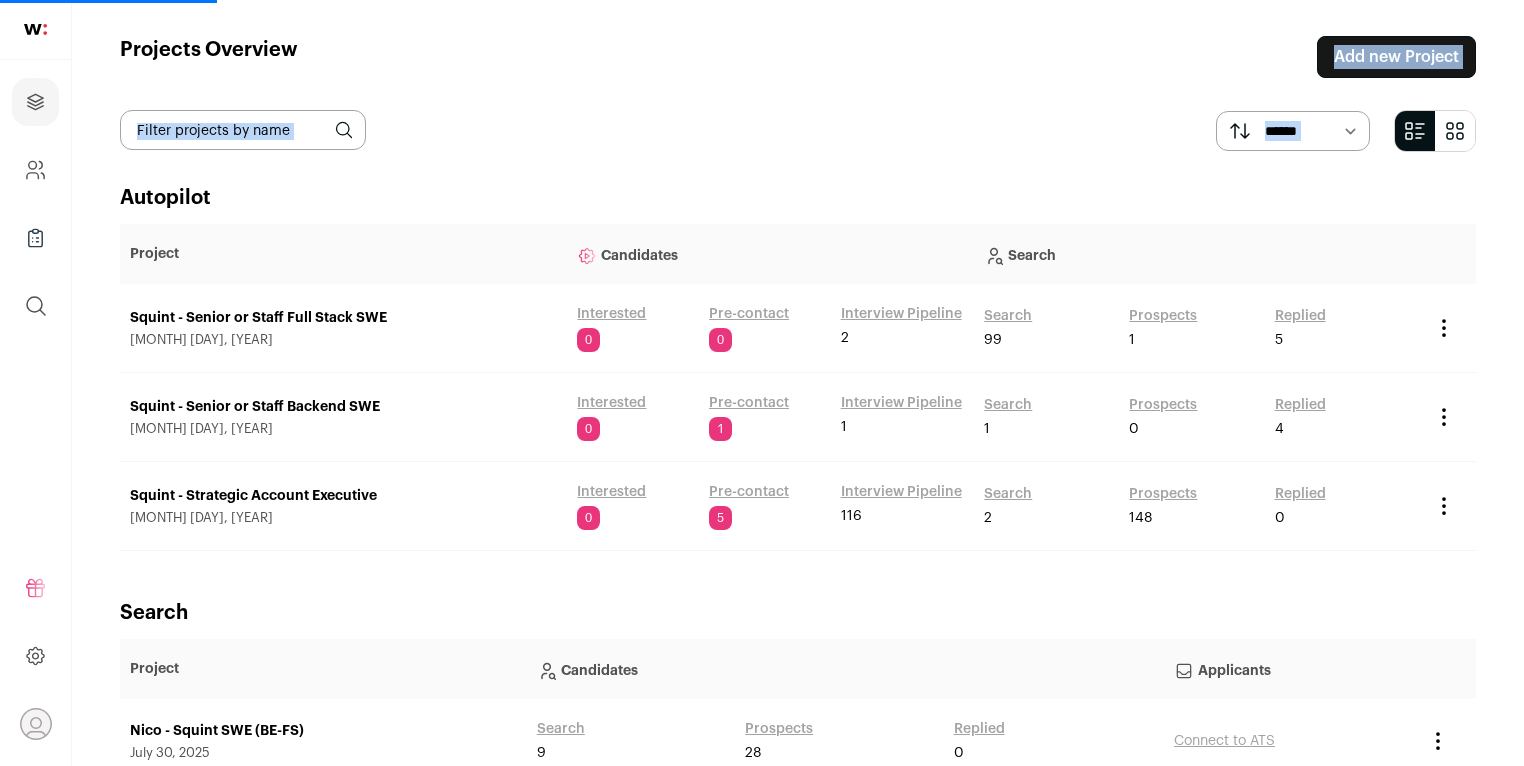 click on "Search" at bounding box center [1008, 316] 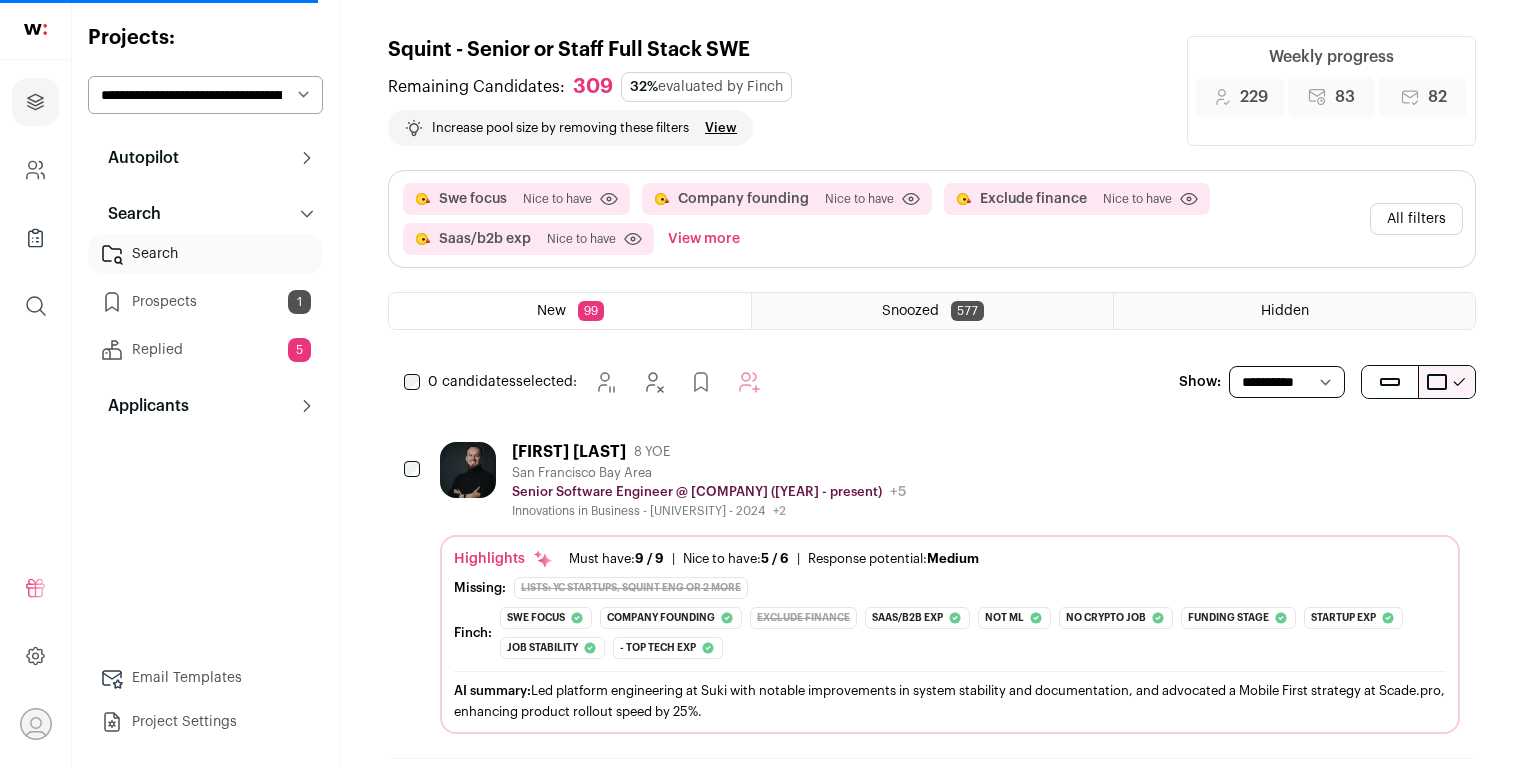 click on "All filters" at bounding box center (1416, 219) 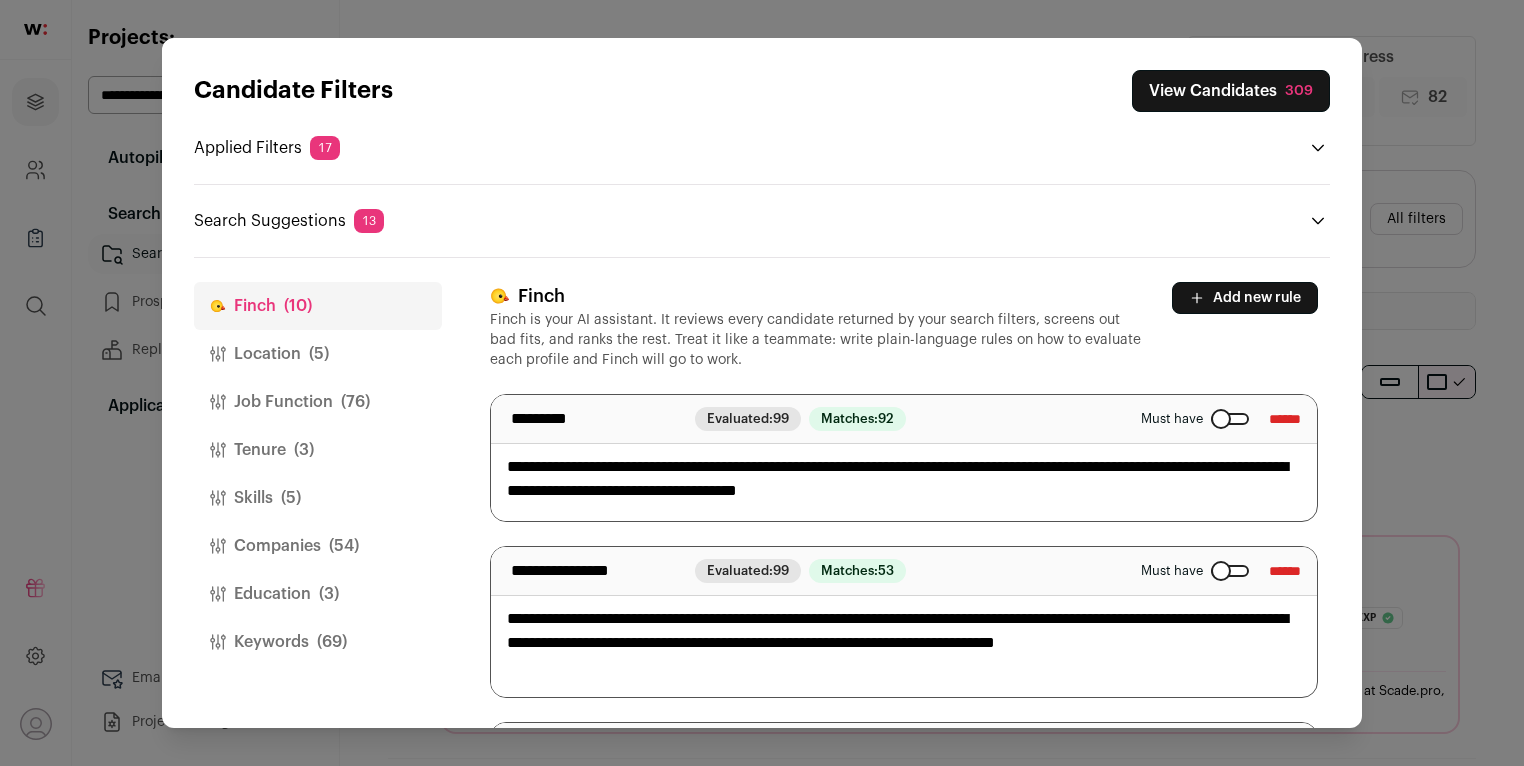 click on "Tenure
(3)" at bounding box center [318, 450] 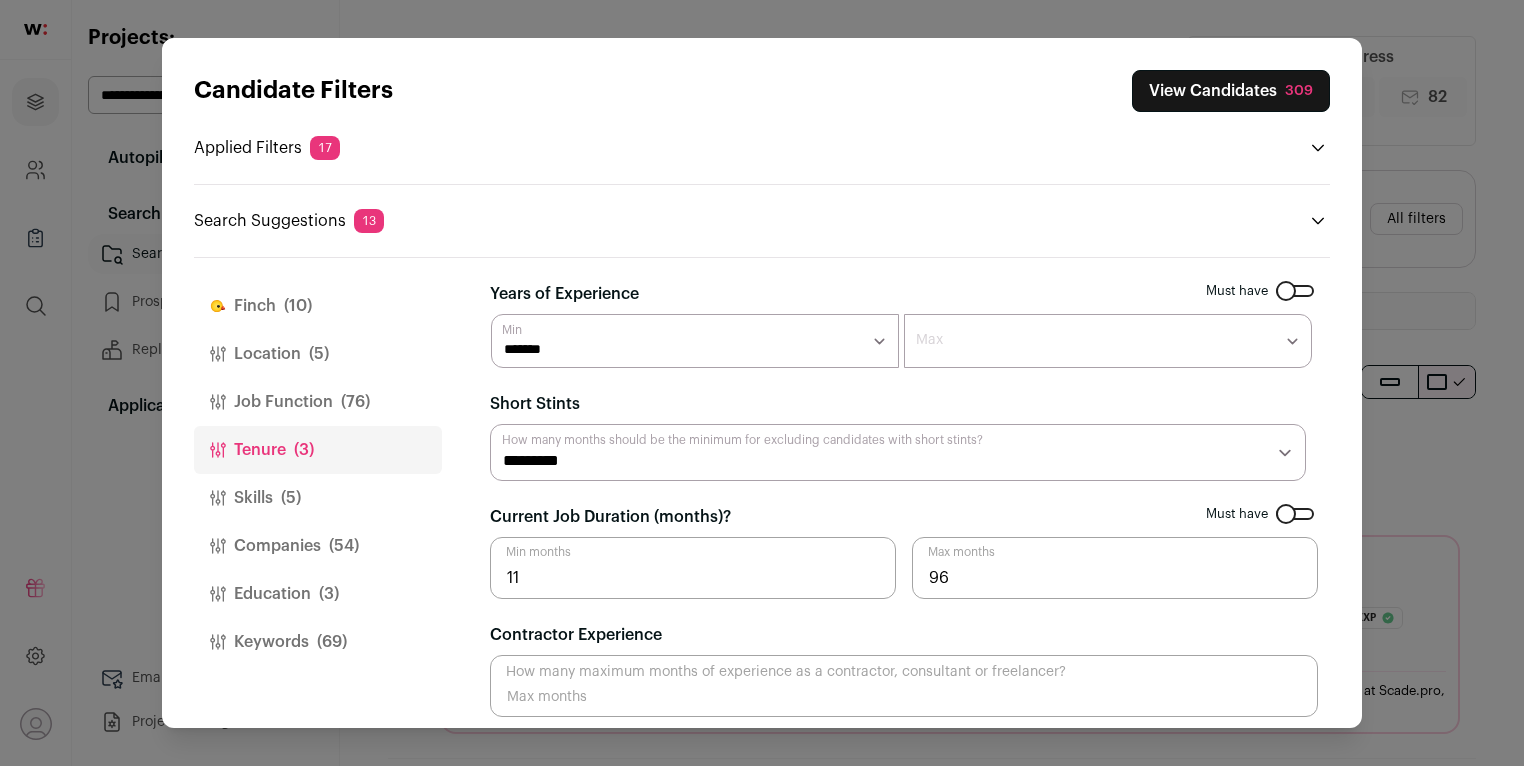 click on "Skills
(5)" at bounding box center [318, 498] 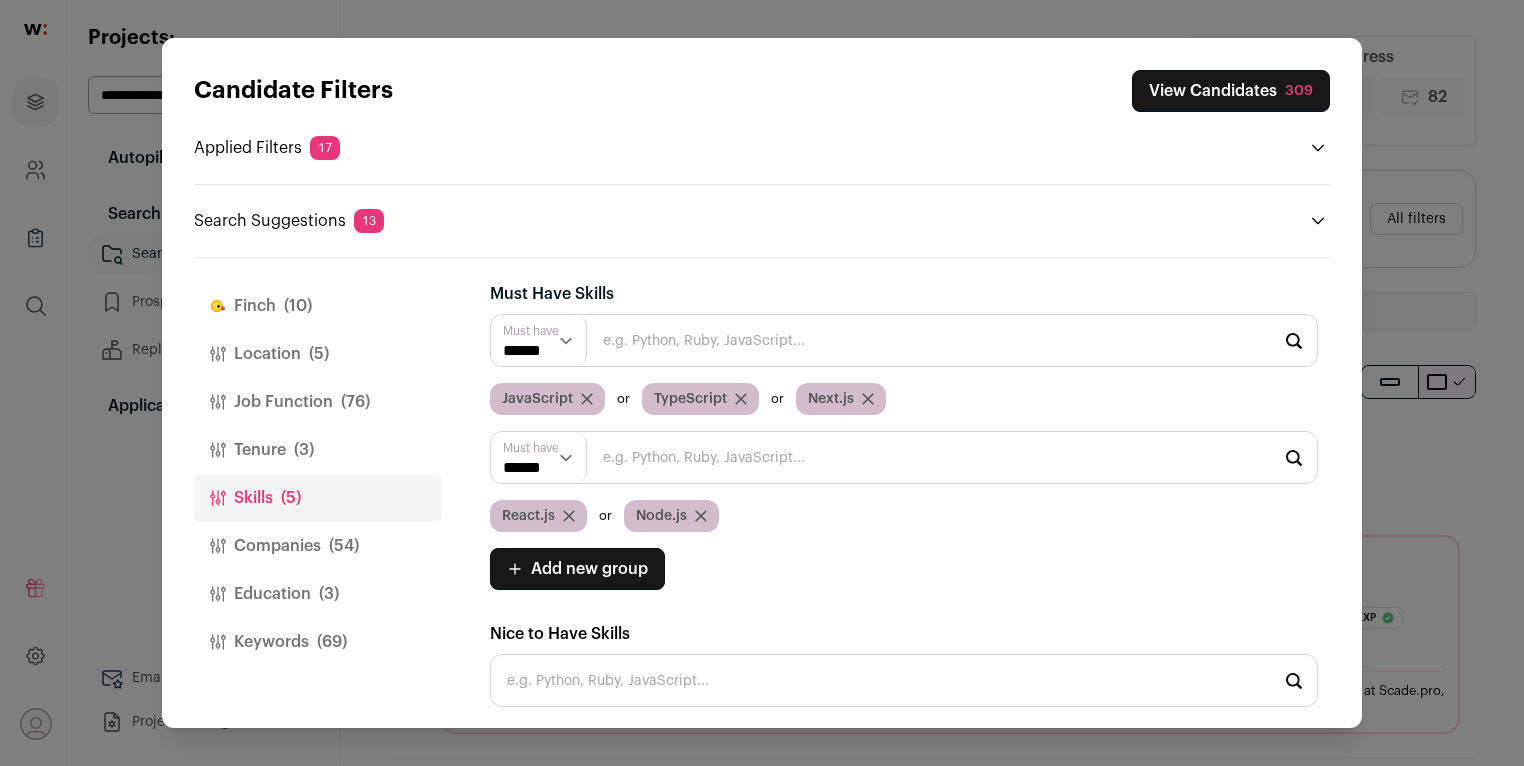 click on "Education
(3)" at bounding box center [318, 594] 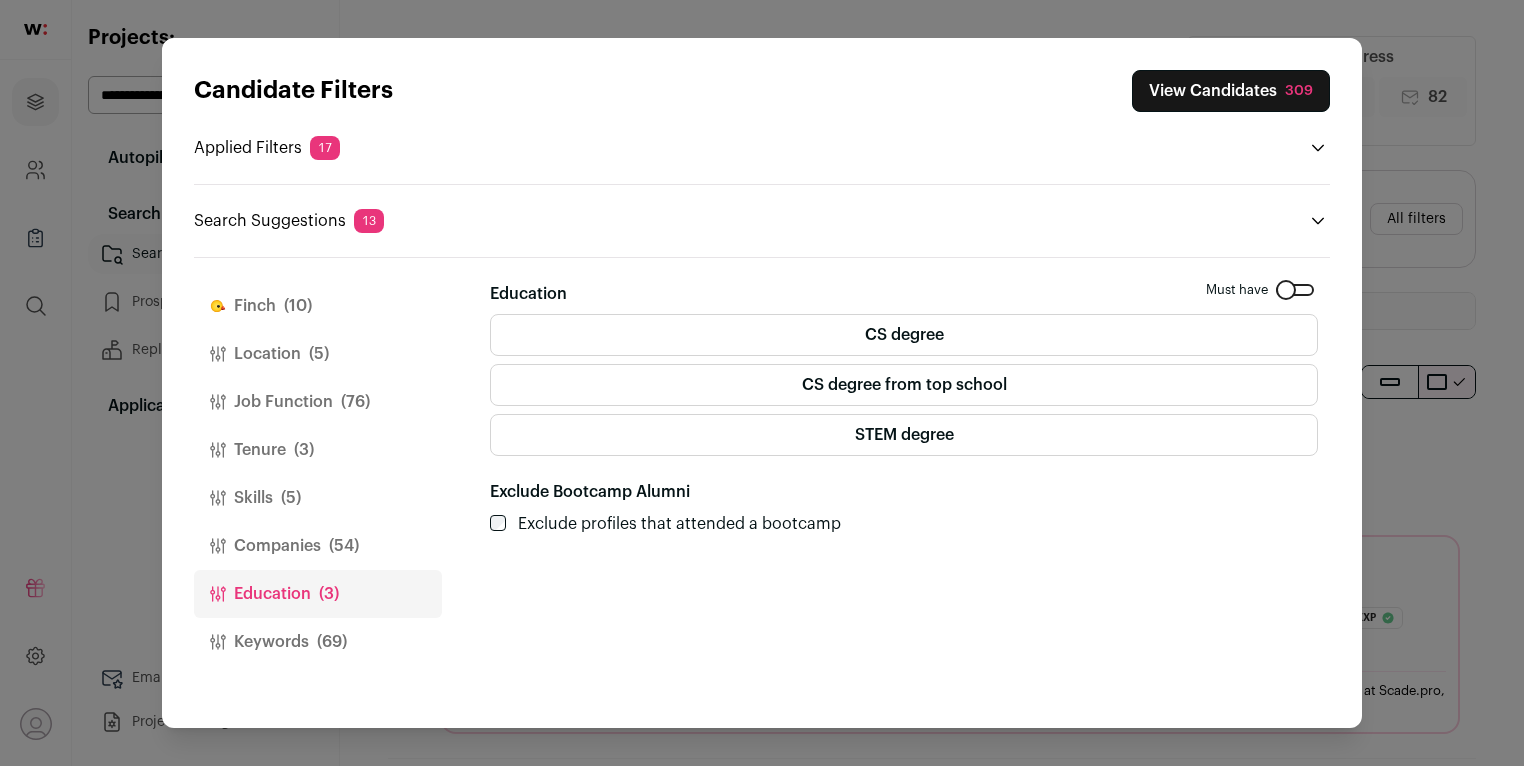 click on "CS degree" at bounding box center [904, 335] 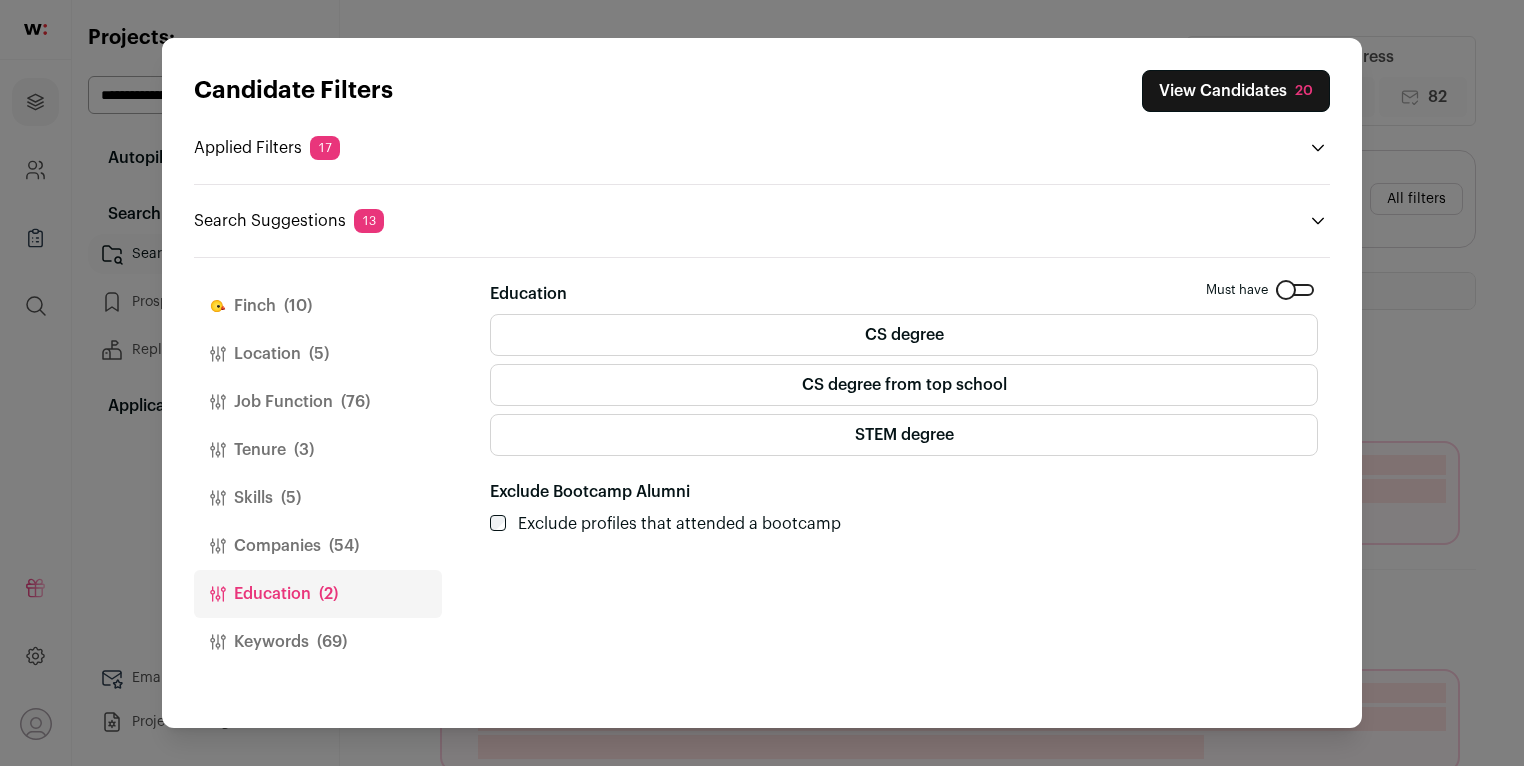 click on "View Candidates
20" at bounding box center (1236, 91) 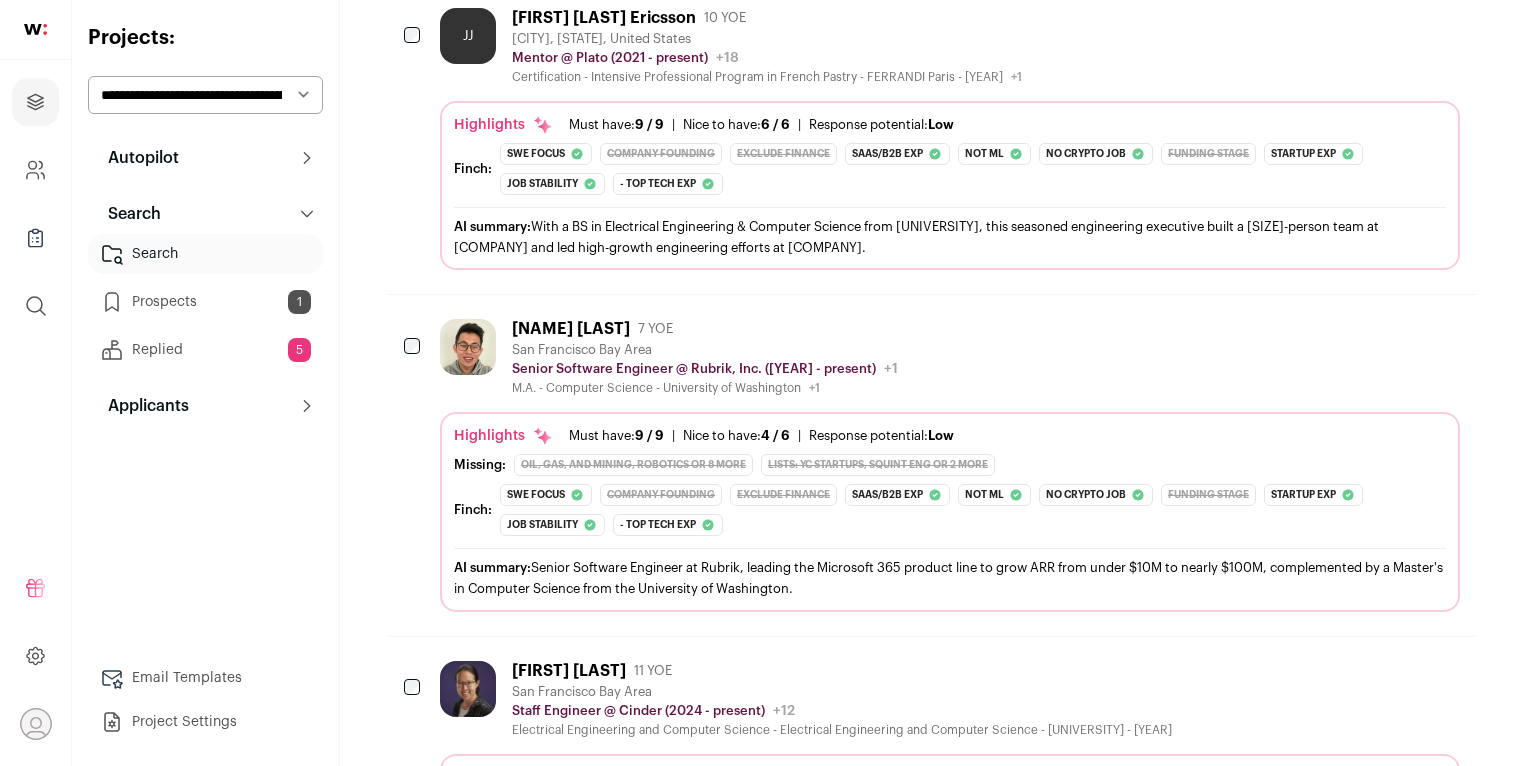 scroll, scrollTop: 118, scrollLeft: 0, axis: vertical 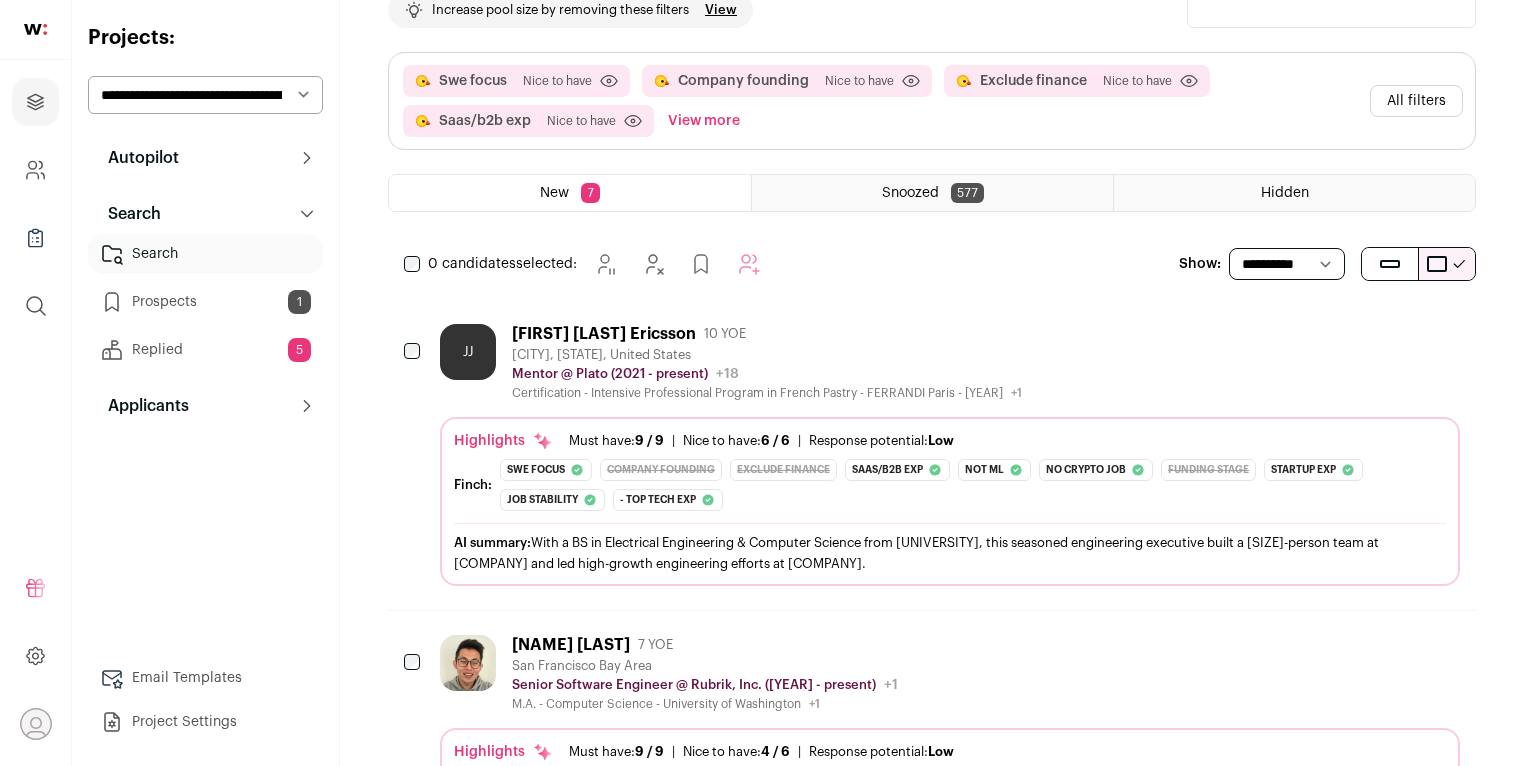 click on "[FIRST] [LAST] Ericsson
10 YOE" at bounding box center (767, 334) 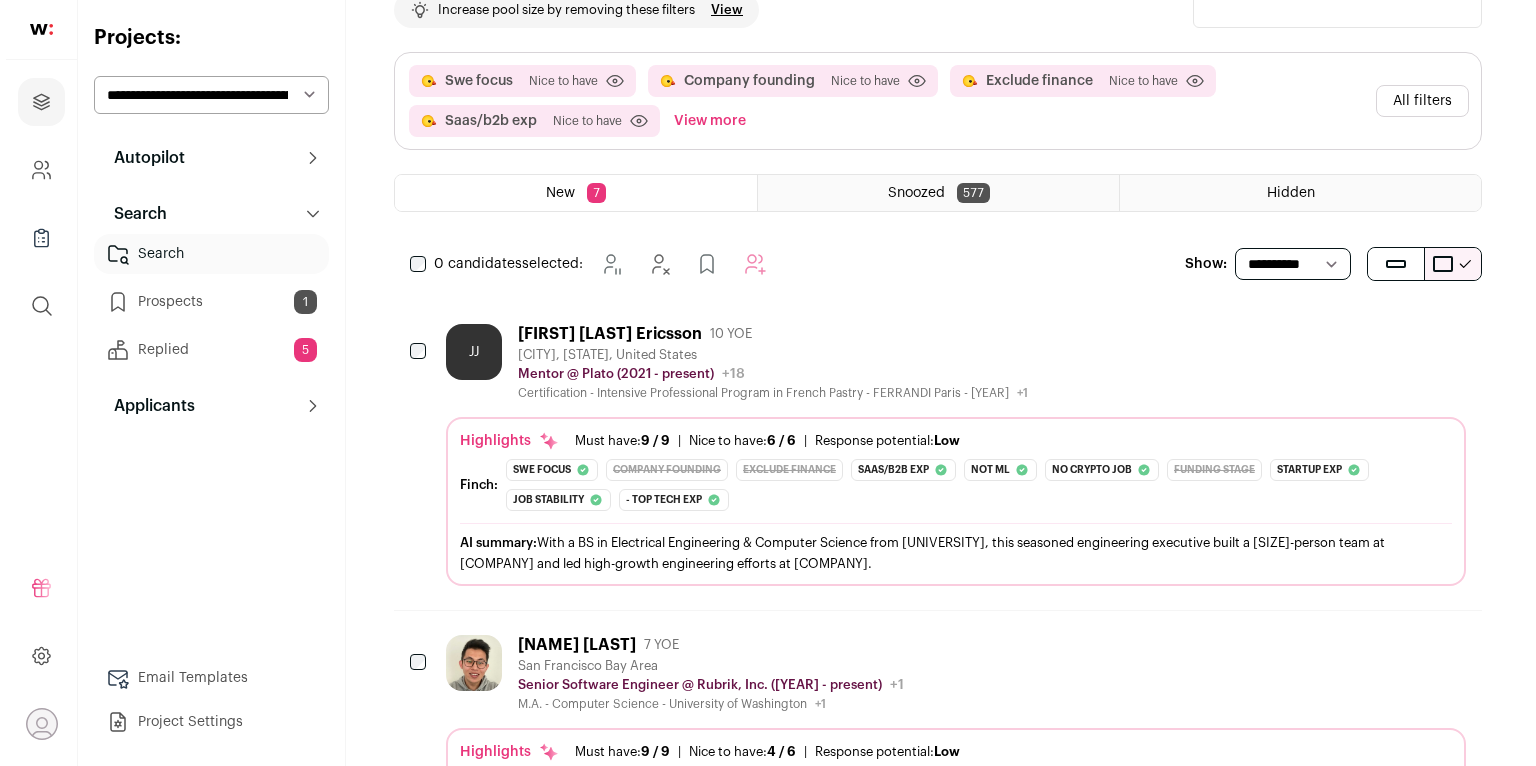 scroll, scrollTop: 80, scrollLeft: 0, axis: vertical 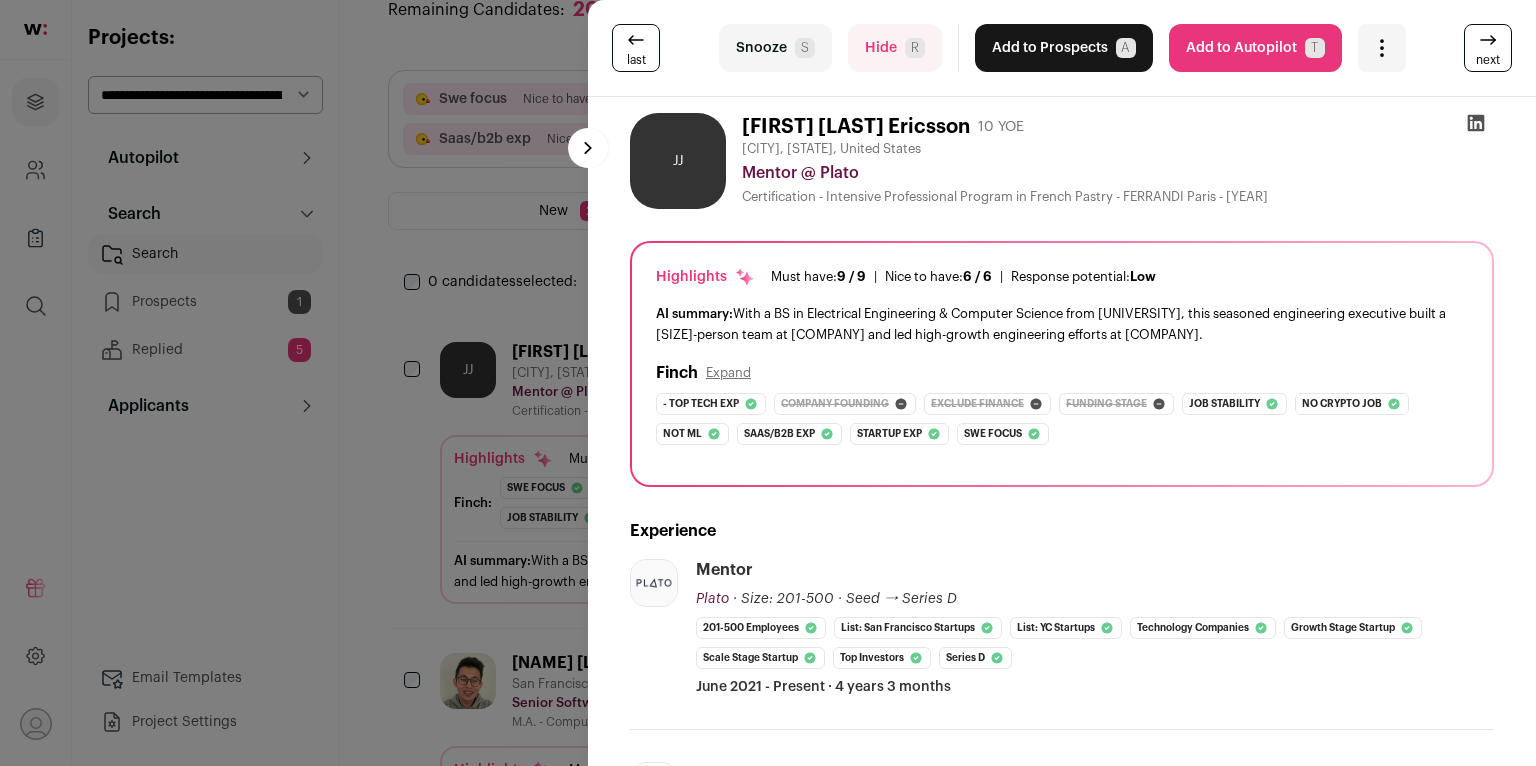 click on "Snooze
S" at bounding box center (775, 48) 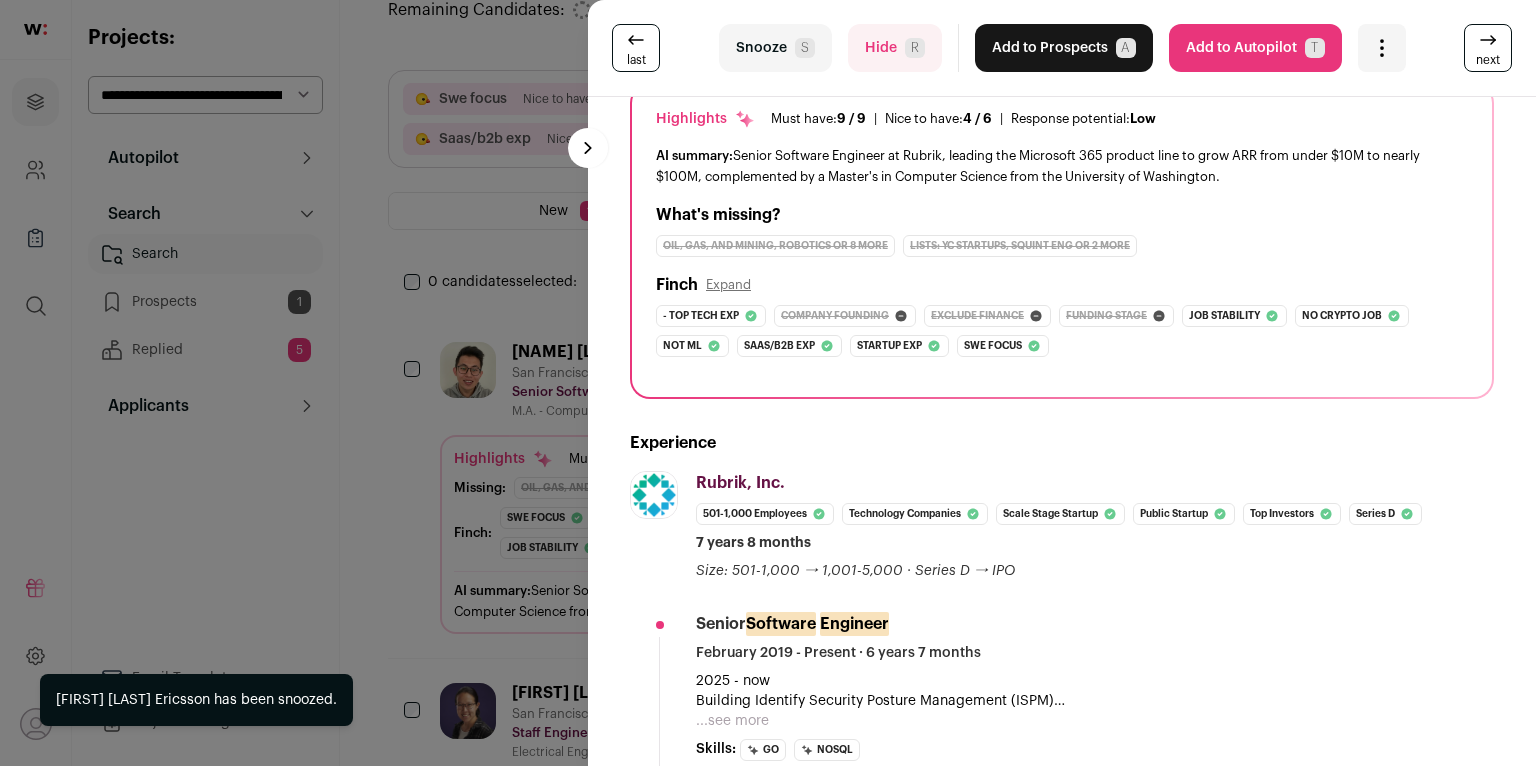 scroll, scrollTop: 178, scrollLeft: 0, axis: vertical 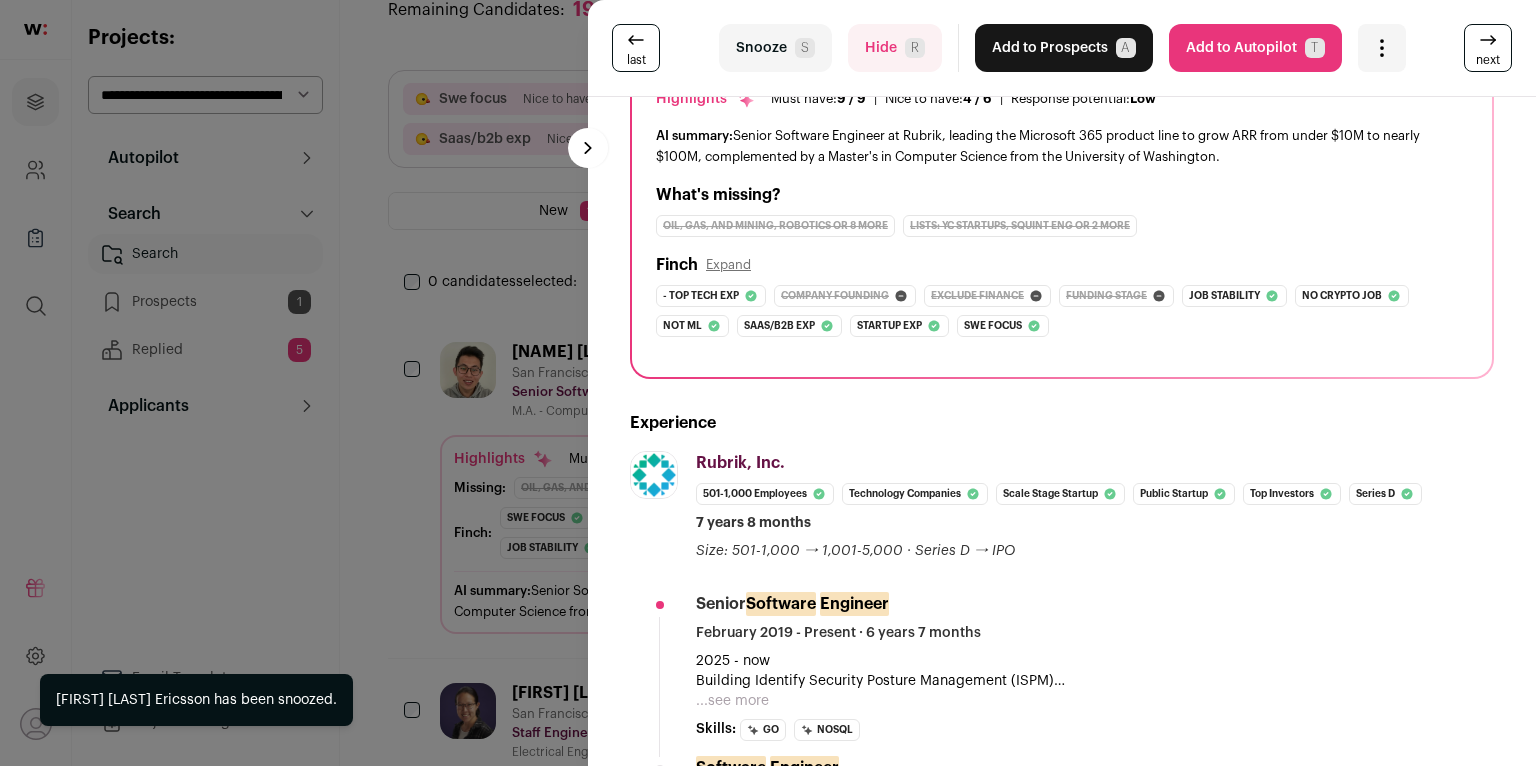 click on "...see more" at bounding box center (732, 701) 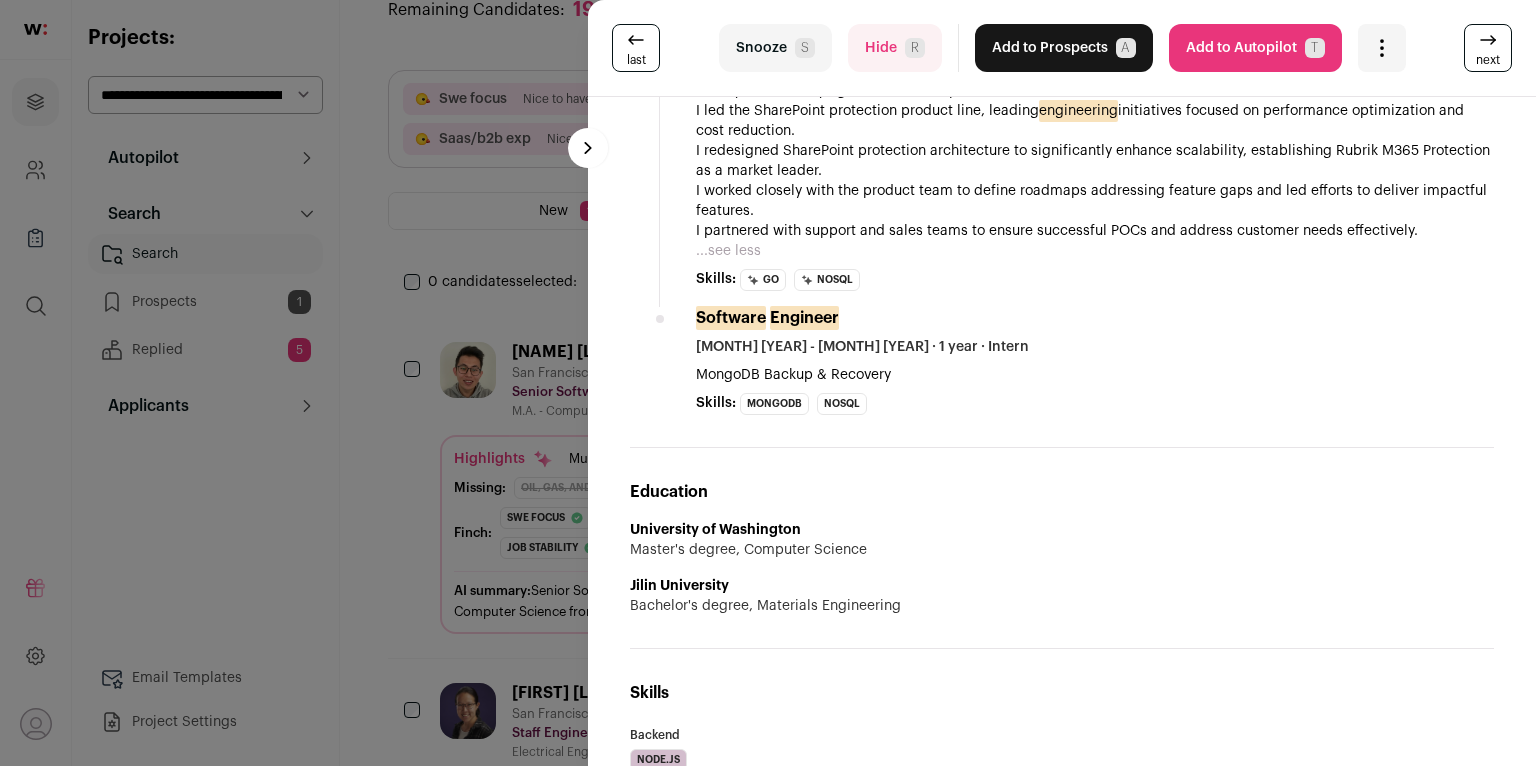 scroll, scrollTop: 1001, scrollLeft: 0, axis: vertical 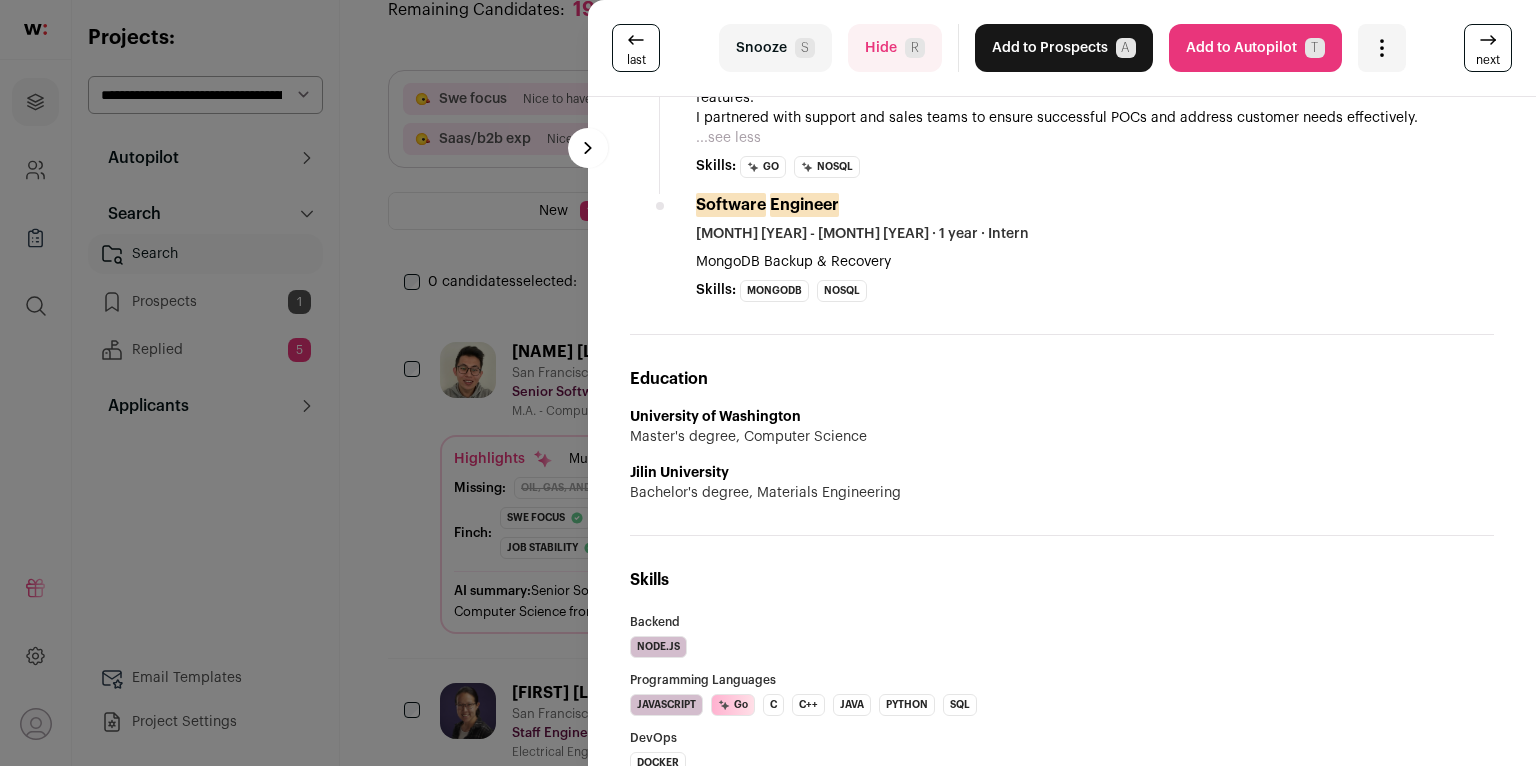 click on "Snooze
S" at bounding box center (775, 48) 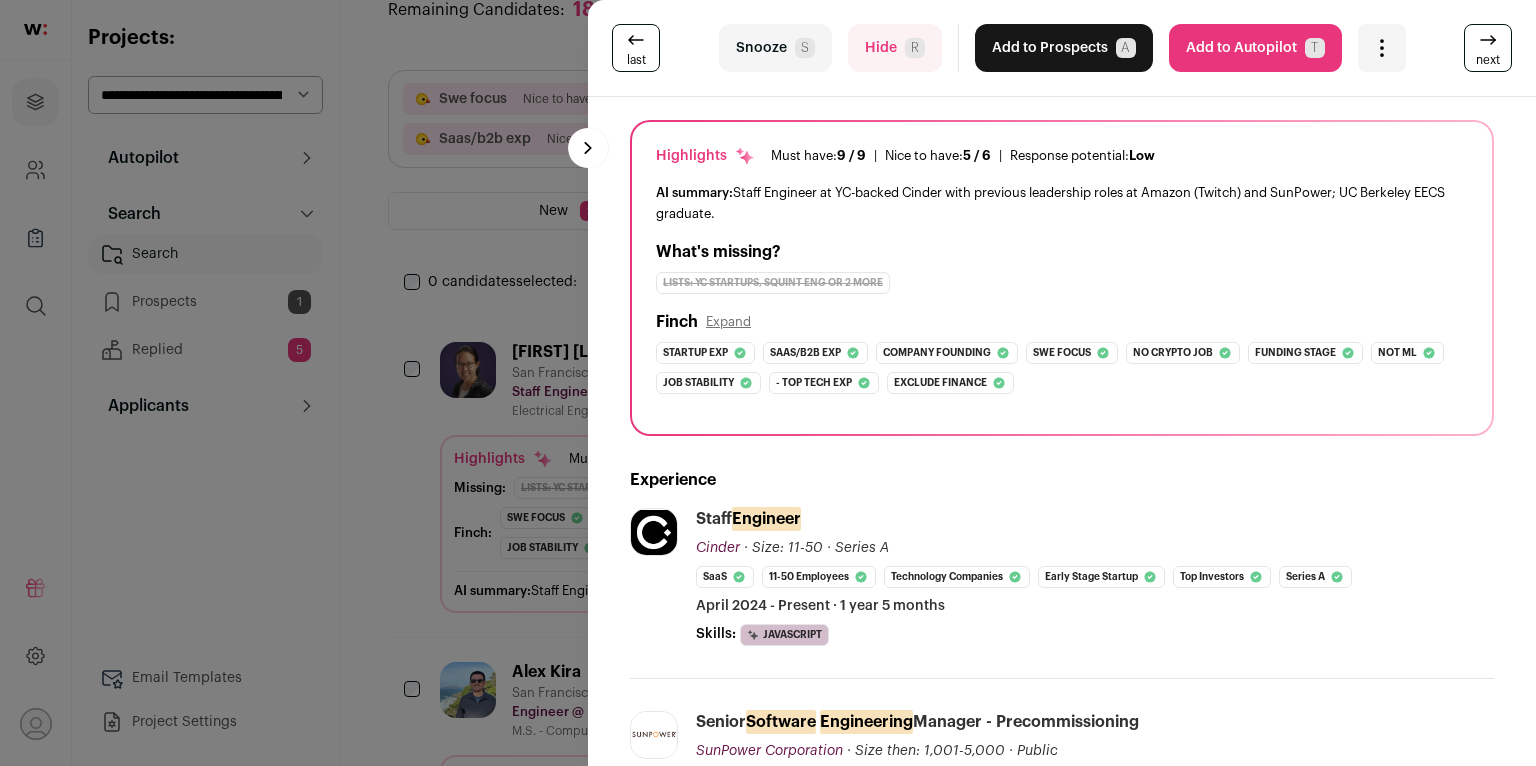 scroll, scrollTop: 0, scrollLeft: 0, axis: both 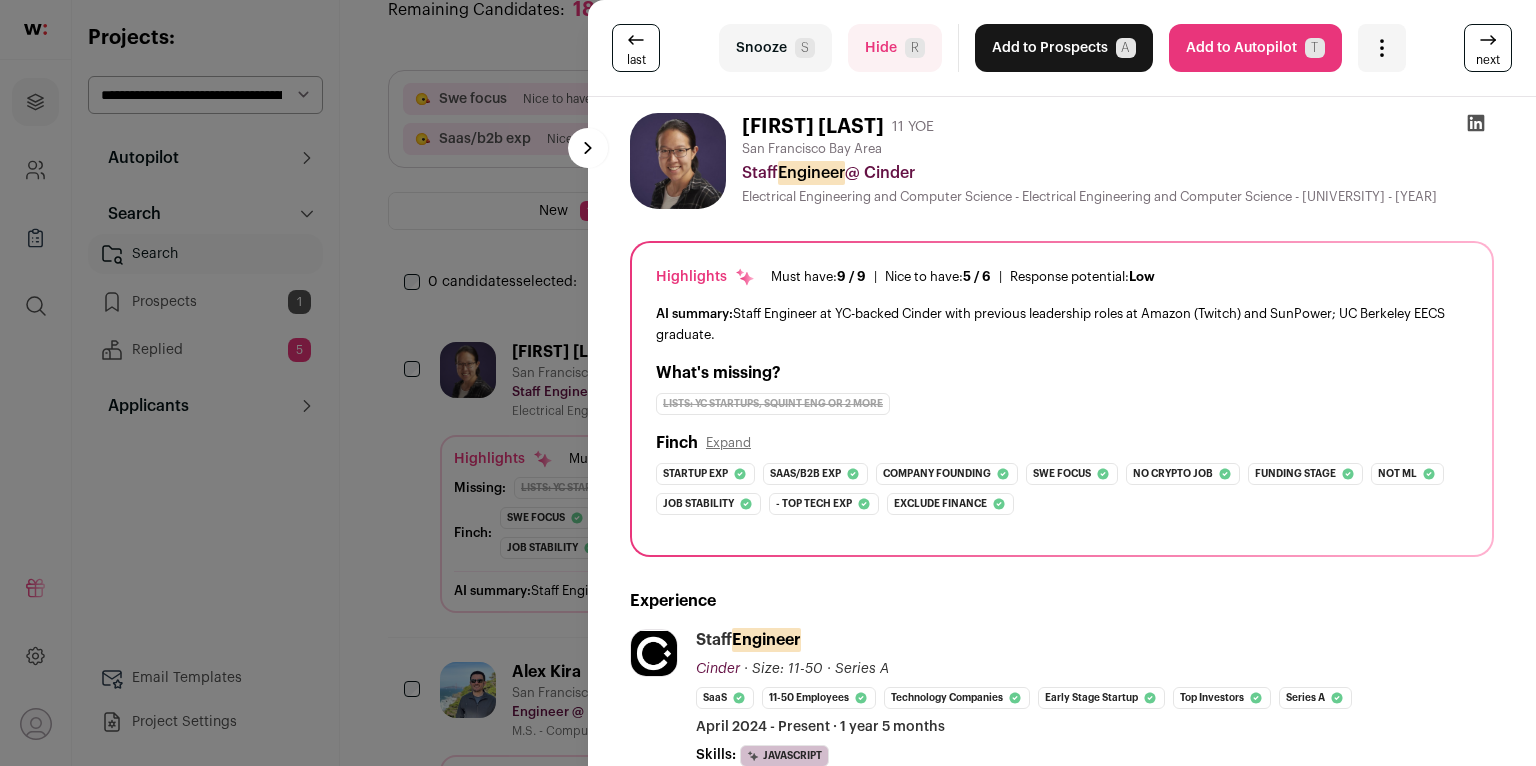 click 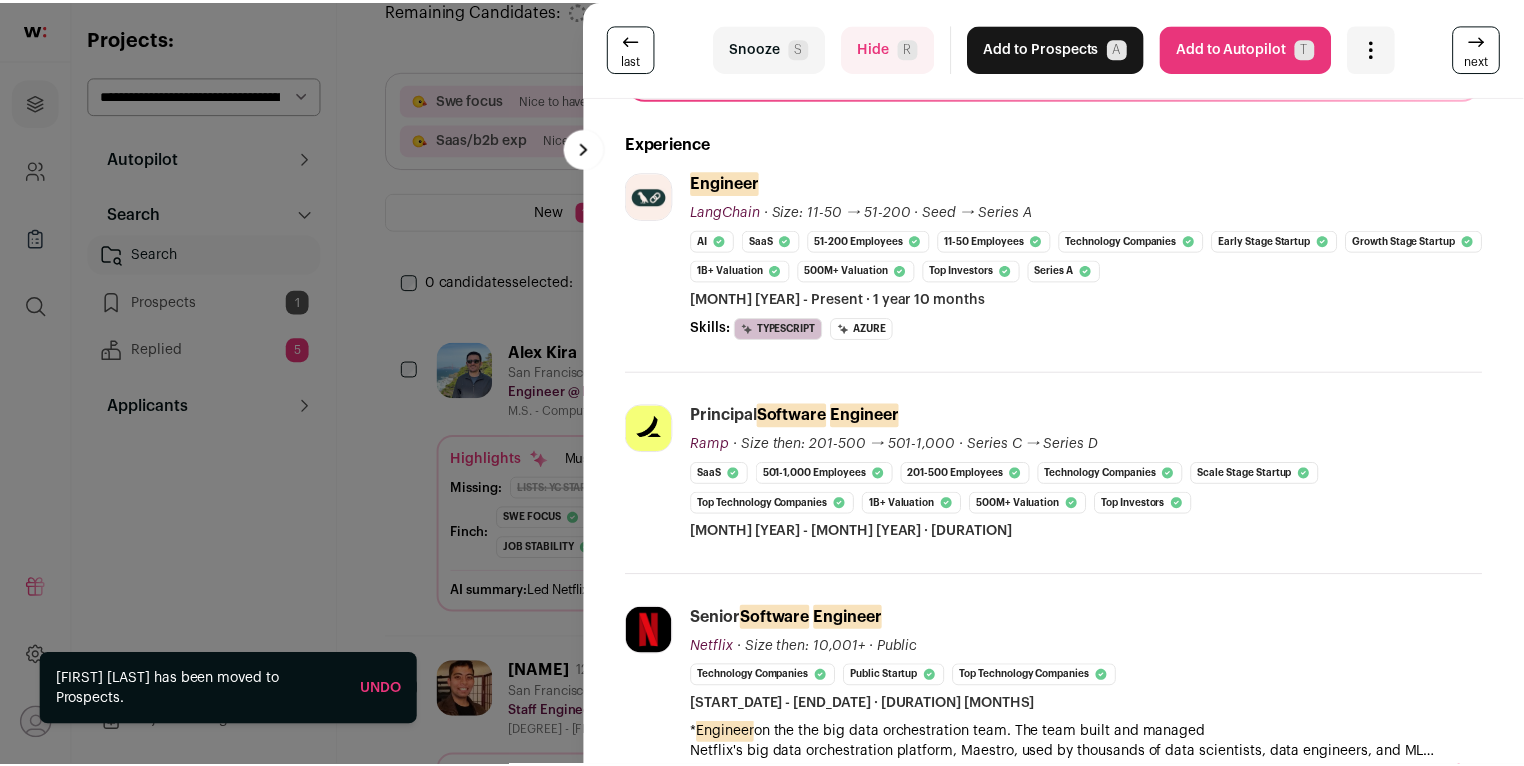 scroll, scrollTop: 0, scrollLeft: 0, axis: both 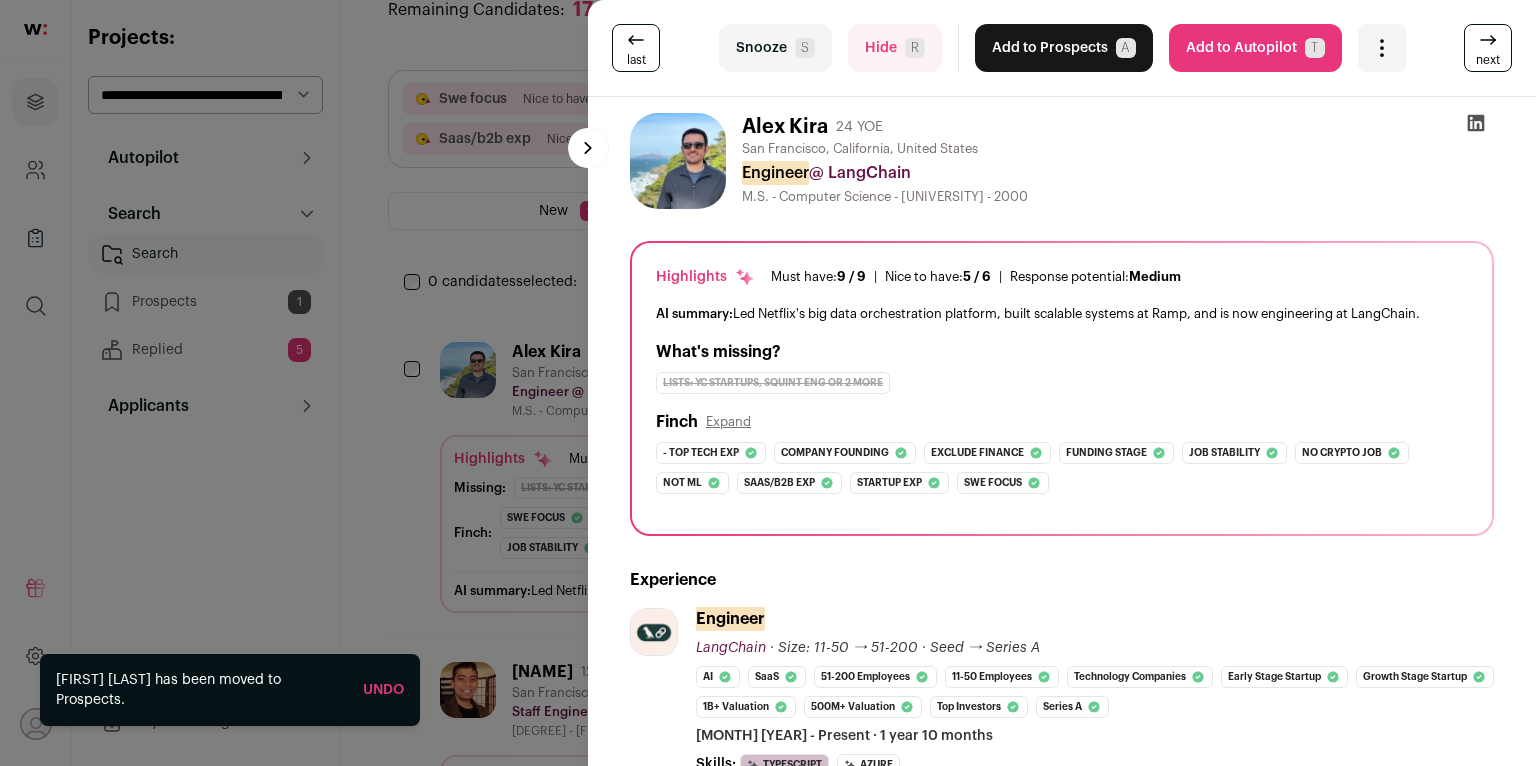 click 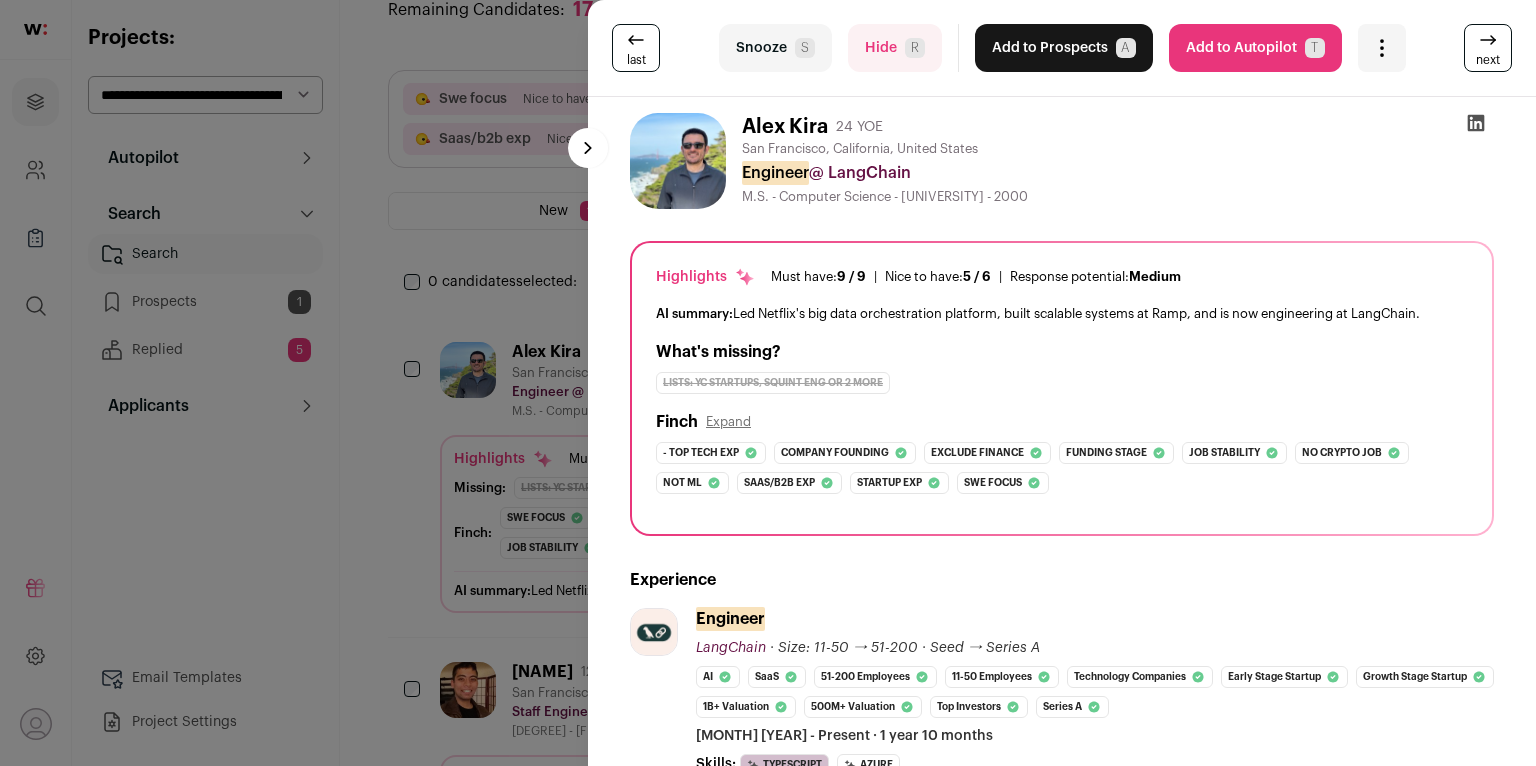click on "last
Snooze
S
Hide
R
Add to Prospects
A
Are you sure?
[PERSON] is already in your ATS. Do you wish to reach out to this candidate through wellfound:ai?
Cancel
********
Add to Autopilot
T" at bounding box center (768, 383) 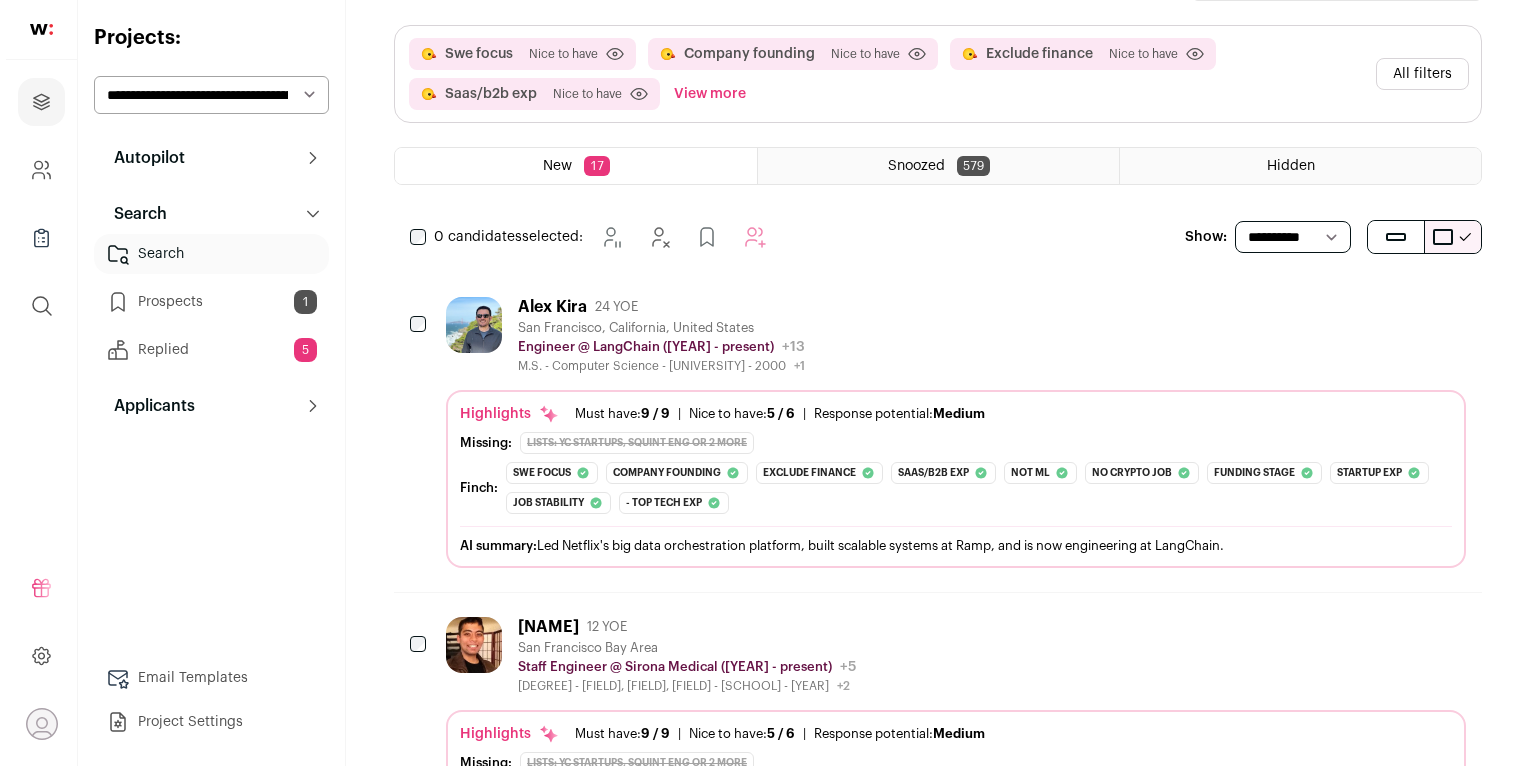 scroll, scrollTop: 237, scrollLeft: 0, axis: vertical 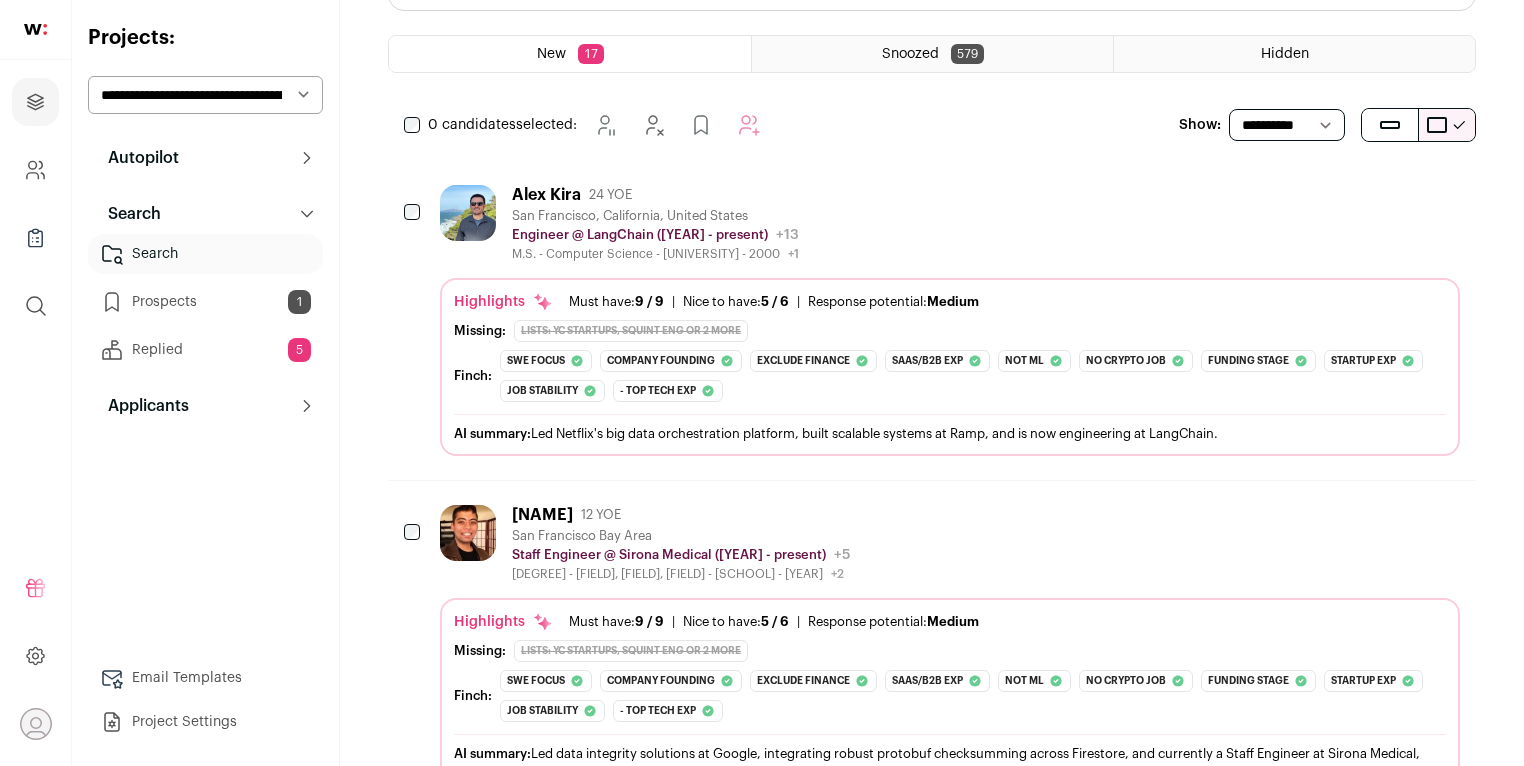 click on "San Francisco Bay Area" at bounding box center [681, 536] 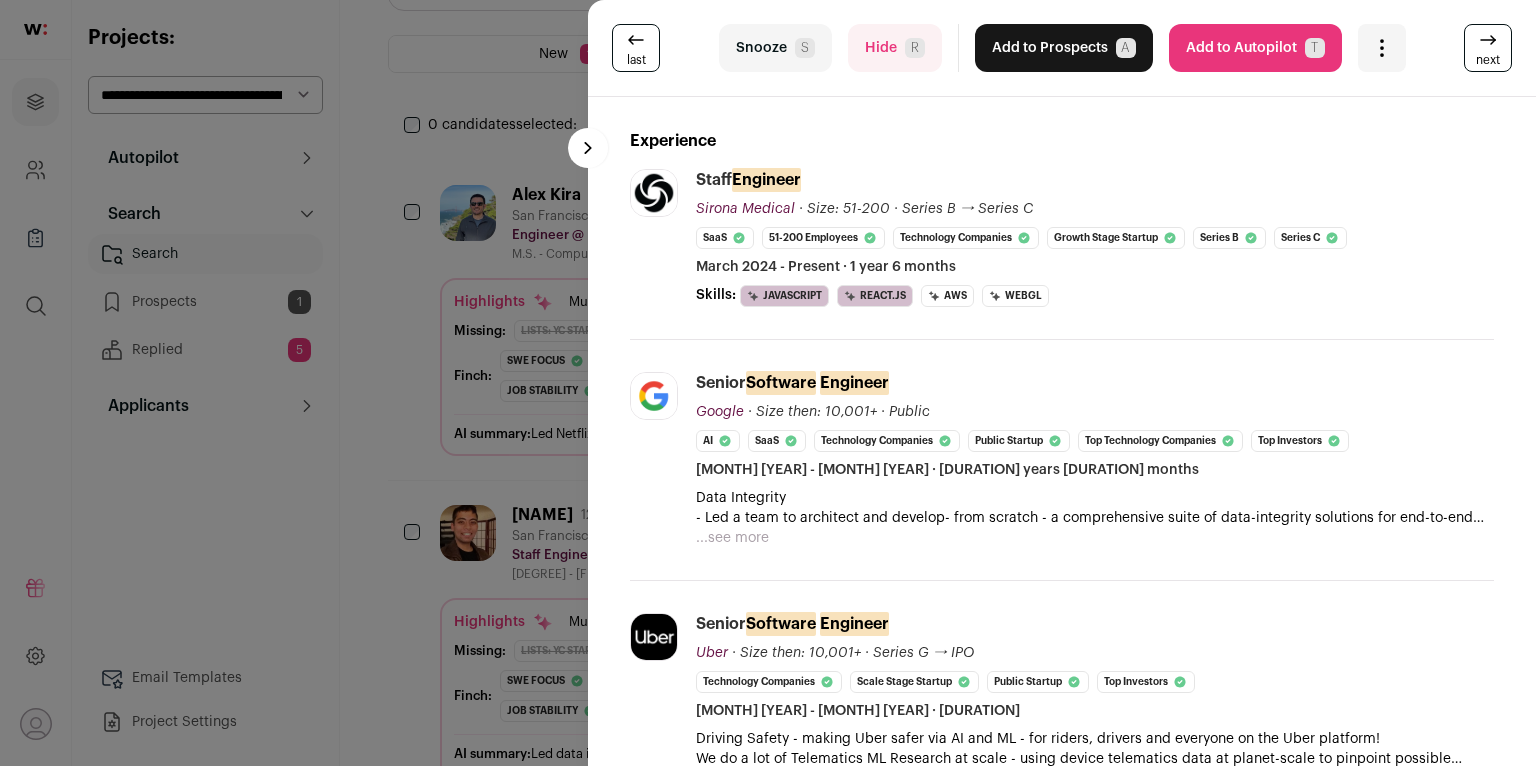 scroll, scrollTop: 628, scrollLeft: 0, axis: vertical 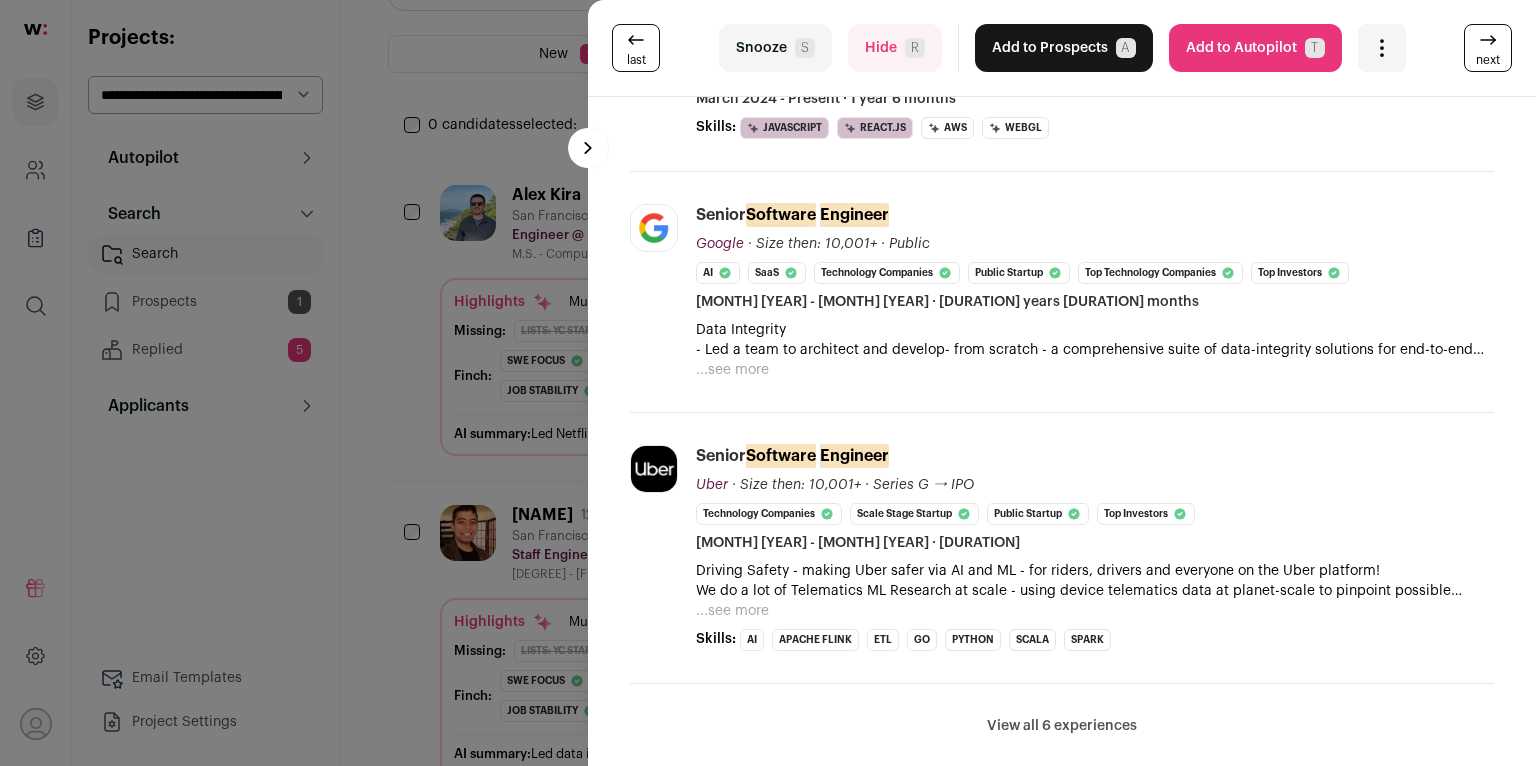 click on "...see more" at bounding box center [732, 611] 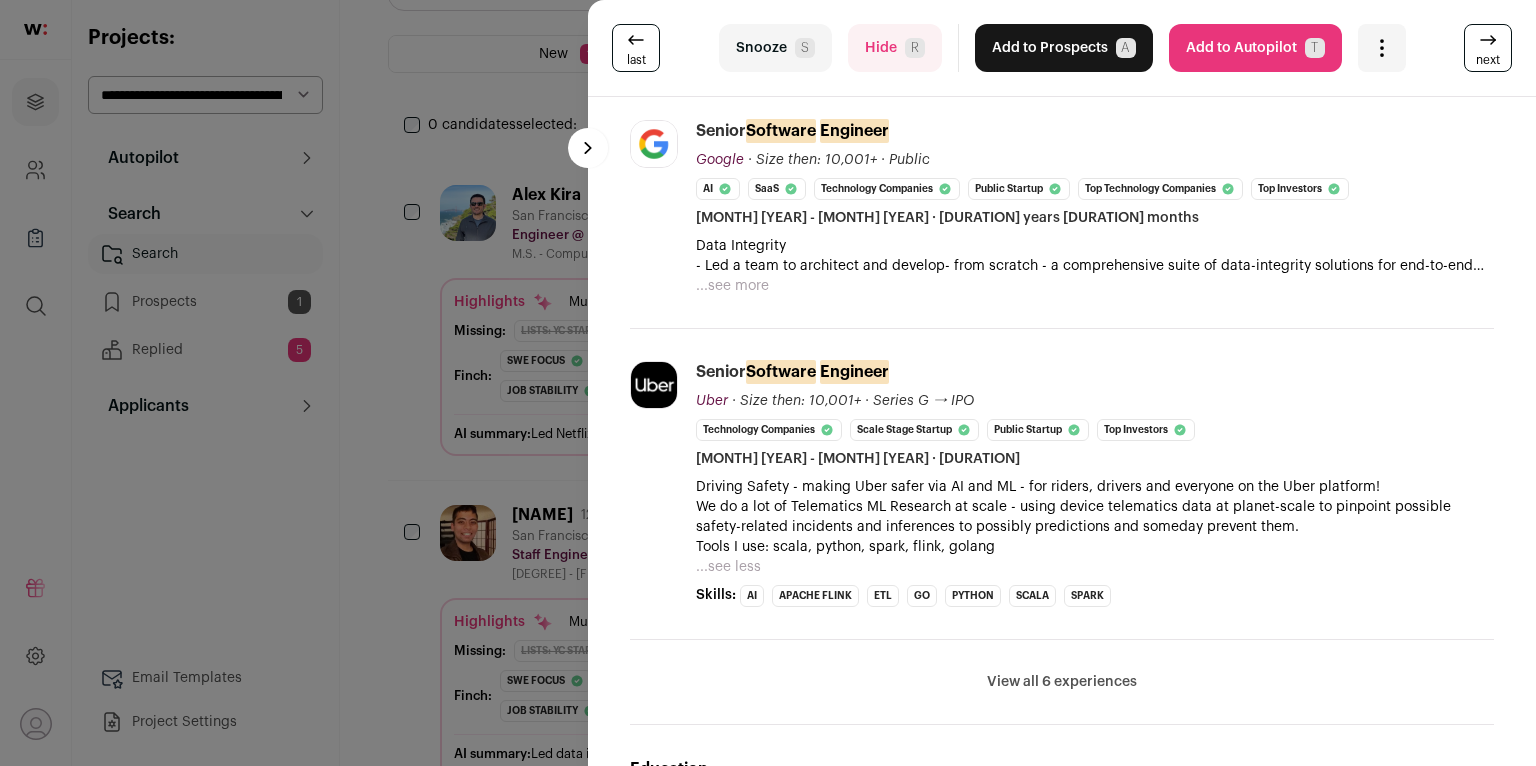 scroll, scrollTop: 784, scrollLeft: 0, axis: vertical 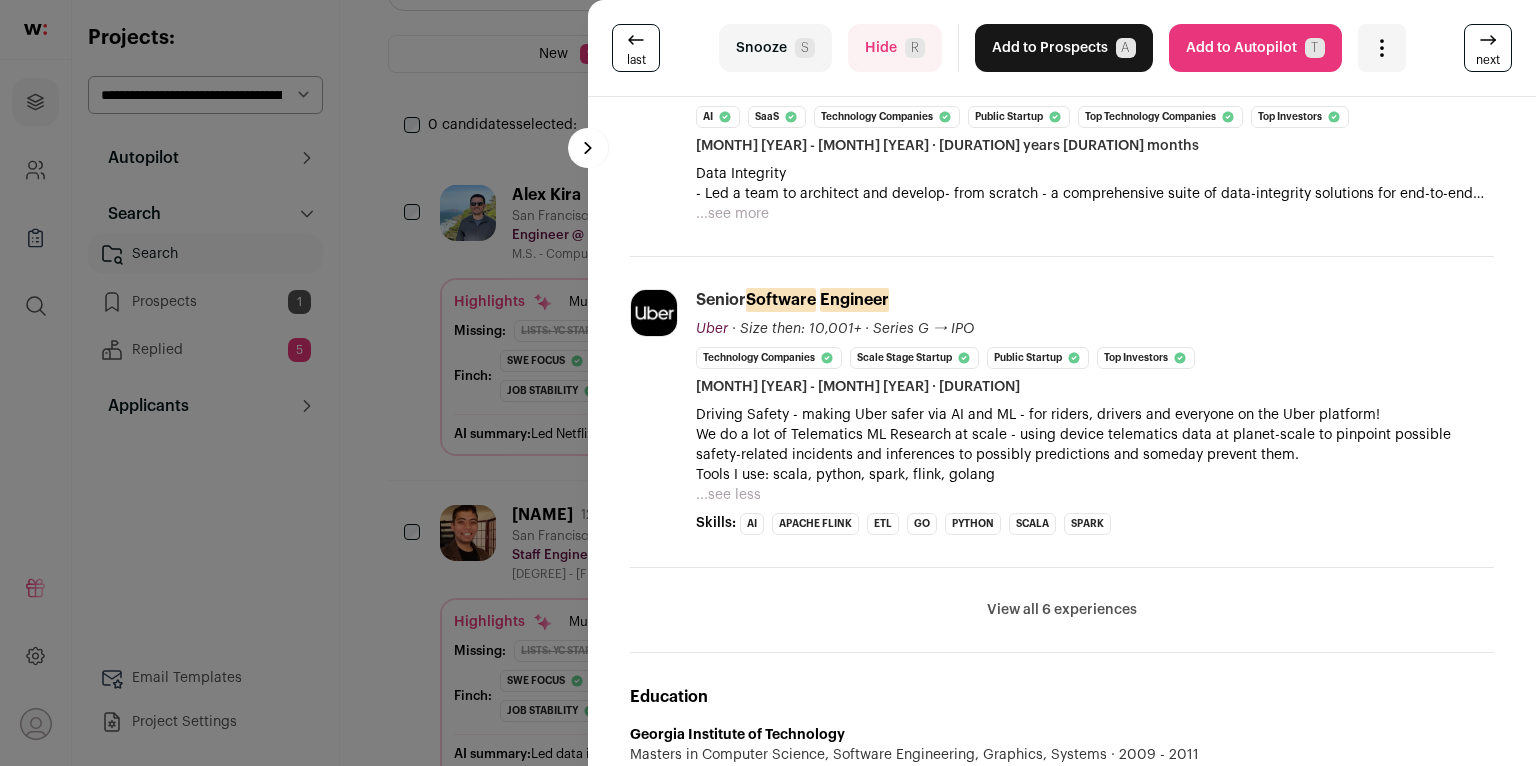 click on "View all 6 experiences" at bounding box center [1062, 610] 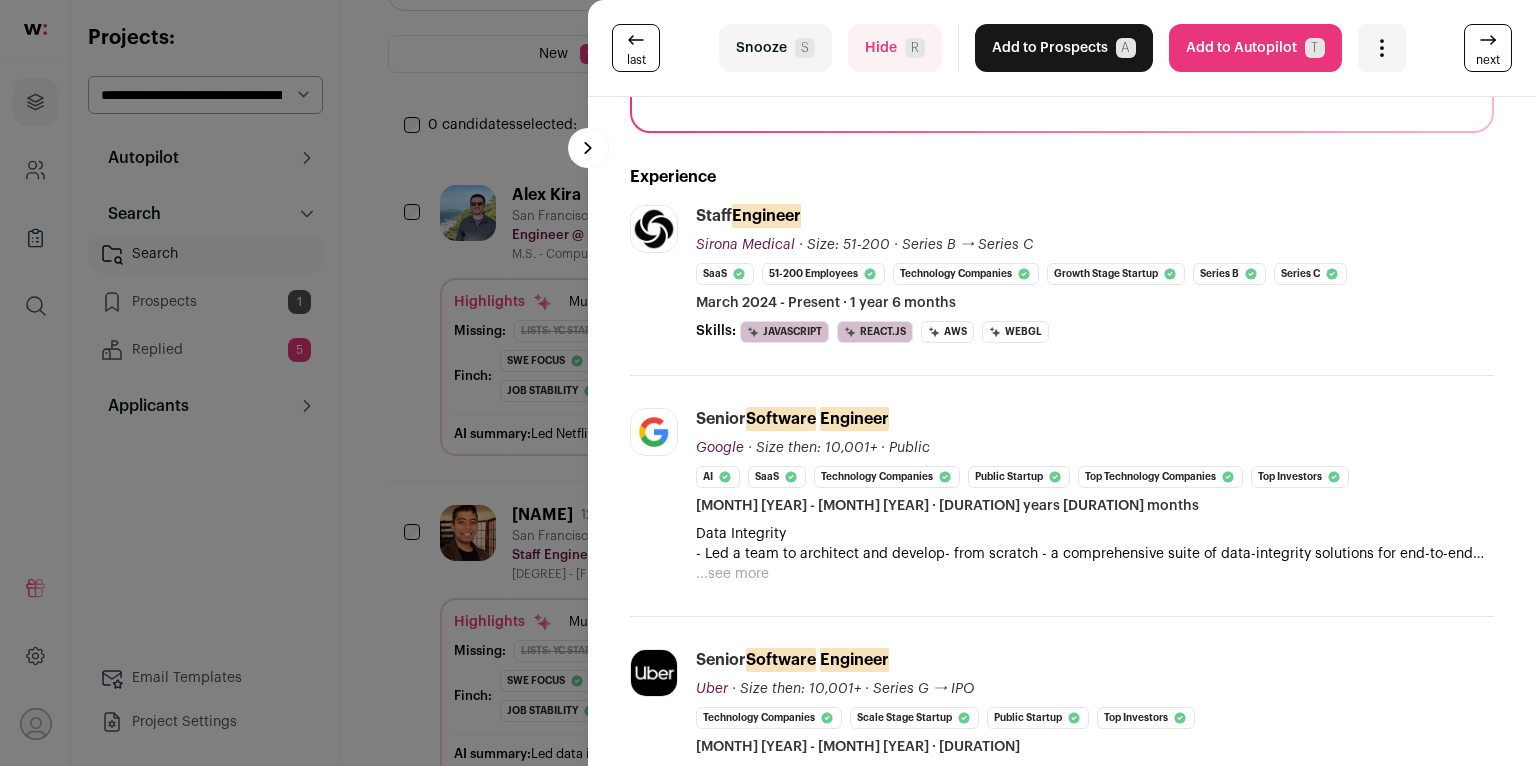 scroll, scrollTop: 0, scrollLeft: 0, axis: both 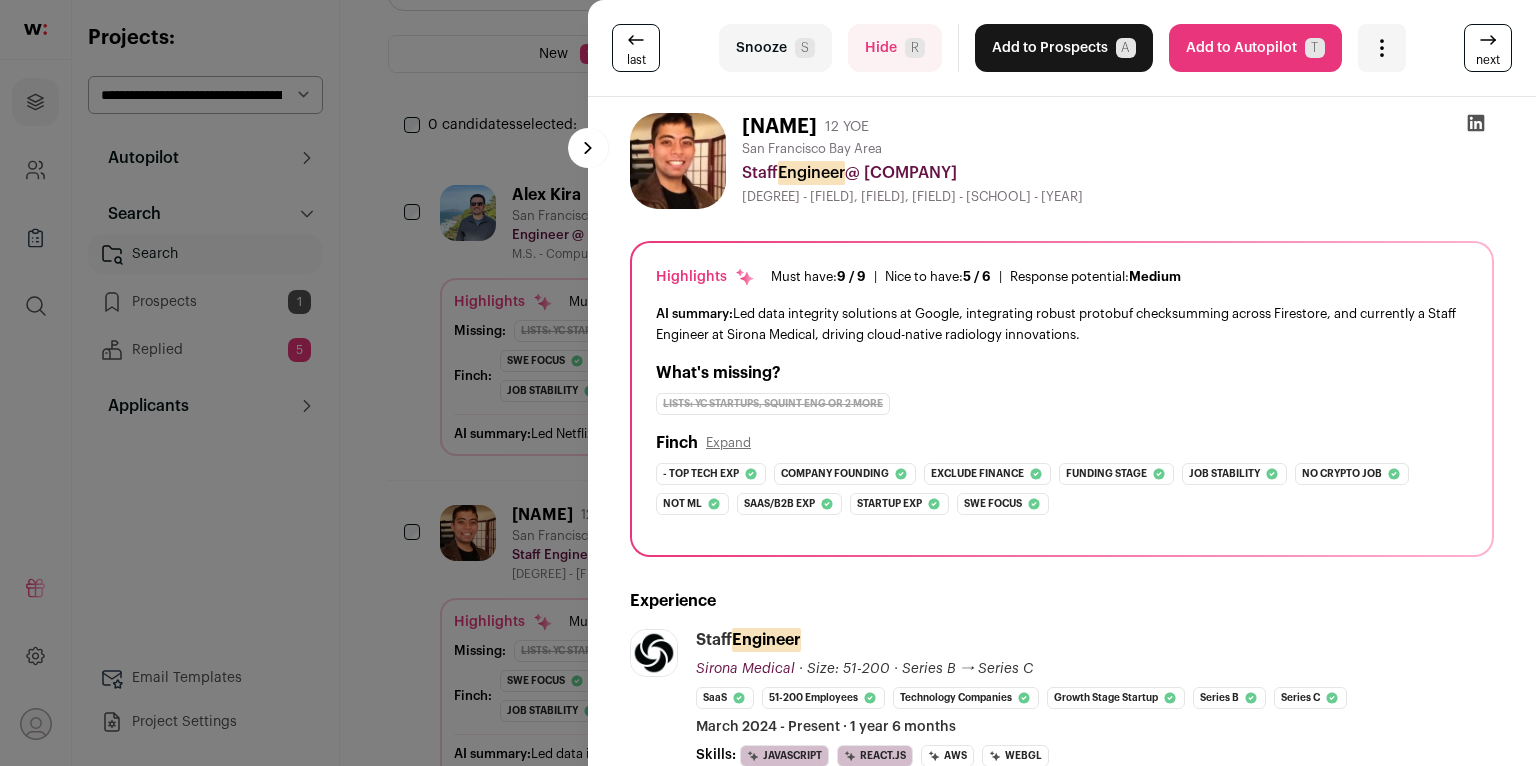 click 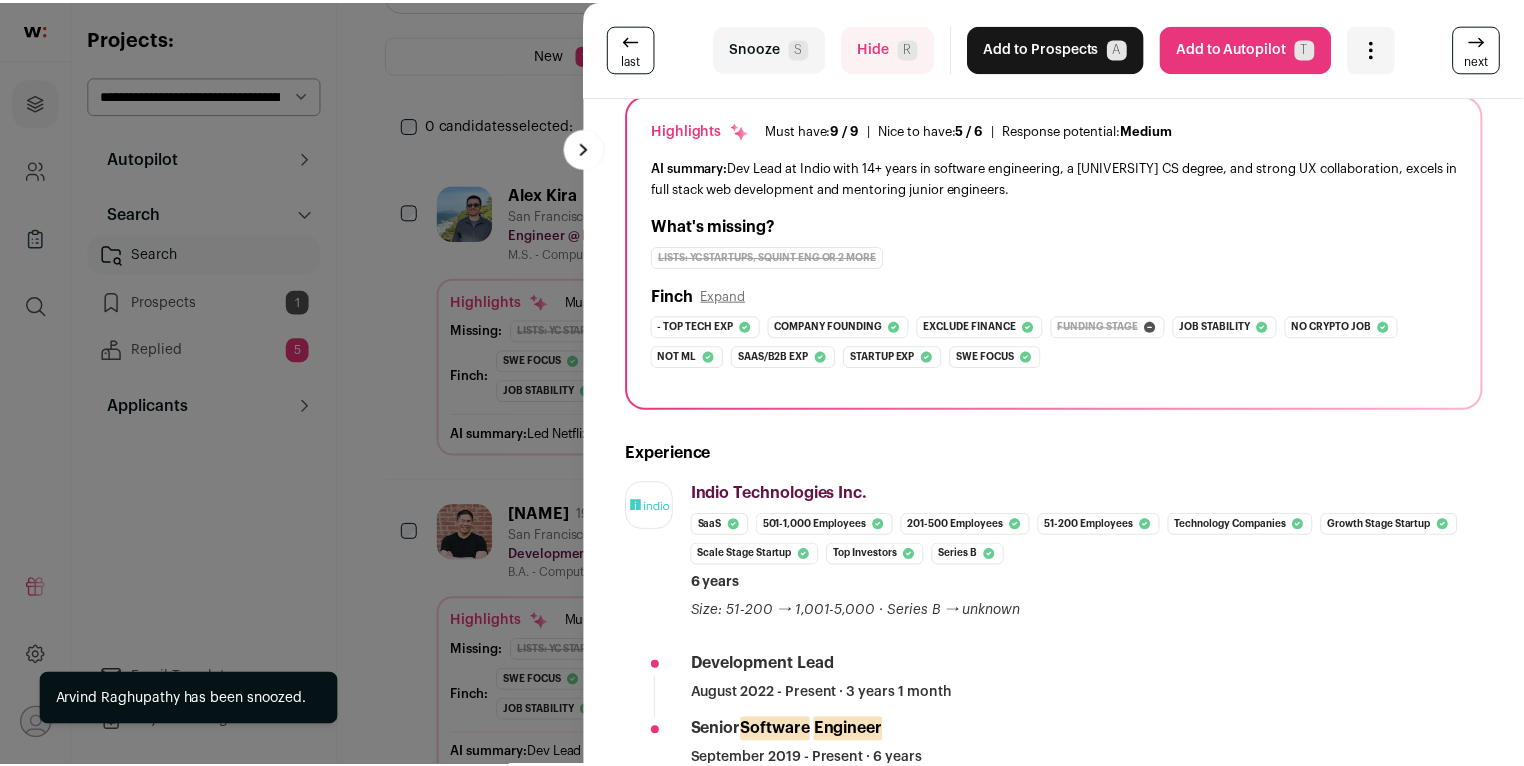 scroll, scrollTop: 445, scrollLeft: 0, axis: vertical 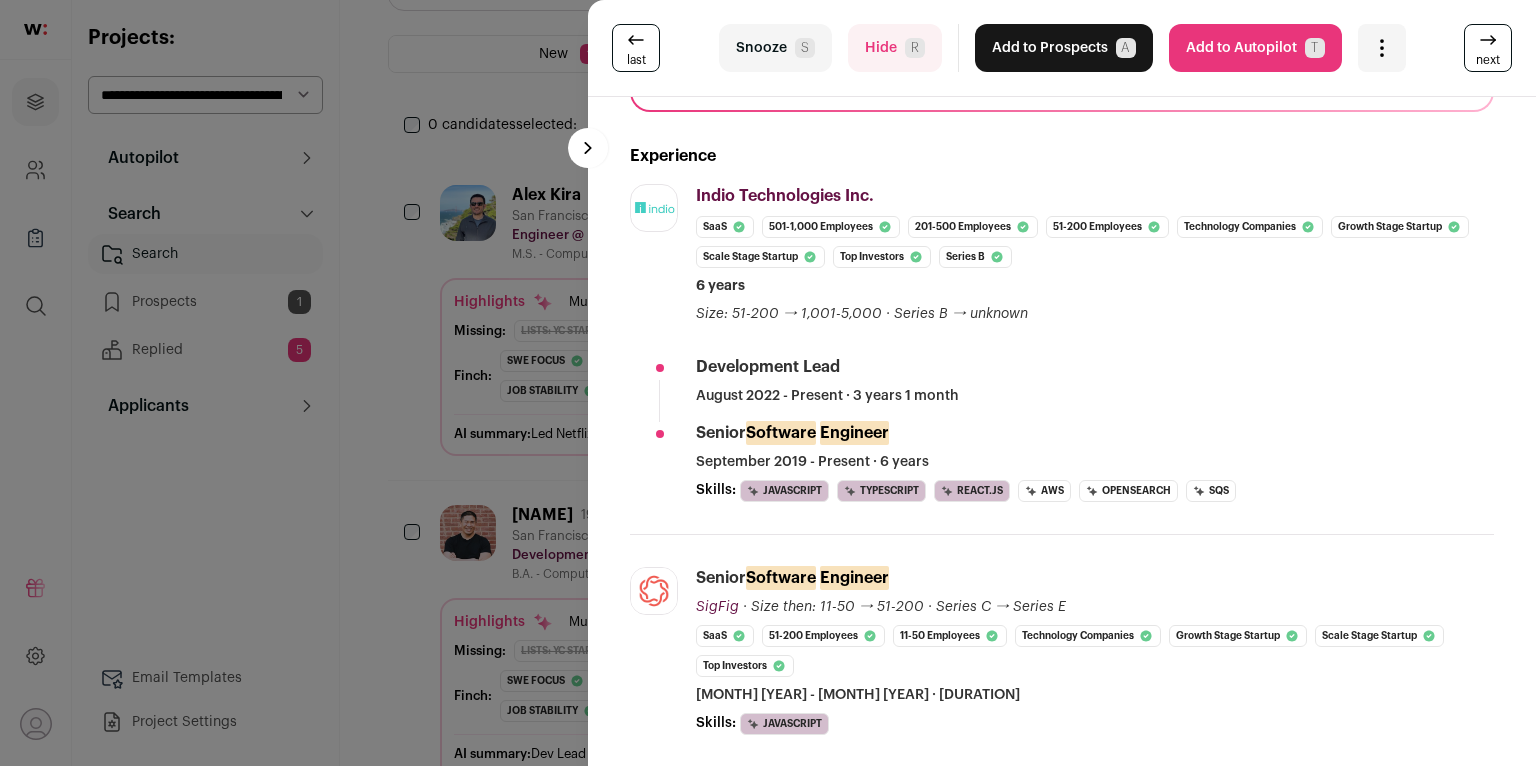 click on "last
Snooze
S
Hide
R
Add to Prospects
A
Are you sure?
[PERSON]  is already in your ATS. Do you wish to reach out to this candidate through wellfound:ai?
Cancel
********
Add to Autopilot
T" at bounding box center [768, 383] 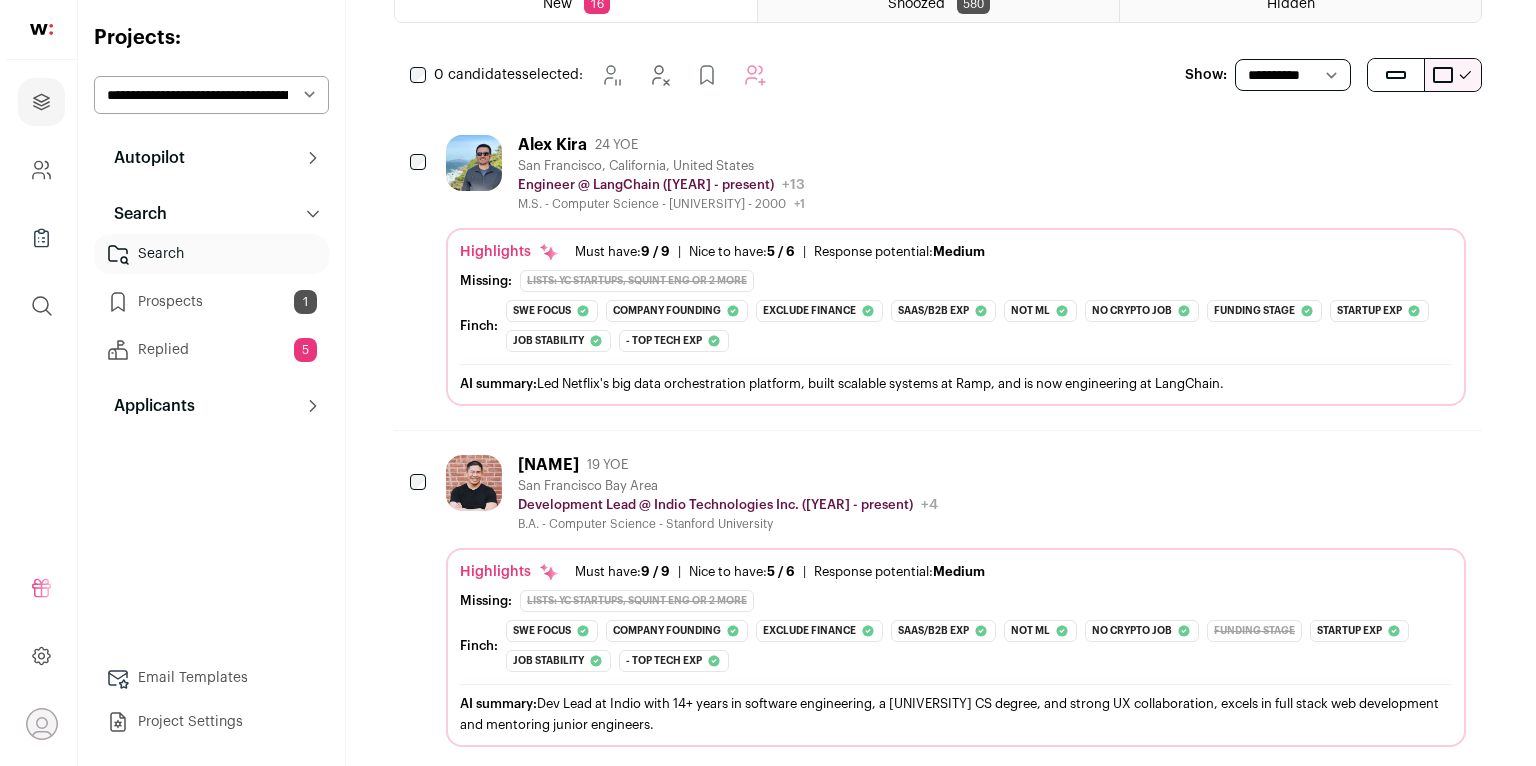 scroll, scrollTop: 384, scrollLeft: 0, axis: vertical 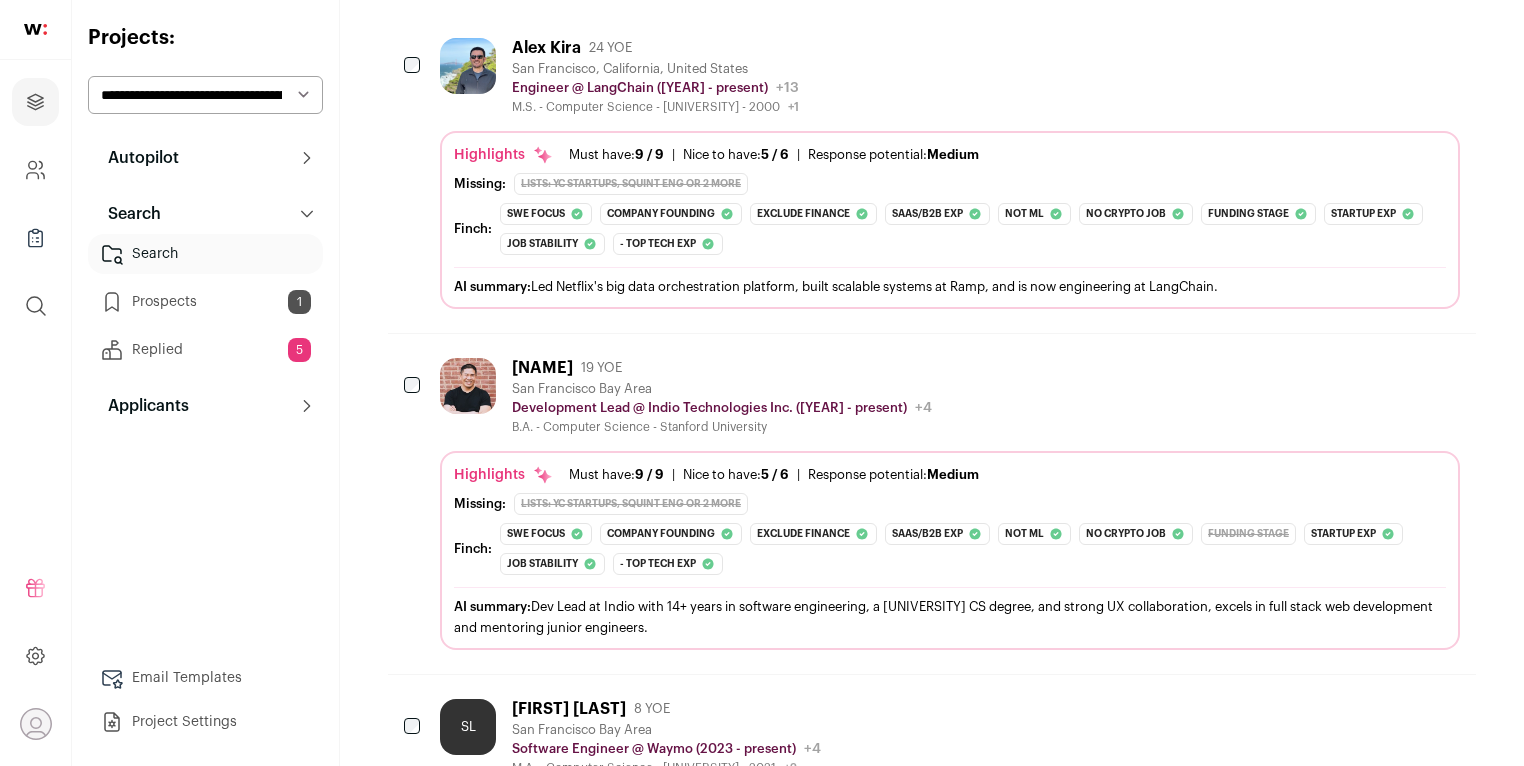 click at bounding box center (468, 386) 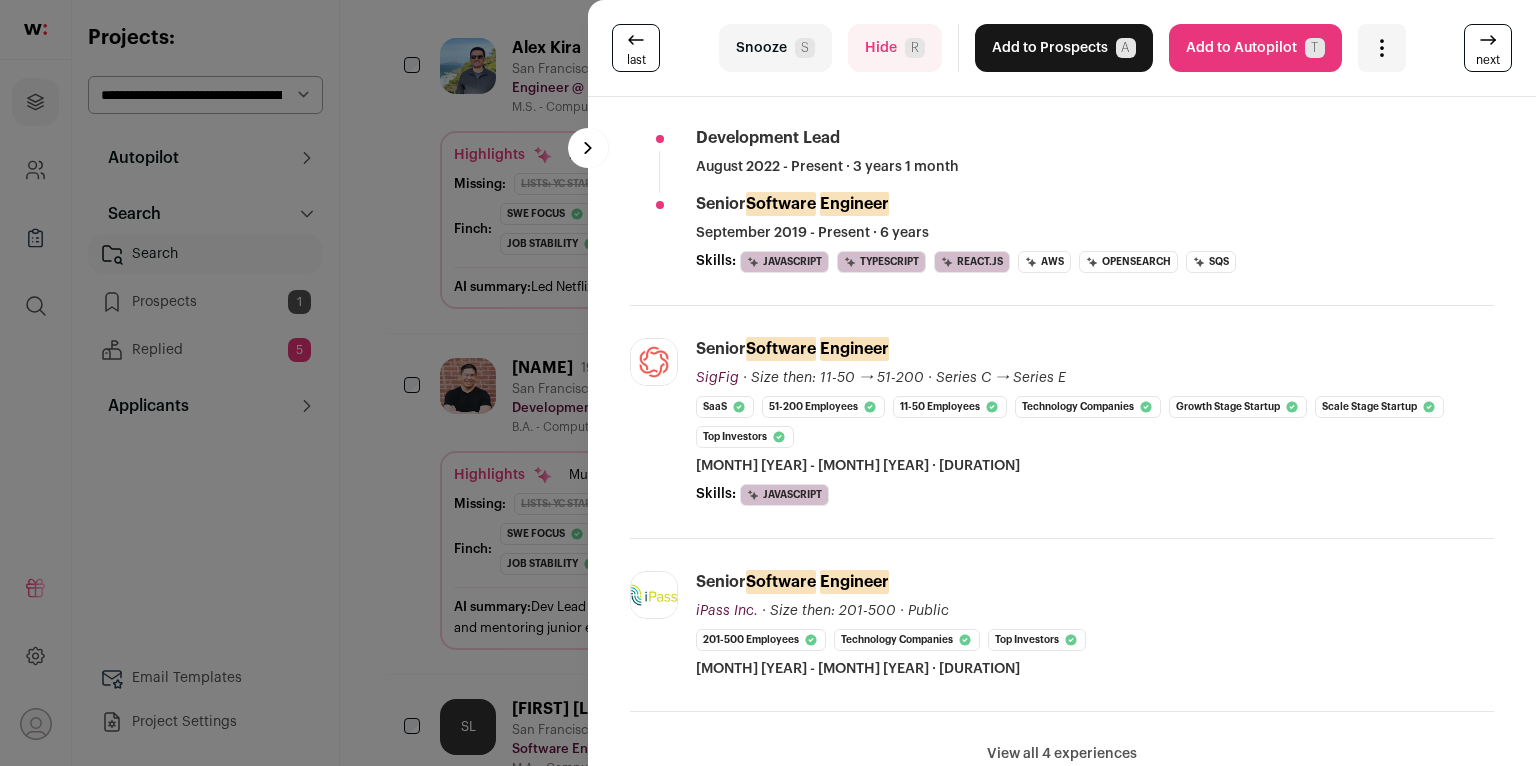 scroll, scrollTop: 909, scrollLeft: 0, axis: vertical 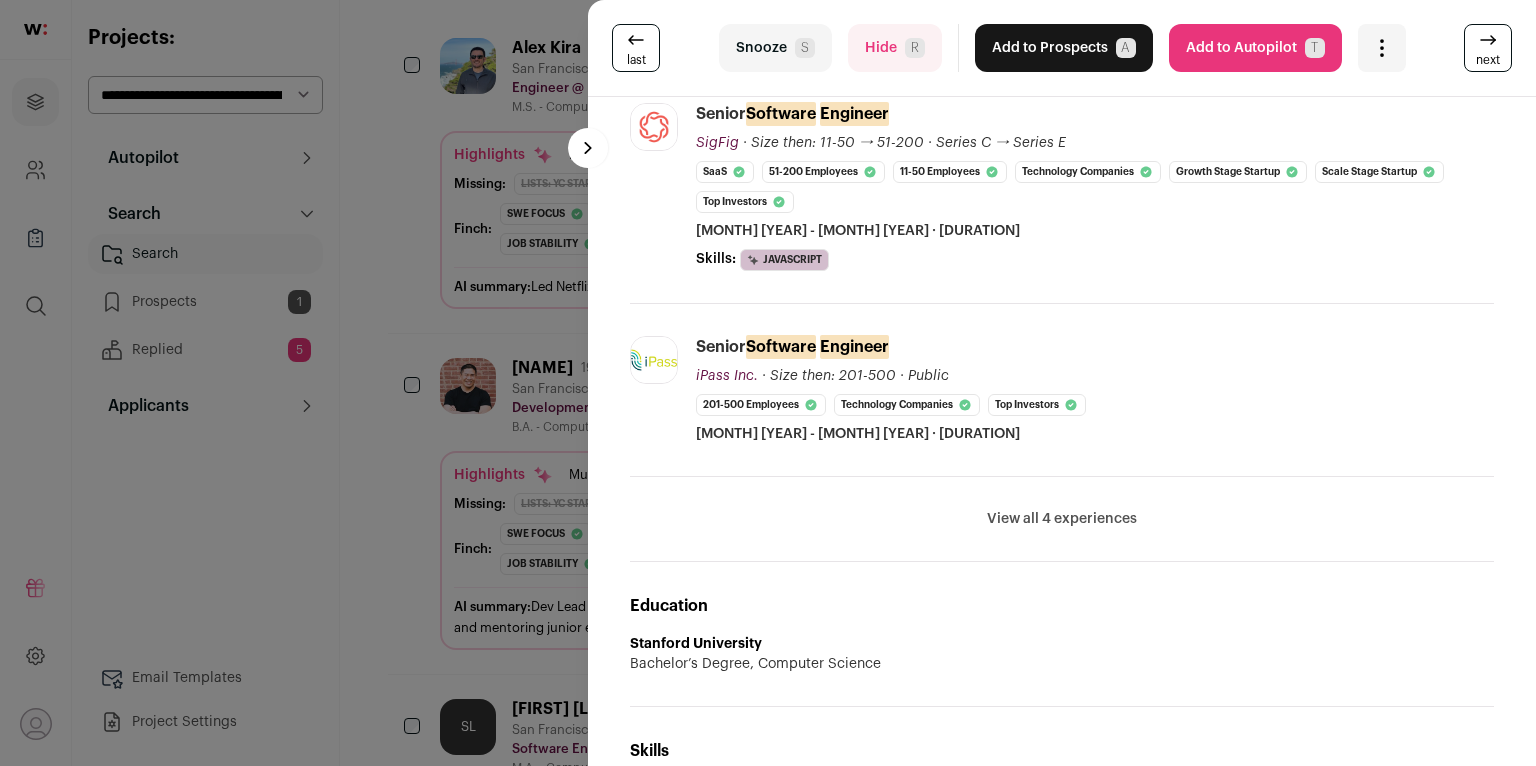 click on "View all 4 experiences" at bounding box center [1062, 519] 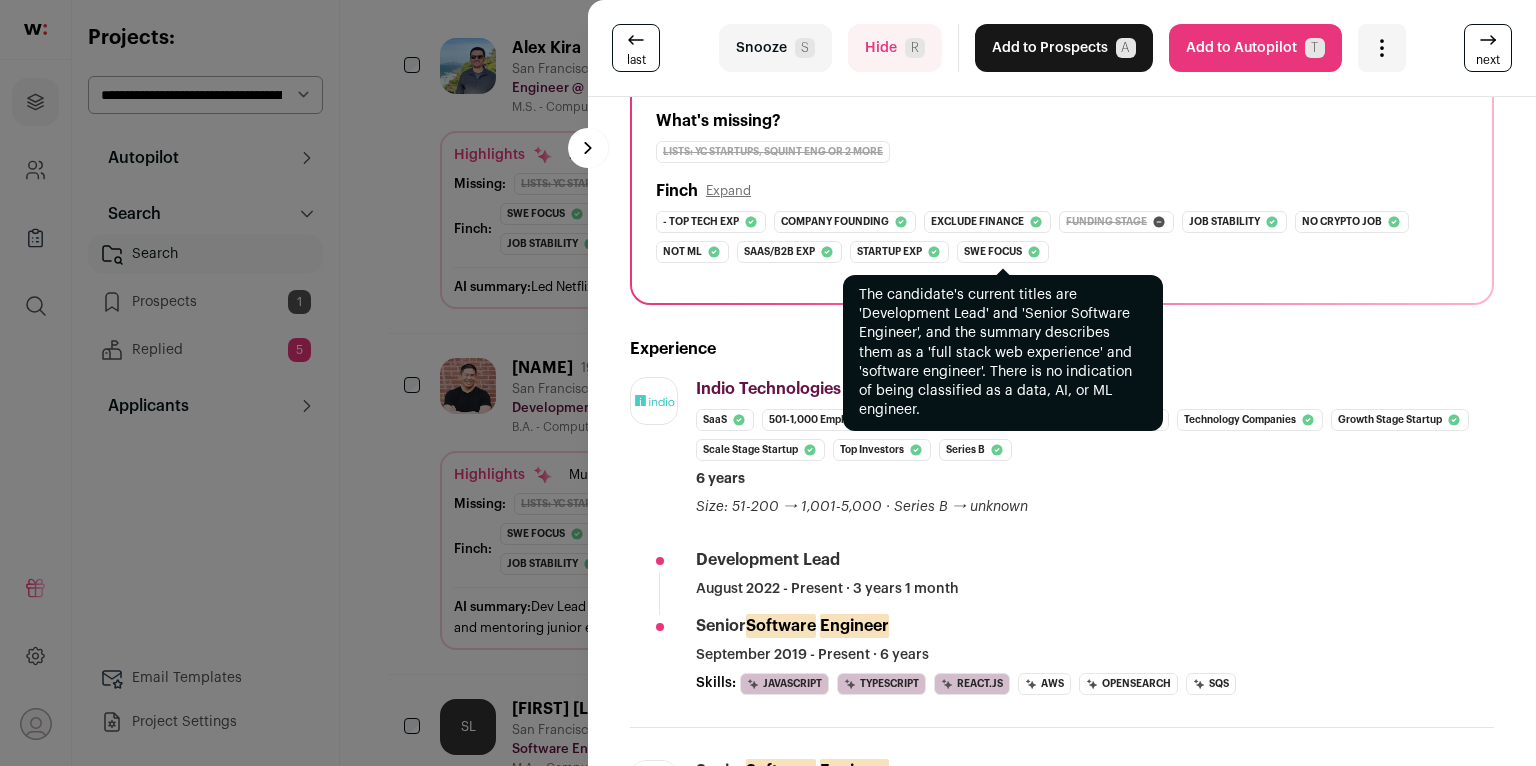 scroll, scrollTop: 0, scrollLeft: 0, axis: both 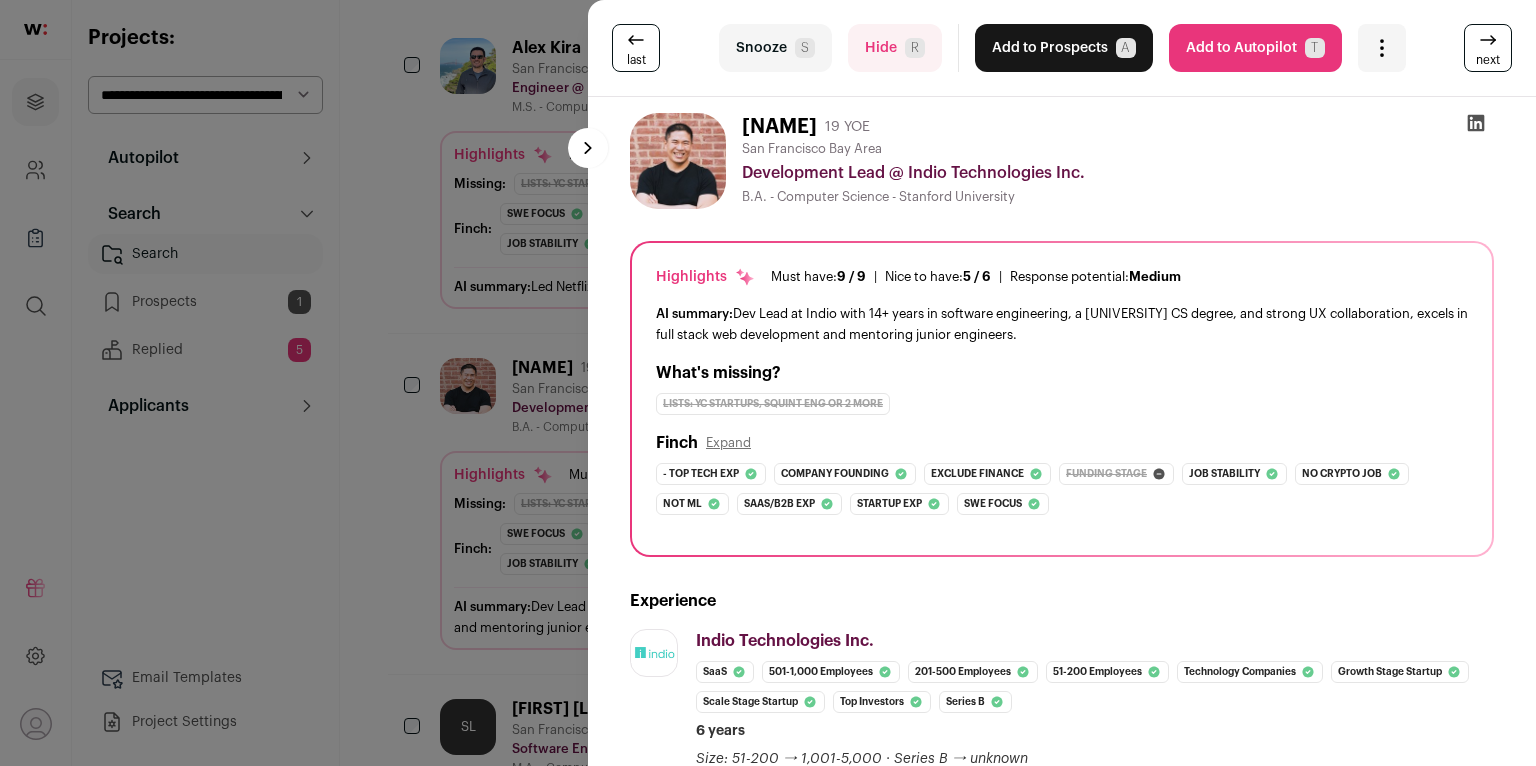 click 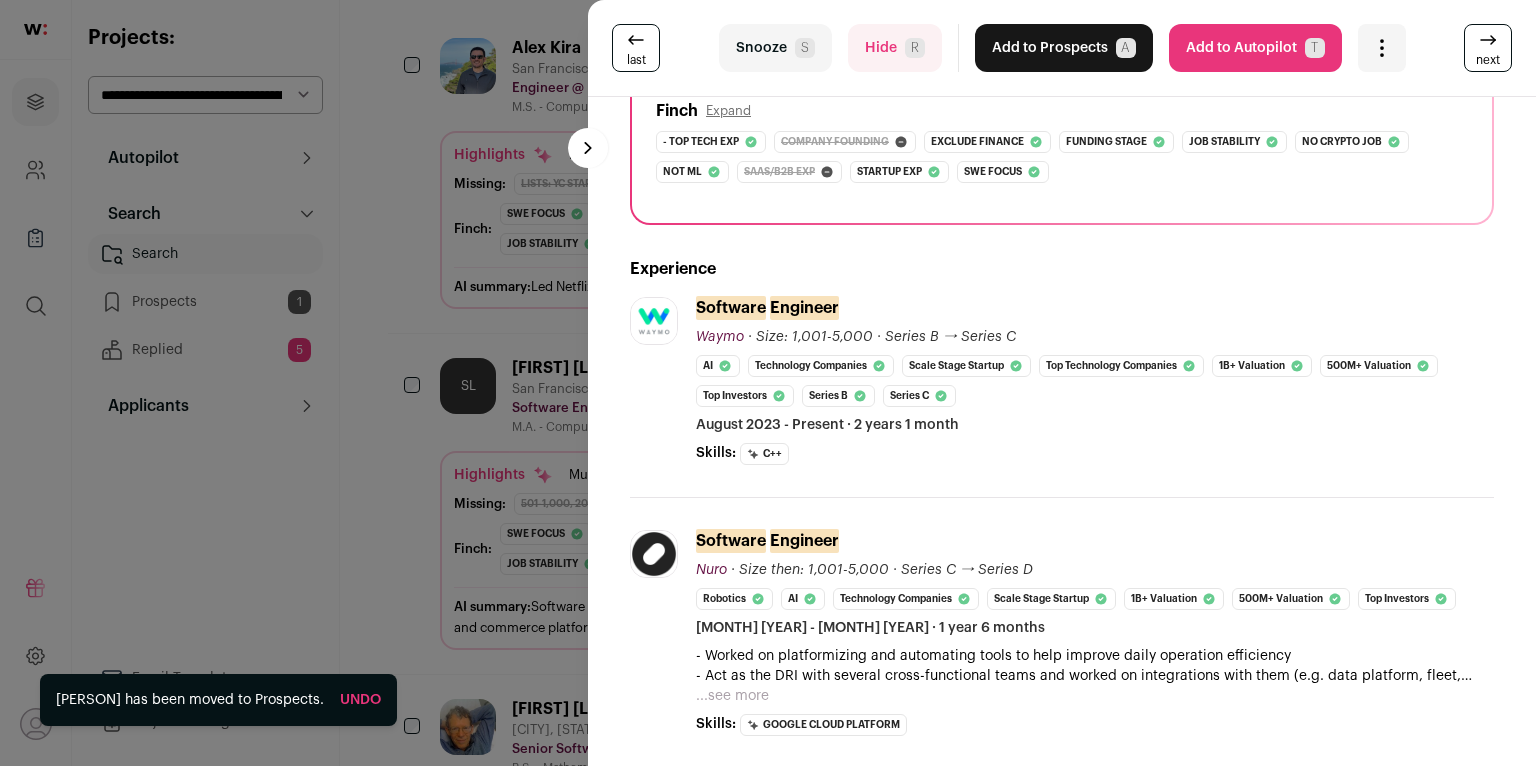 scroll, scrollTop: 424, scrollLeft: 0, axis: vertical 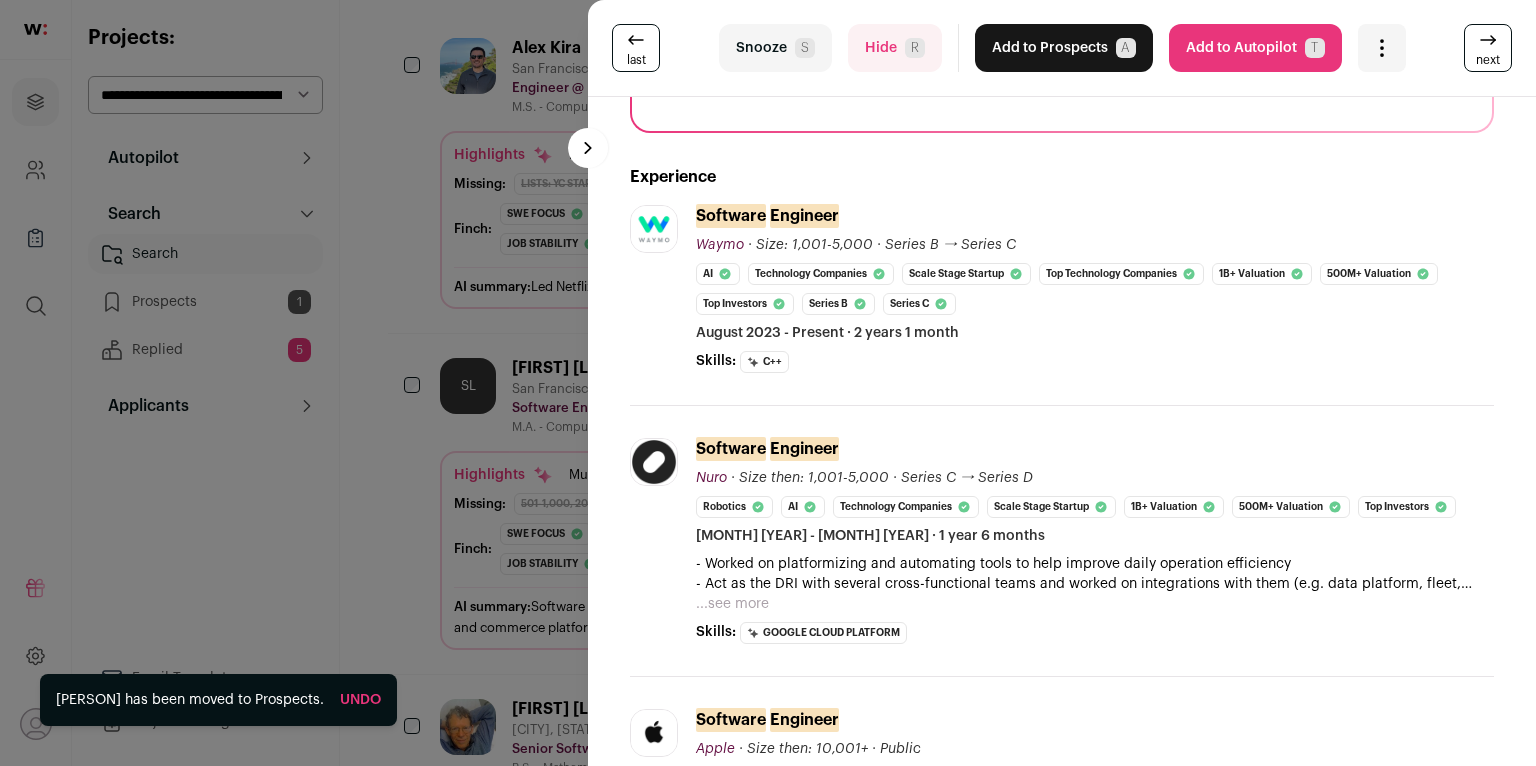click on "...see more" at bounding box center [732, 604] 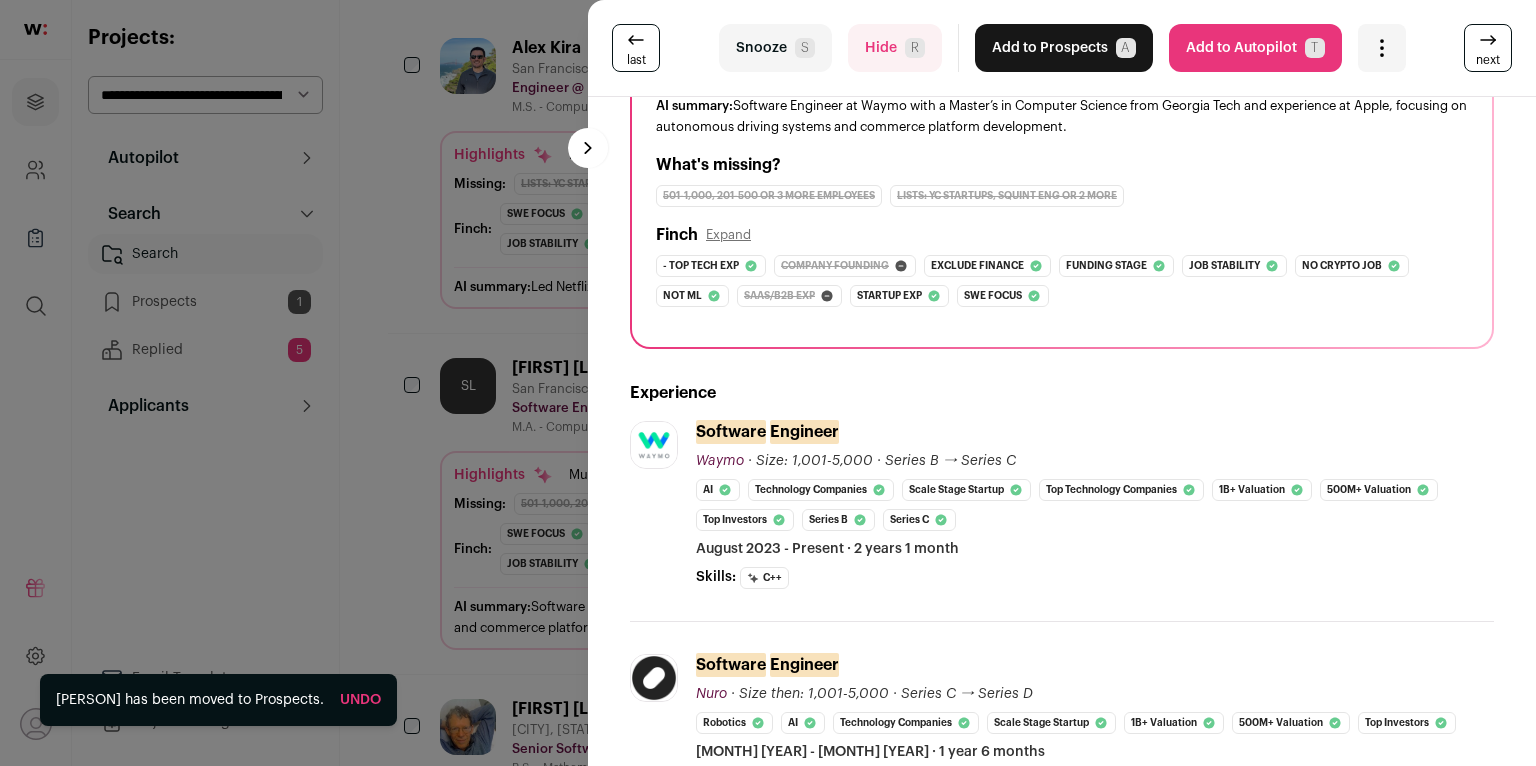 scroll, scrollTop: 0, scrollLeft: 0, axis: both 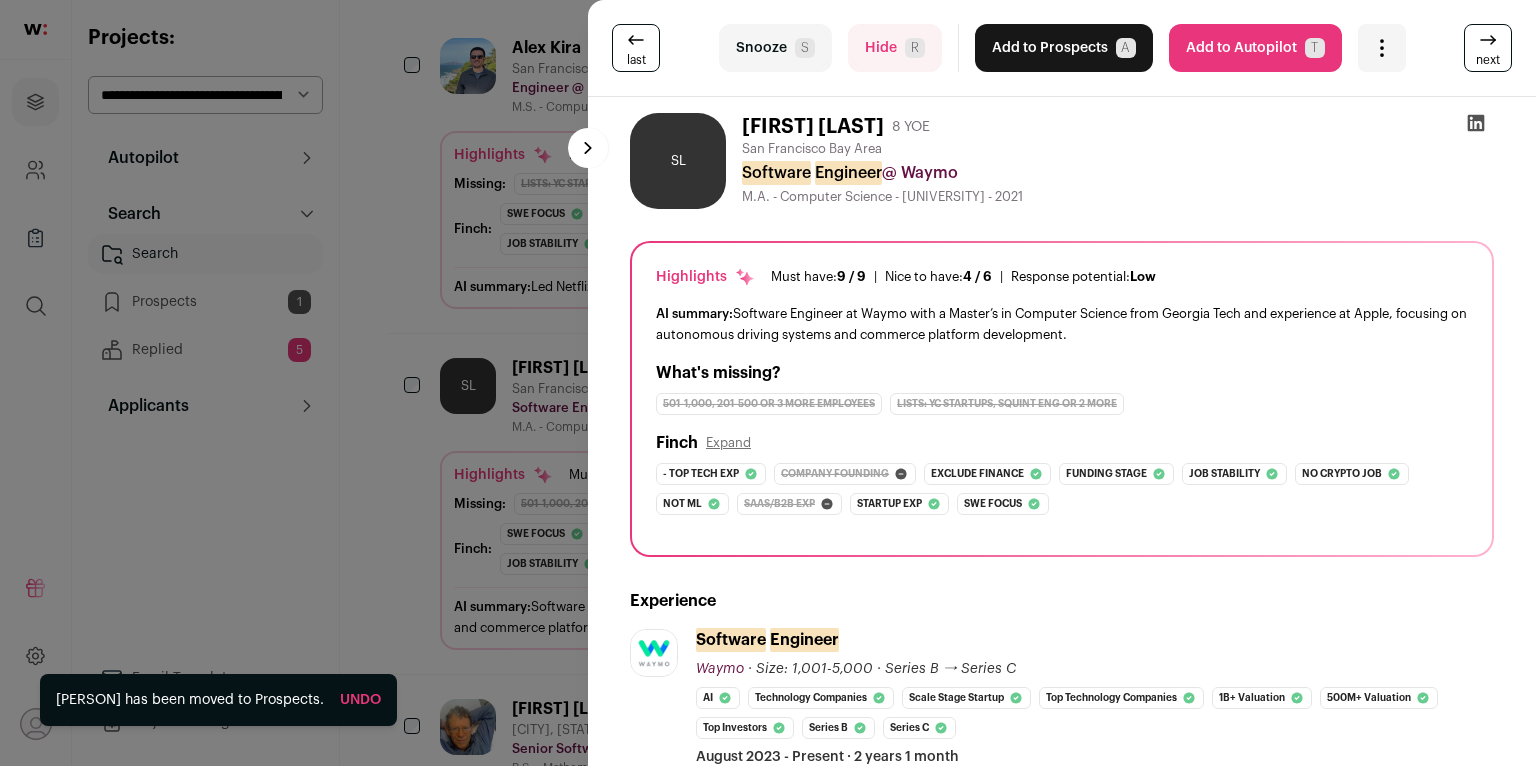 click 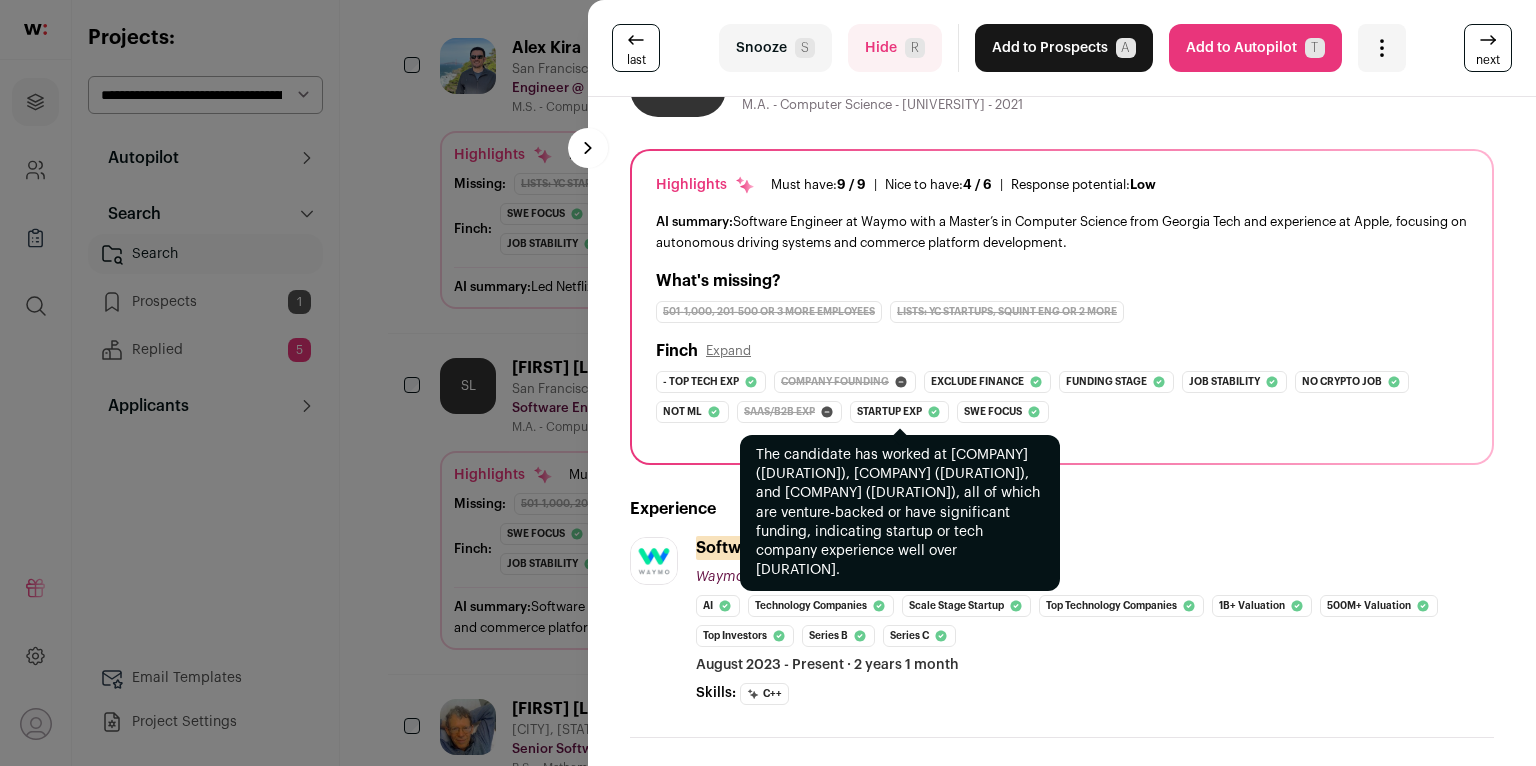 scroll, scrollTop: 156, scrollLeft: 0, axis: vertical 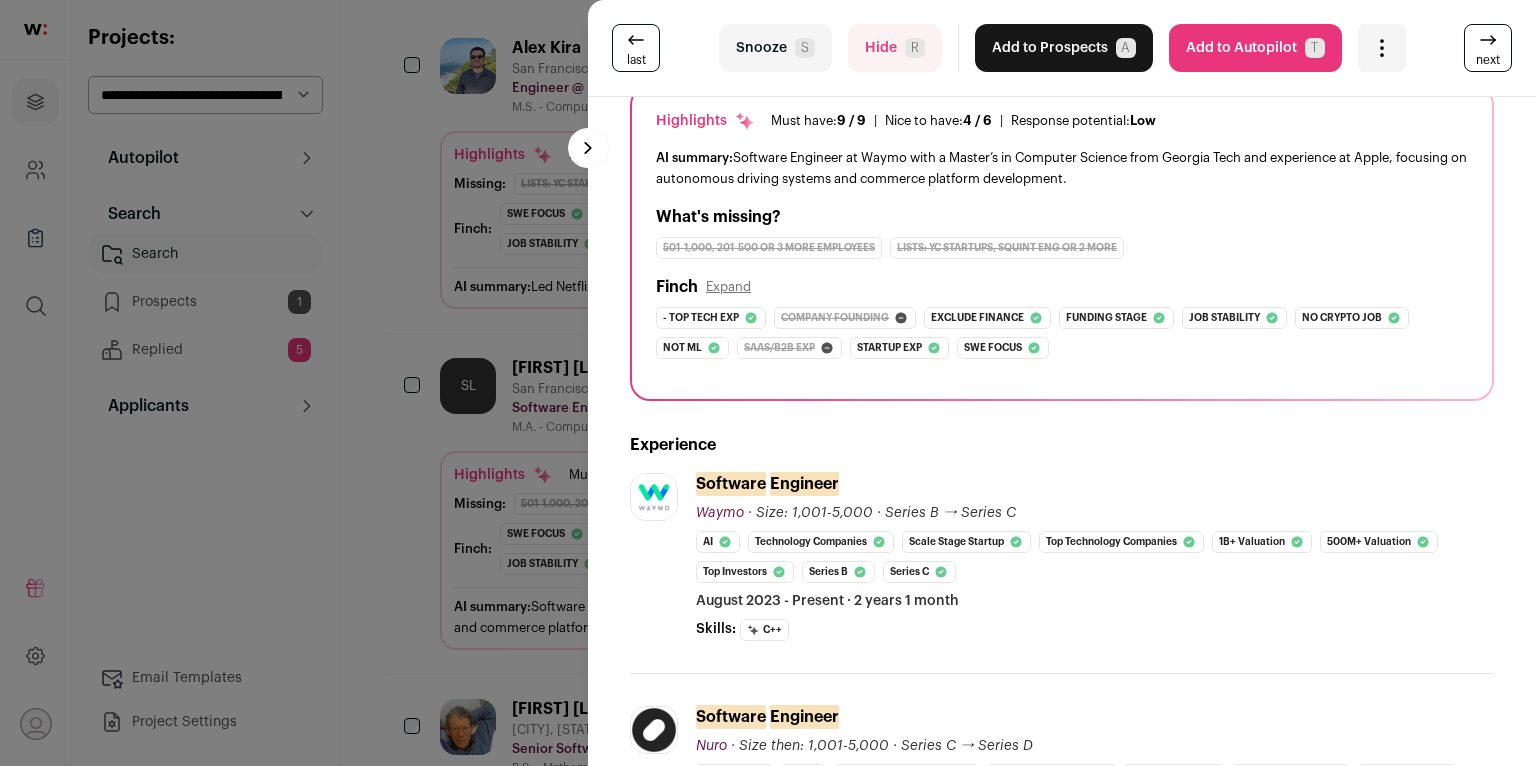 click on "last
Snooze
S
Hide
R
Add to Prospects
A
Are you sure?
[FIRST] [LAST]  is already in your ATS. Do you wish to reach out to this candidate through wellfound:ai?
Cancel
********
Add to Autopilot
T" at bounding box center (768, 383) 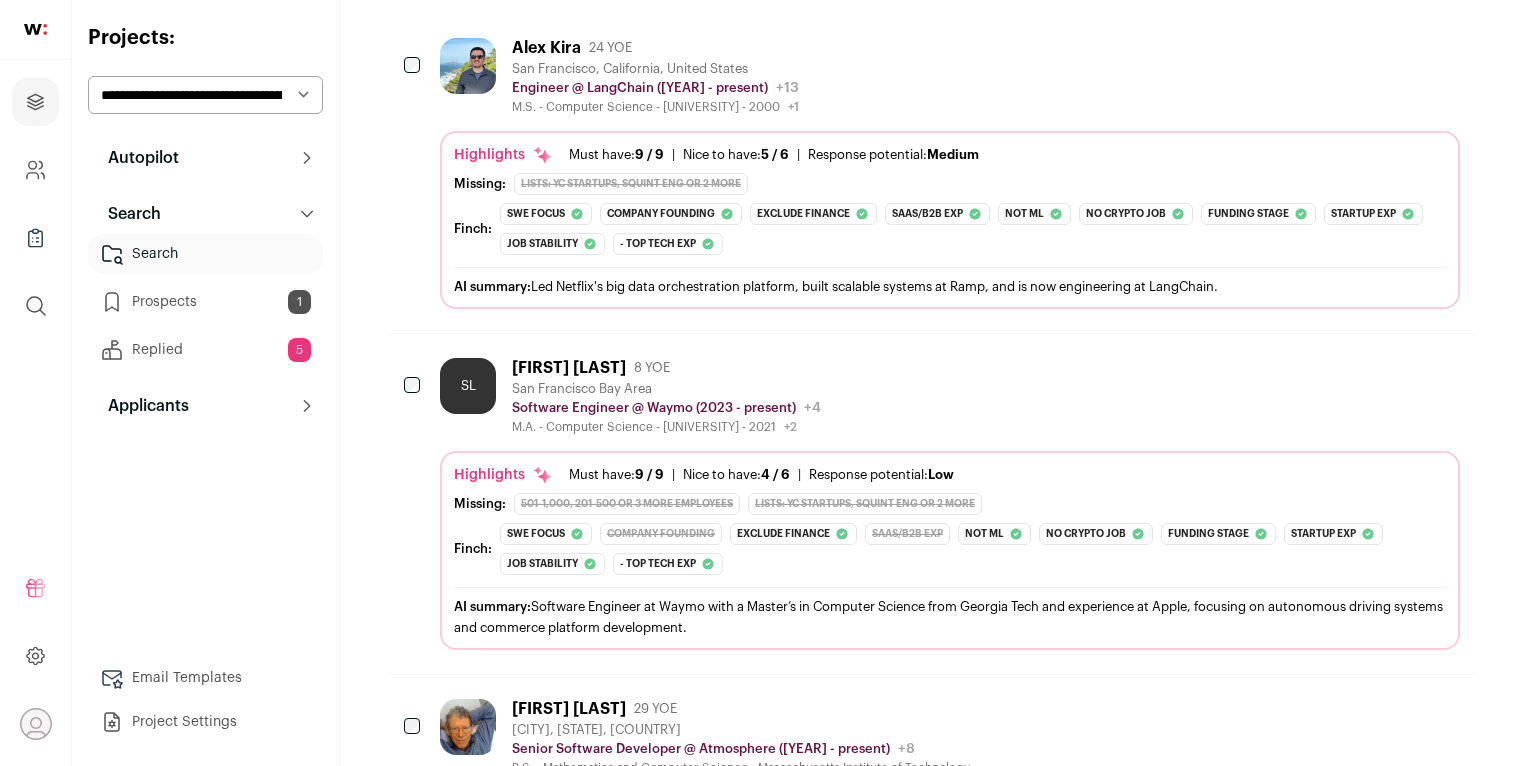 click on "M.A. - Computer Science - [UNIVERSITY] - 2021
+2
2017 - 2021 [UNIVERSITY]
2010 - 2016 [UNIVERSITY]" at bounding box center (666, 427) 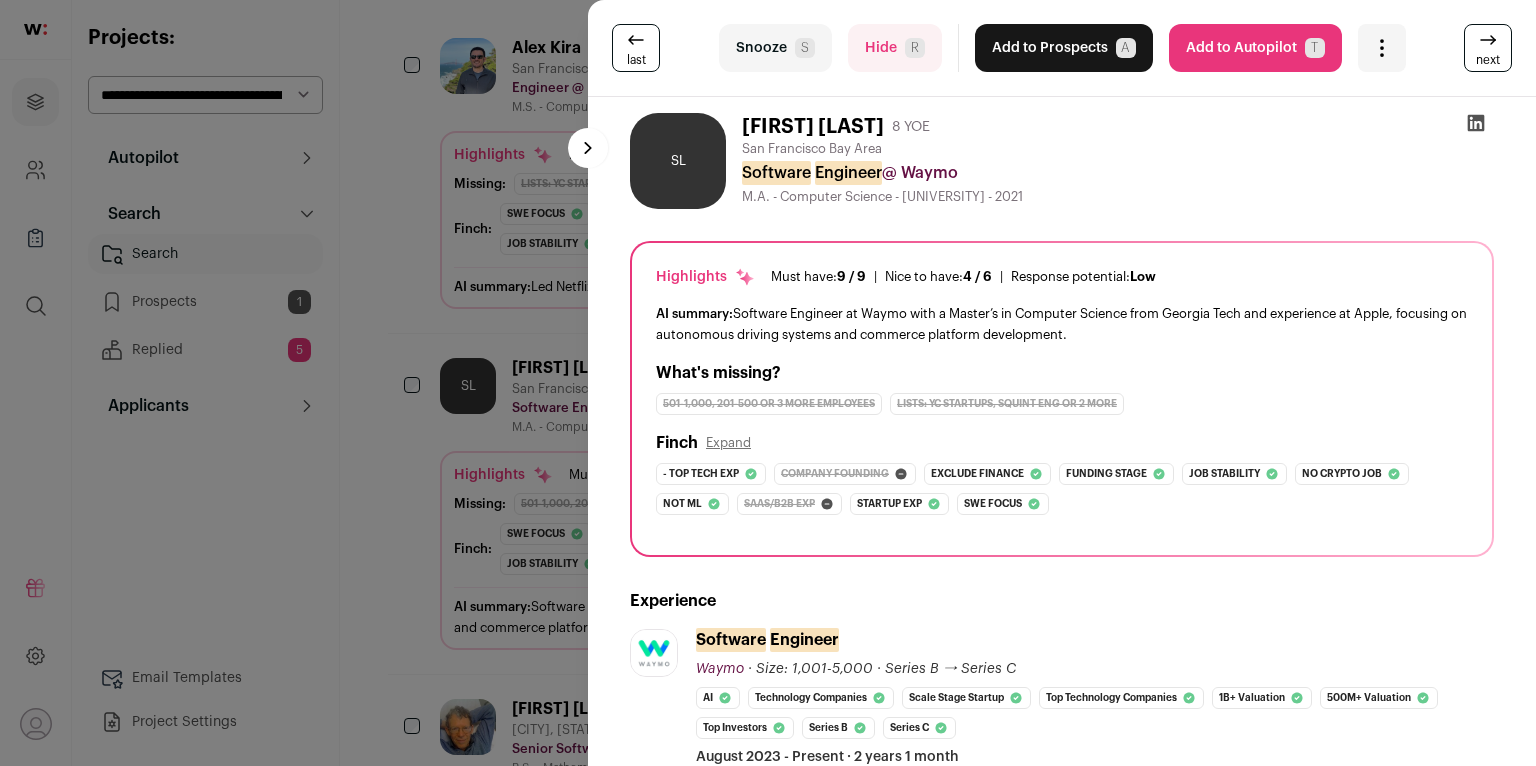 click on "S" at bounding box center [805, 48] 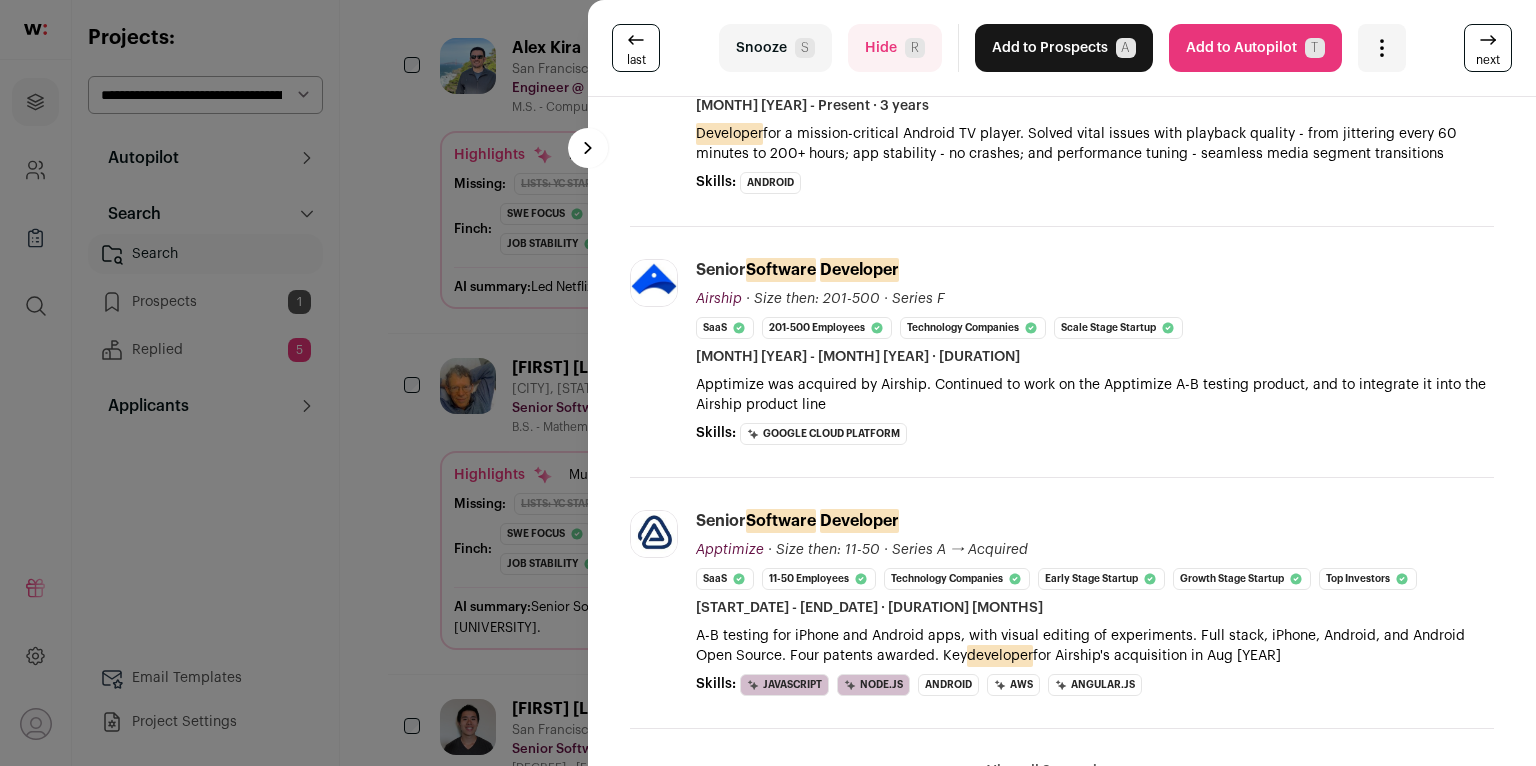 scroll, scrollTop: 966, scrollLeft: 0, axis: vertical 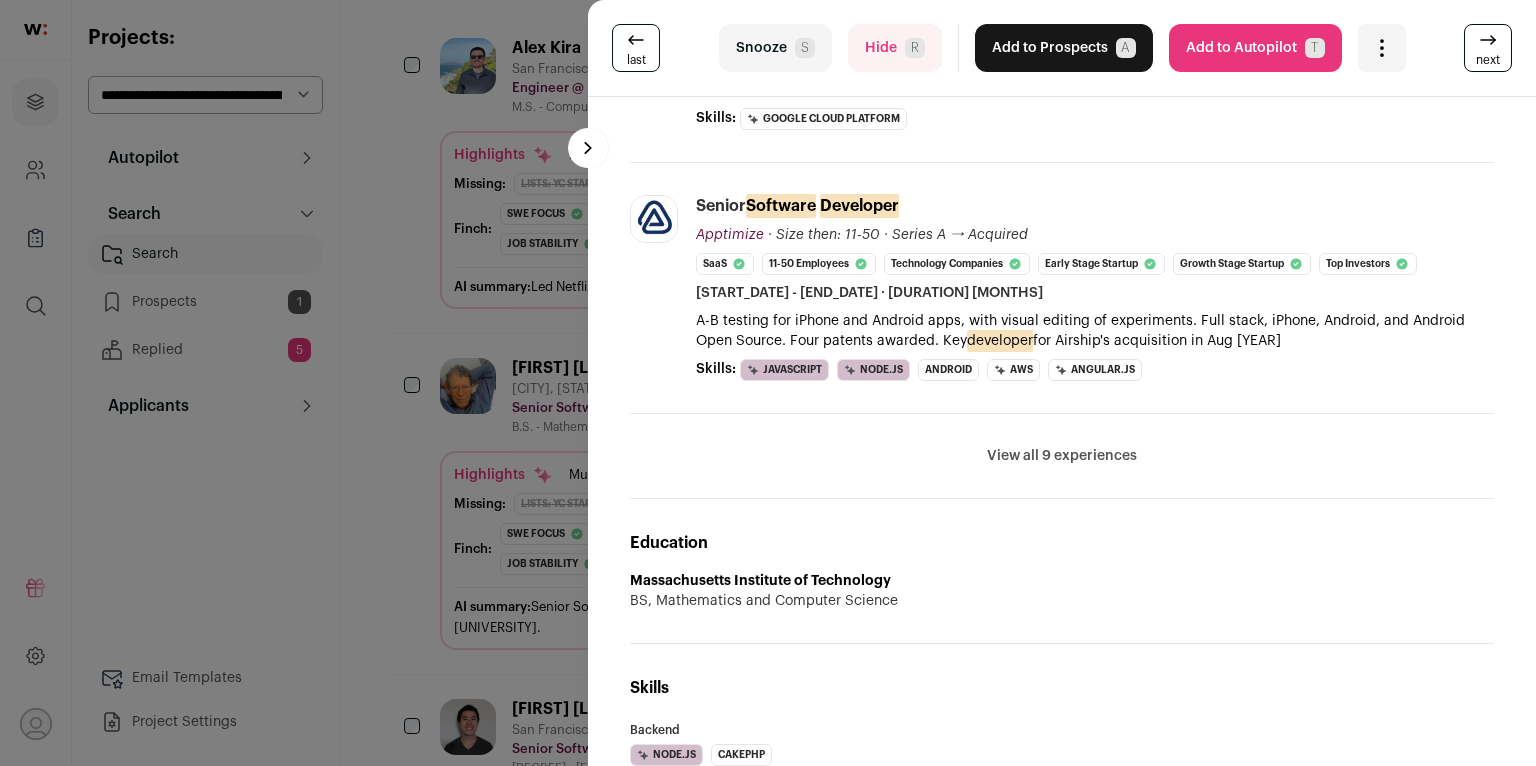 click on "View all 9 experiences" at bounding box center [1062, 456] 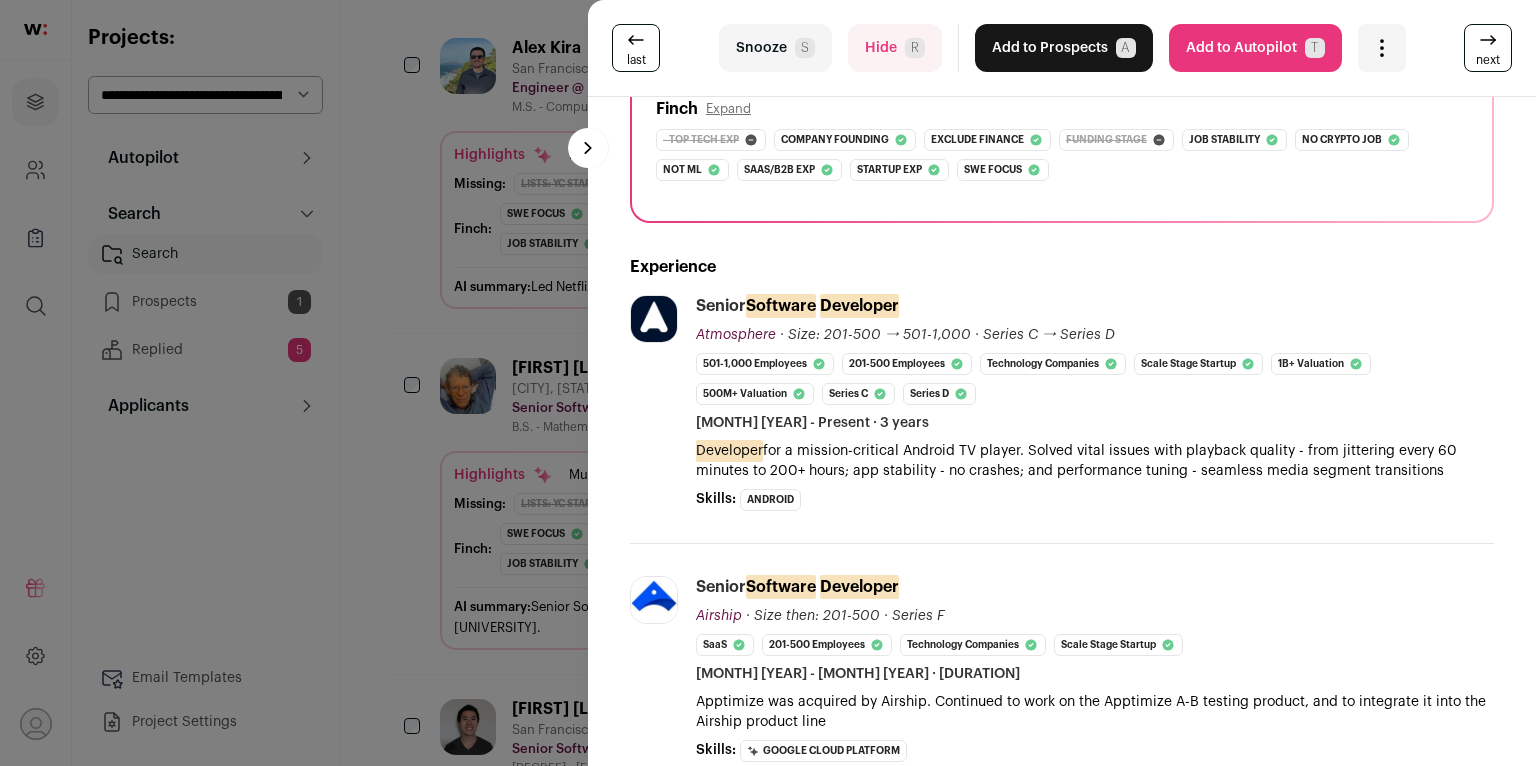 scroll, scrollTop: 0, scrollLeft: 0, axis: both 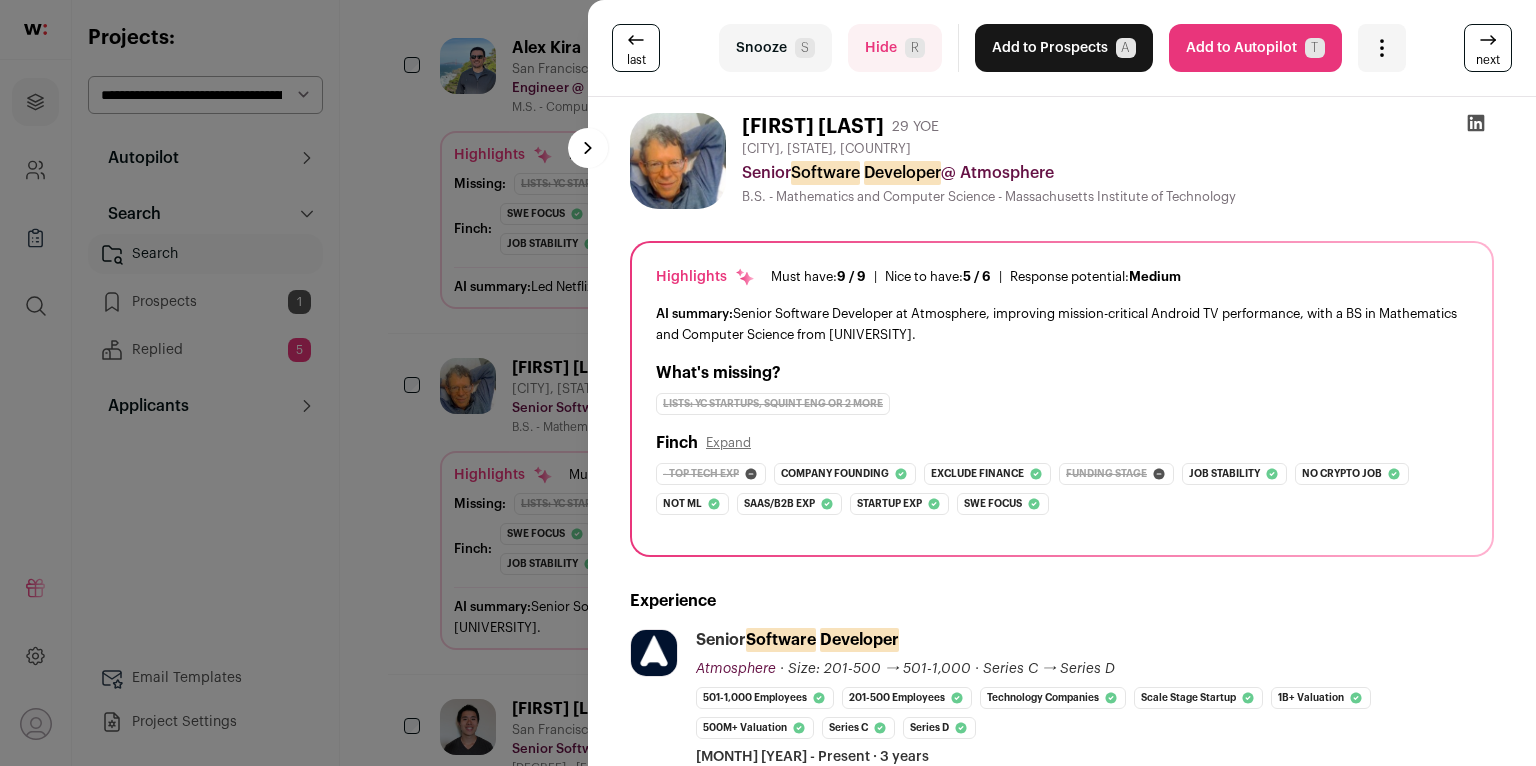 click 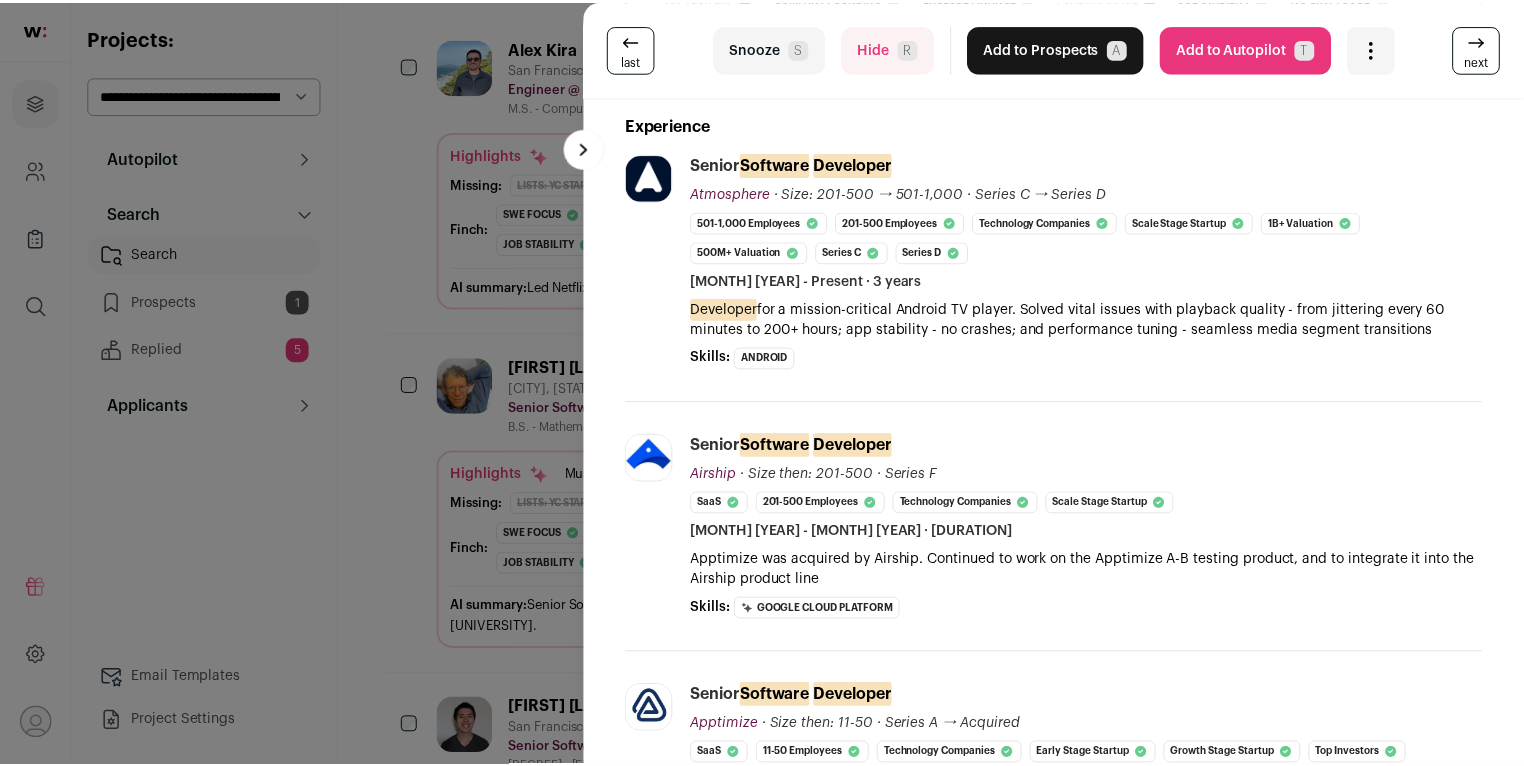 scroll, scrollTop: 846, scrollLeft: 0, axis: vertical 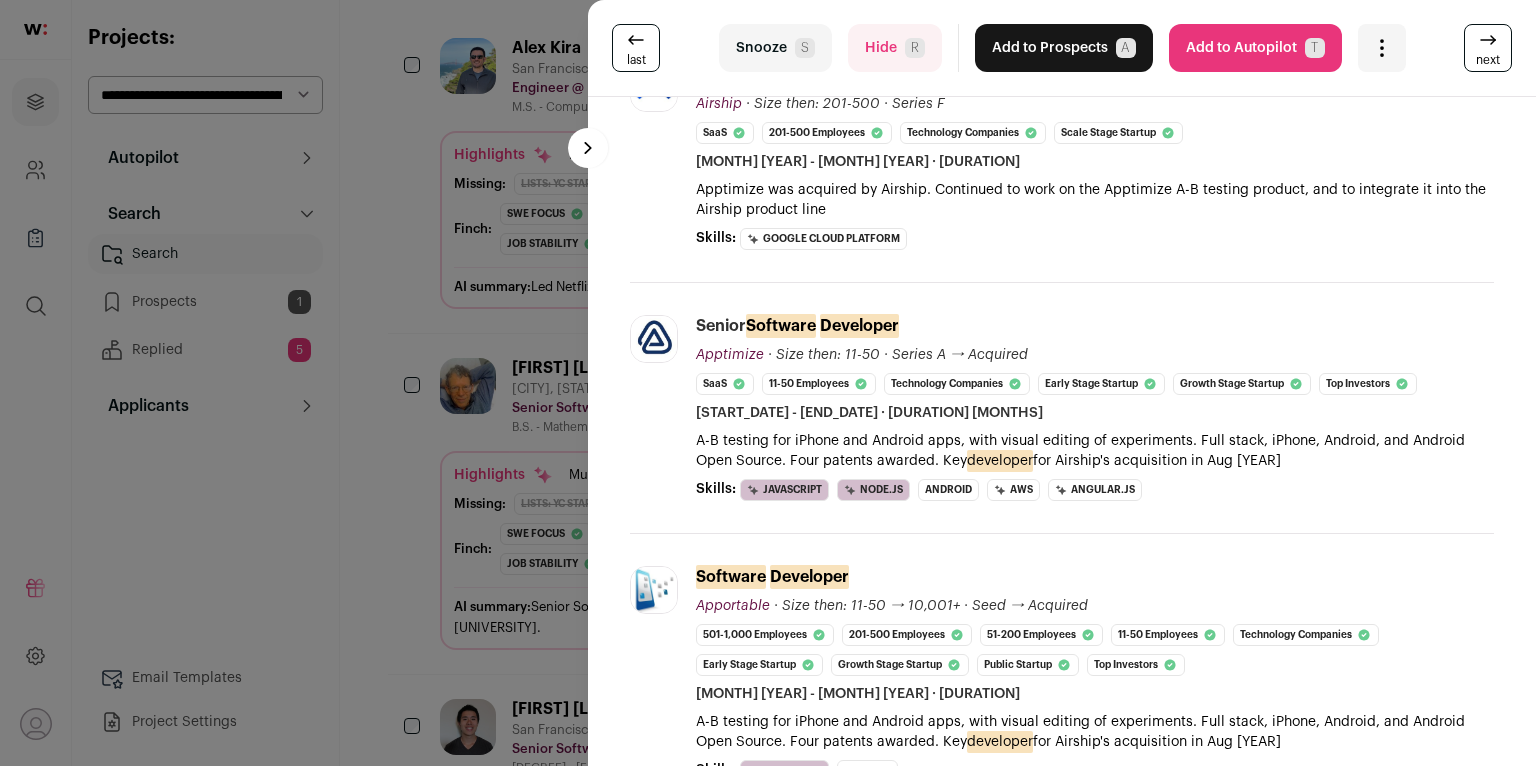 click on "last
Snooze
S
Hide
R
Add to Prospects
A
Are you sure?
[NAME]  is already in your ATS. Do you wish to reach out to this candidate through wellfound:ai?
Cancel
********
Add to Autopilot
T" at bounding box center [768, 383] 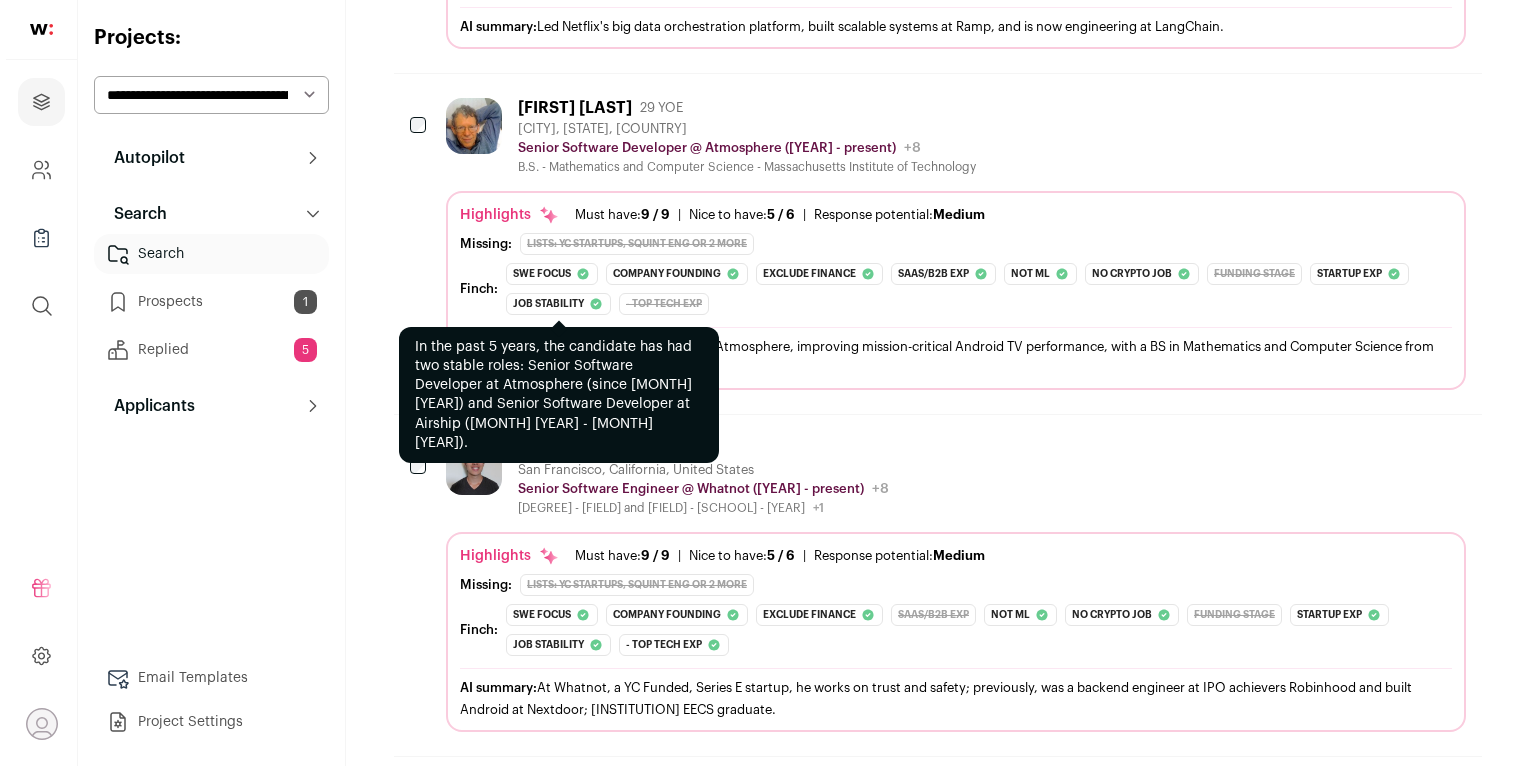 scroll, scrollTop: 824, scrollLeft: 0, axis: vertical 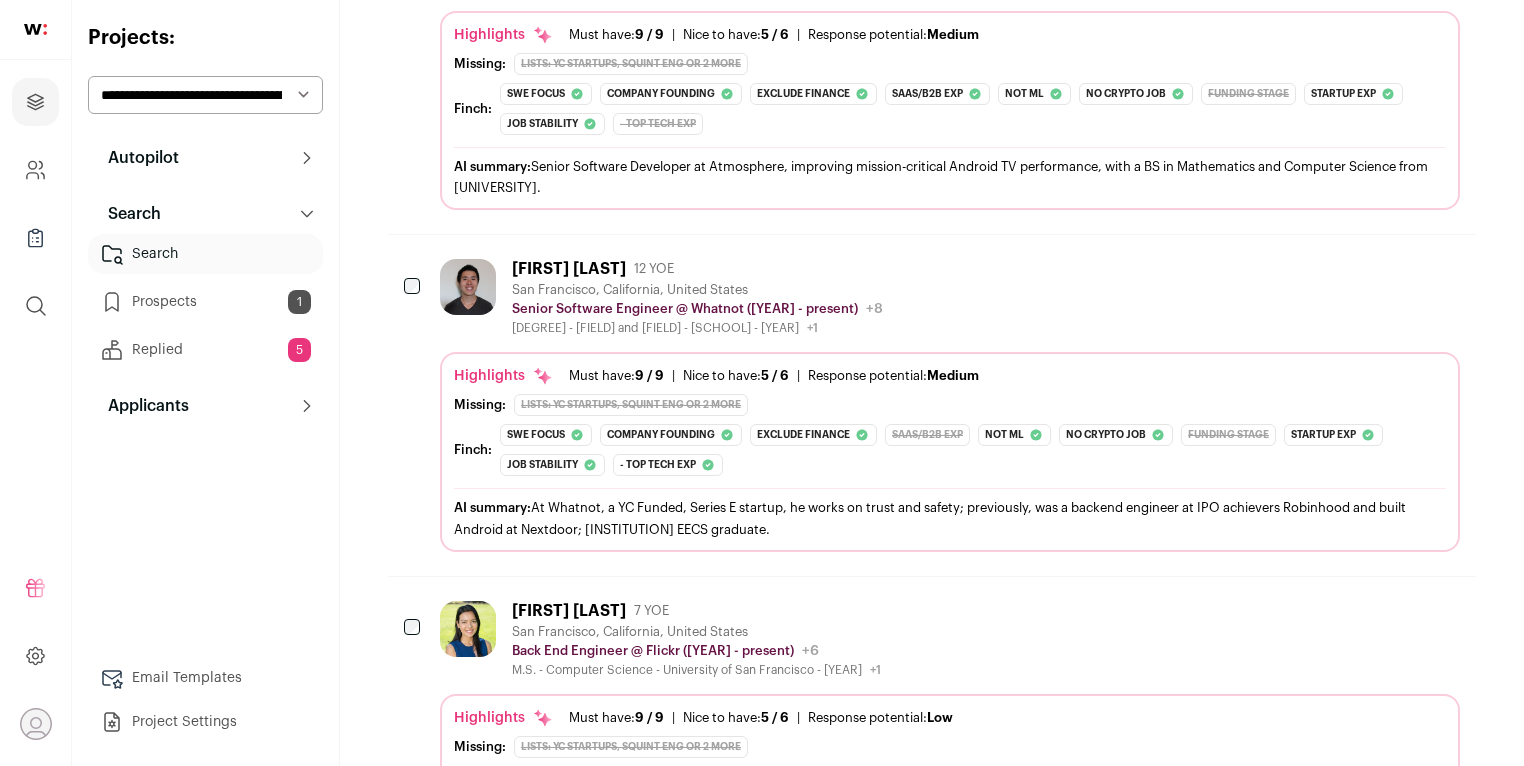 click at bounding box center [468, 287] 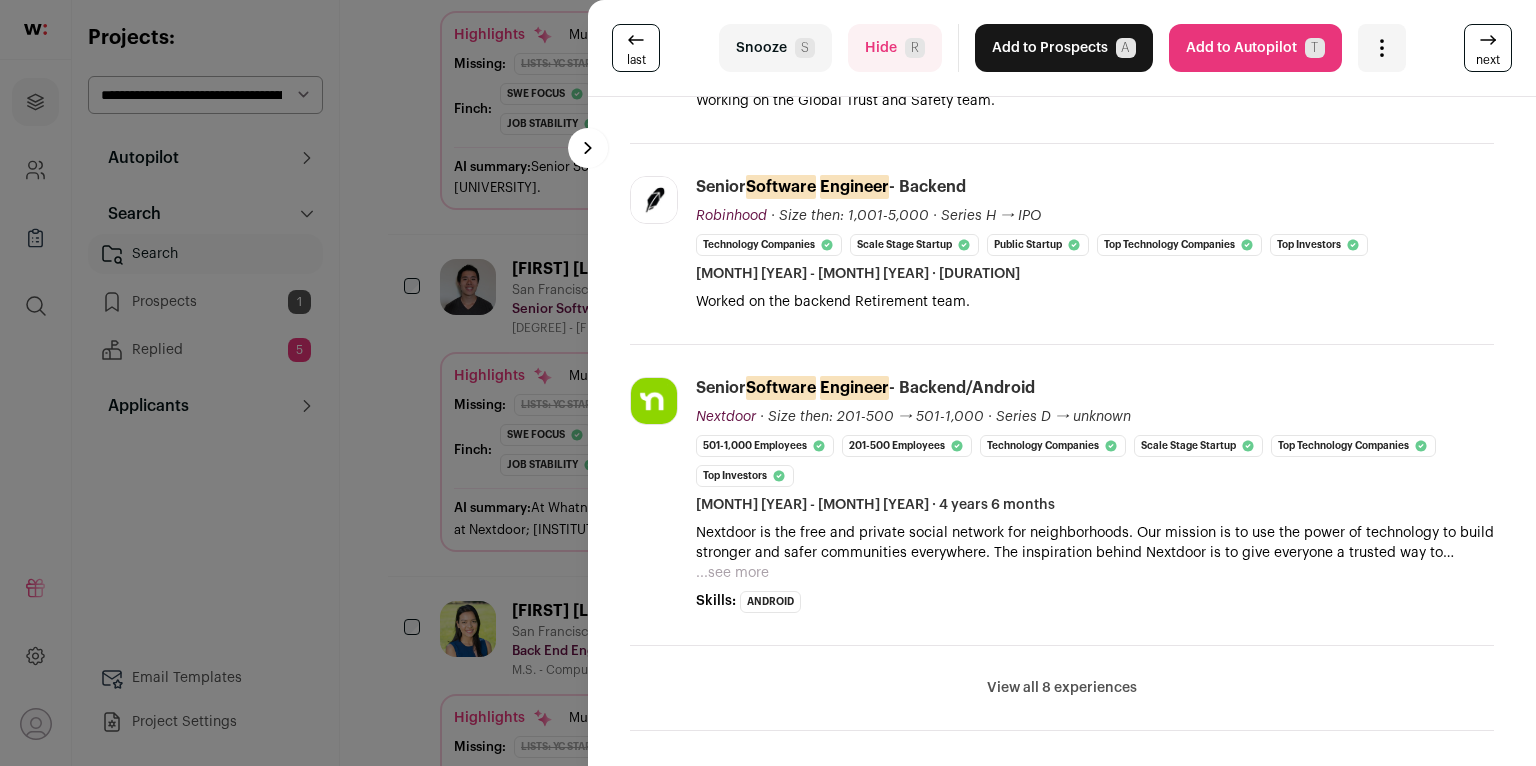 scroll, scrollTop: 742, scrollLeft: 0, axis: vertical 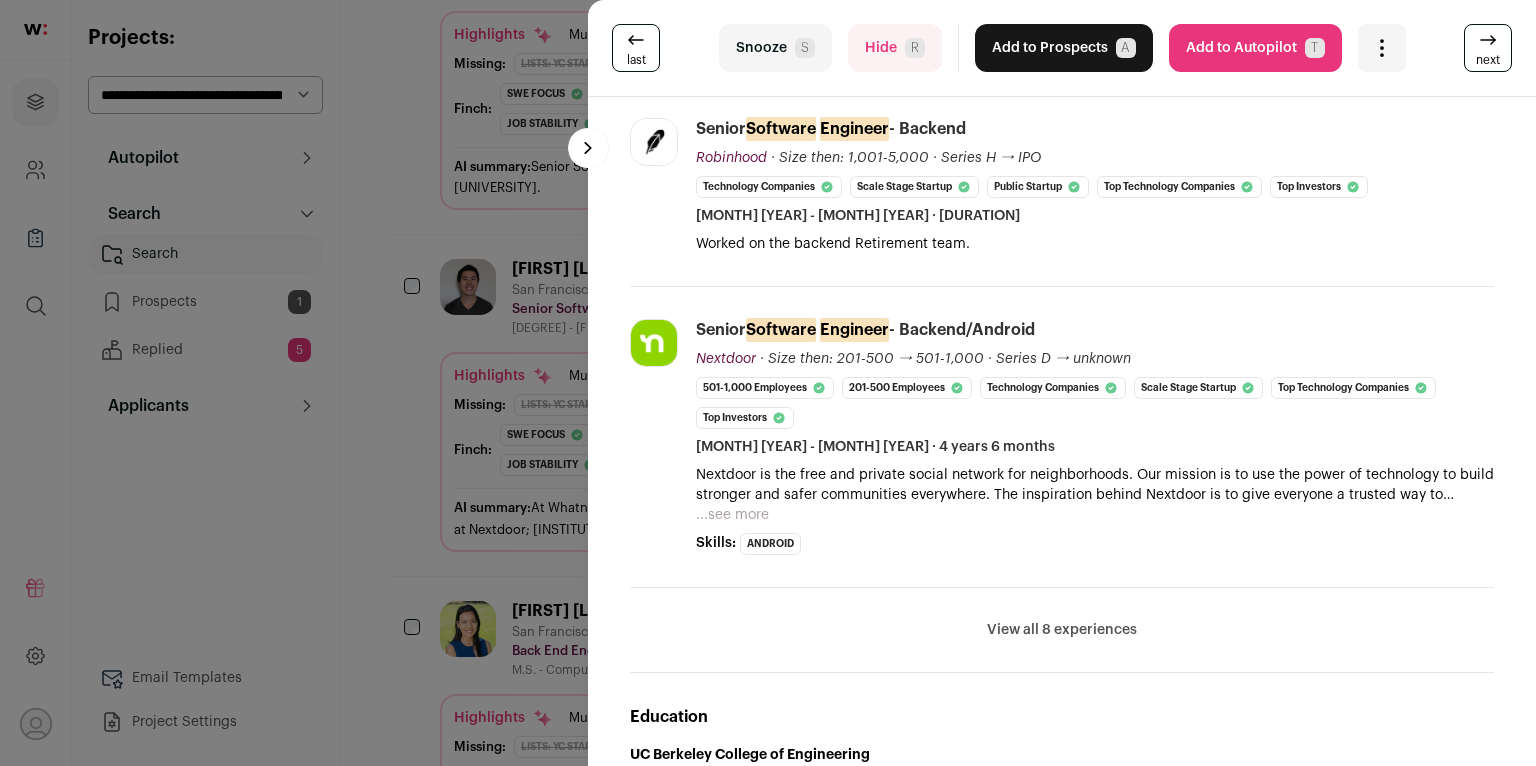 click on "View all 8 experiences" at bounding box center (1062, 630) 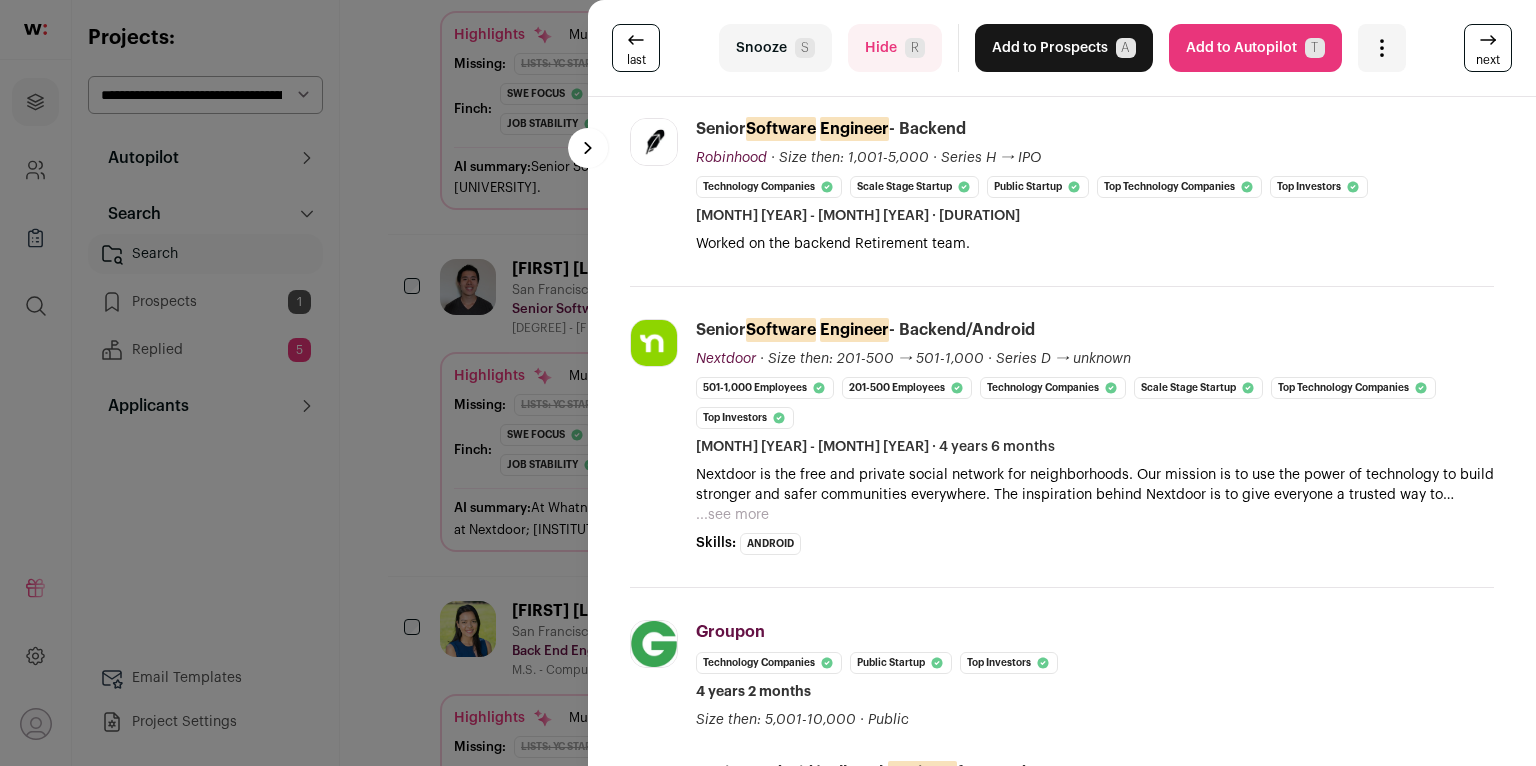 scroll, scrollTop: 0, scrollLeft: 0, axis: both 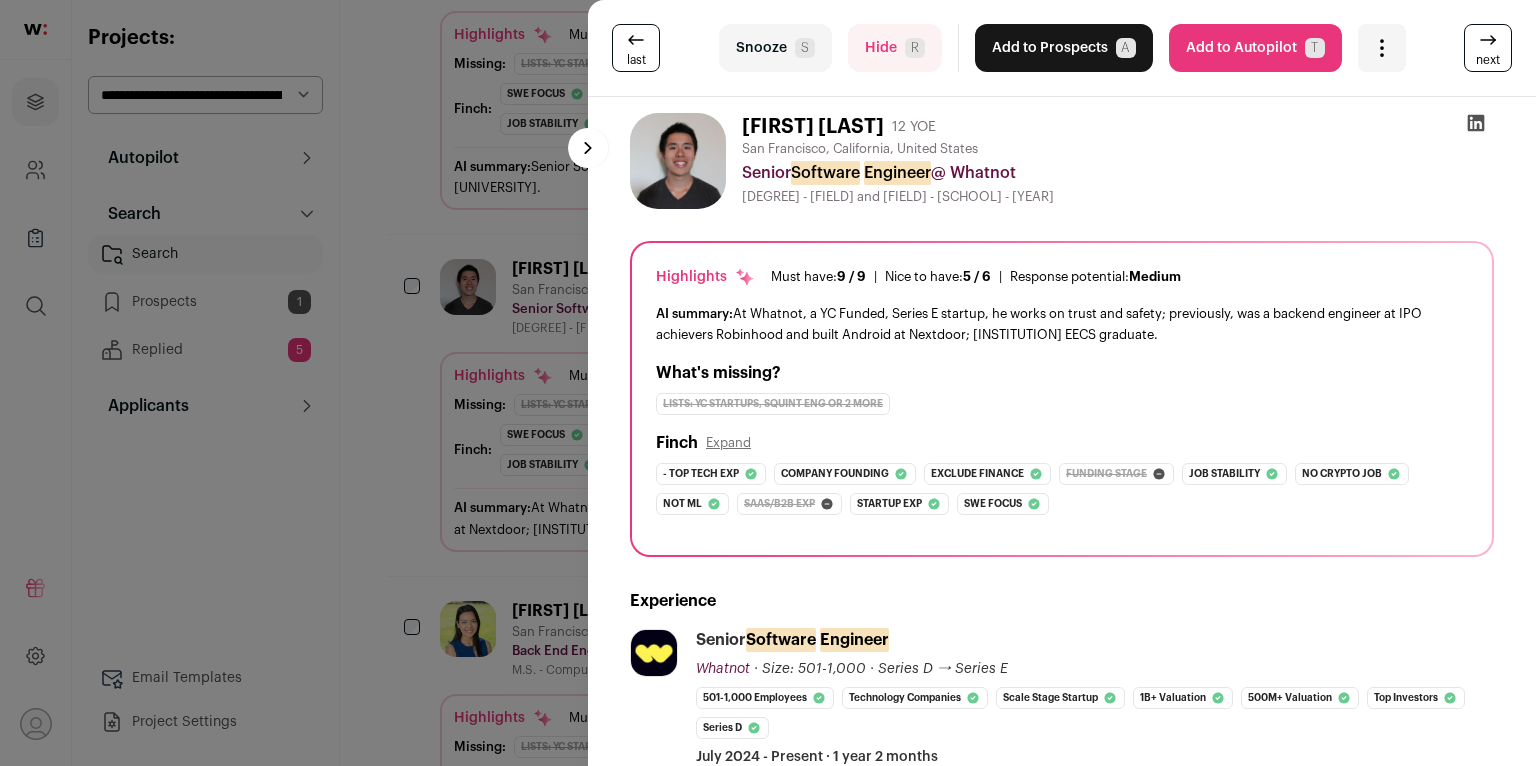 click on "Add to Prospects
A" at bounding box center (1064, 48) 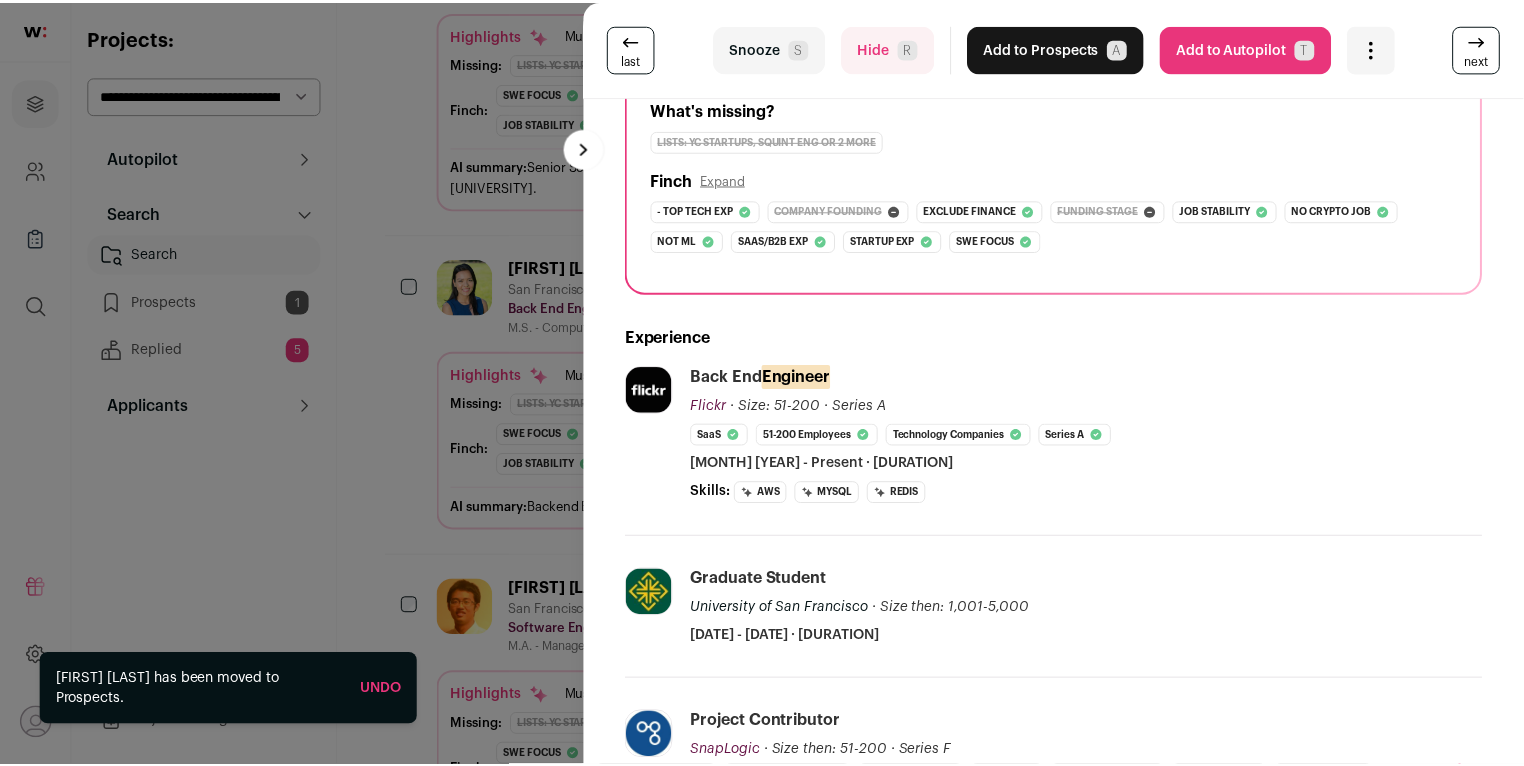 scroll, scrollTop: 451, scrollLeft: 0, axis: vertical 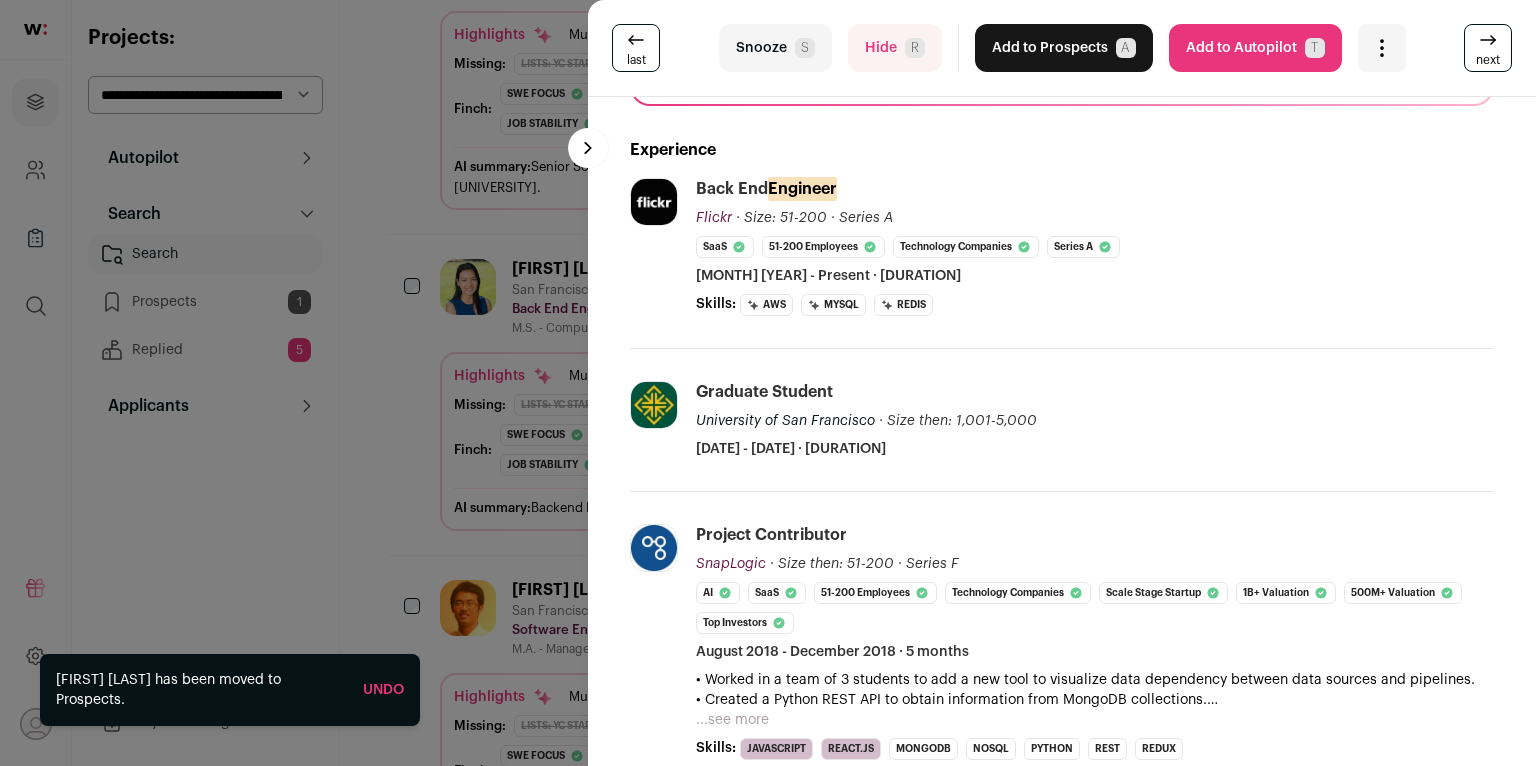 click on "last
Snooze
S
Hide
R
Add to Prospects
A
Are you sure?
[PERSON] is already in your ATS. Do you wish to reach out to this candidate through wellfound:ai?
Cancel
********
Add to Autopilot
T" at bounding box center [768, 383] 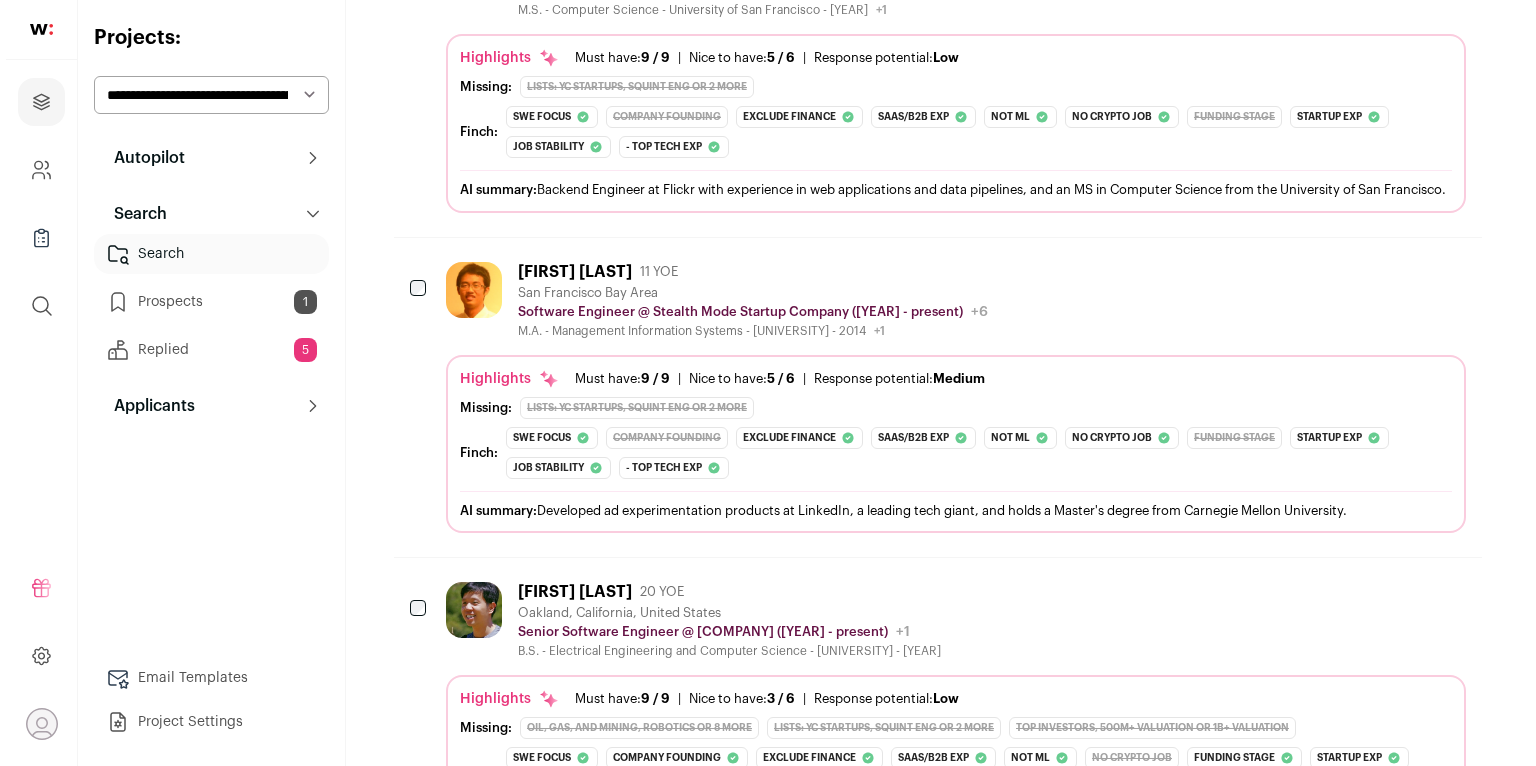 scroll, scrollTop: 1144, scrollLeft: 0, axis: vertical 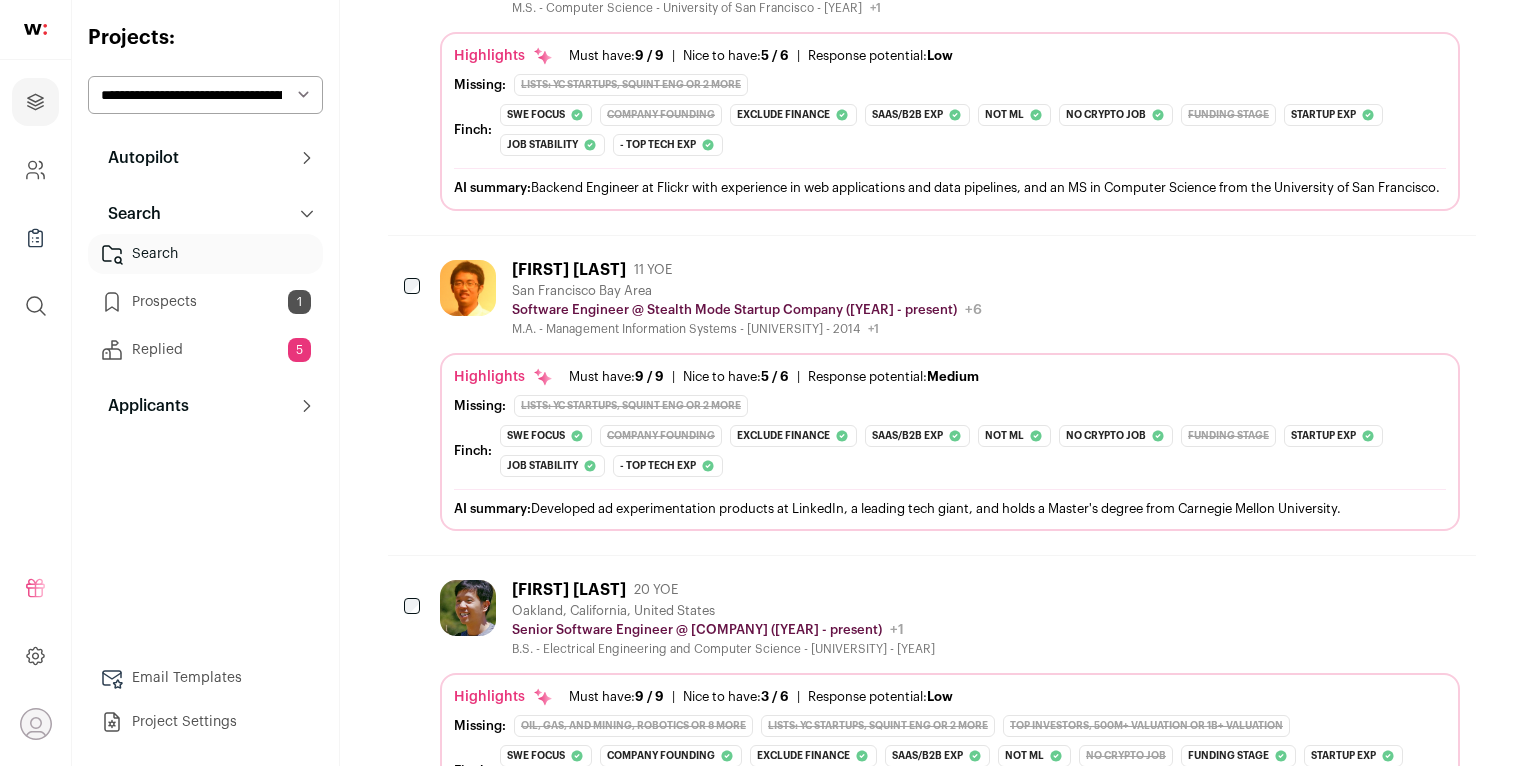 click on "Software Engineer @ Stealth Mode Startup Company
([YEAR] - present)" at bounding box center [734, 310] 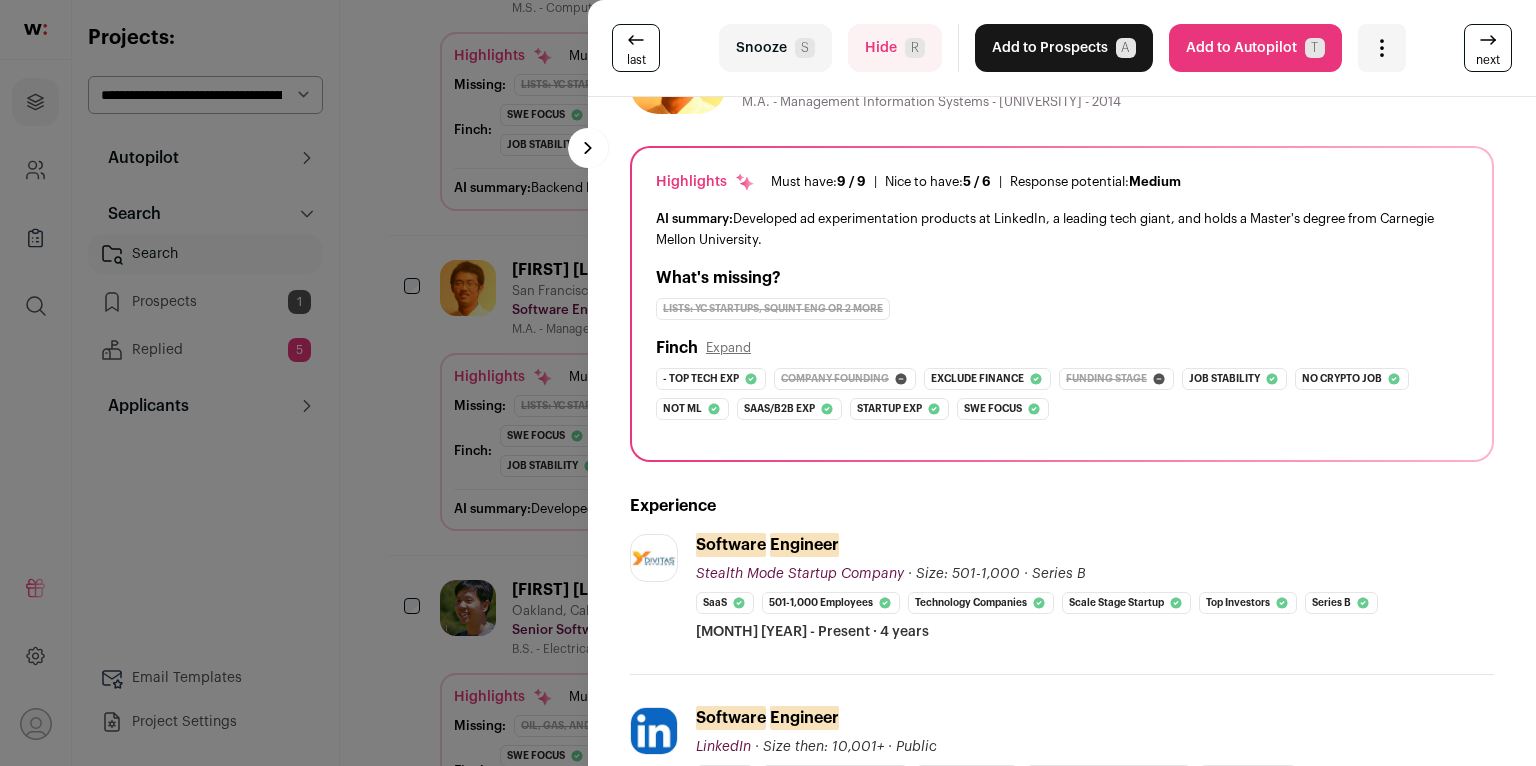 scroll, scrollTop: 0, scrollLeft: 0, axis: both 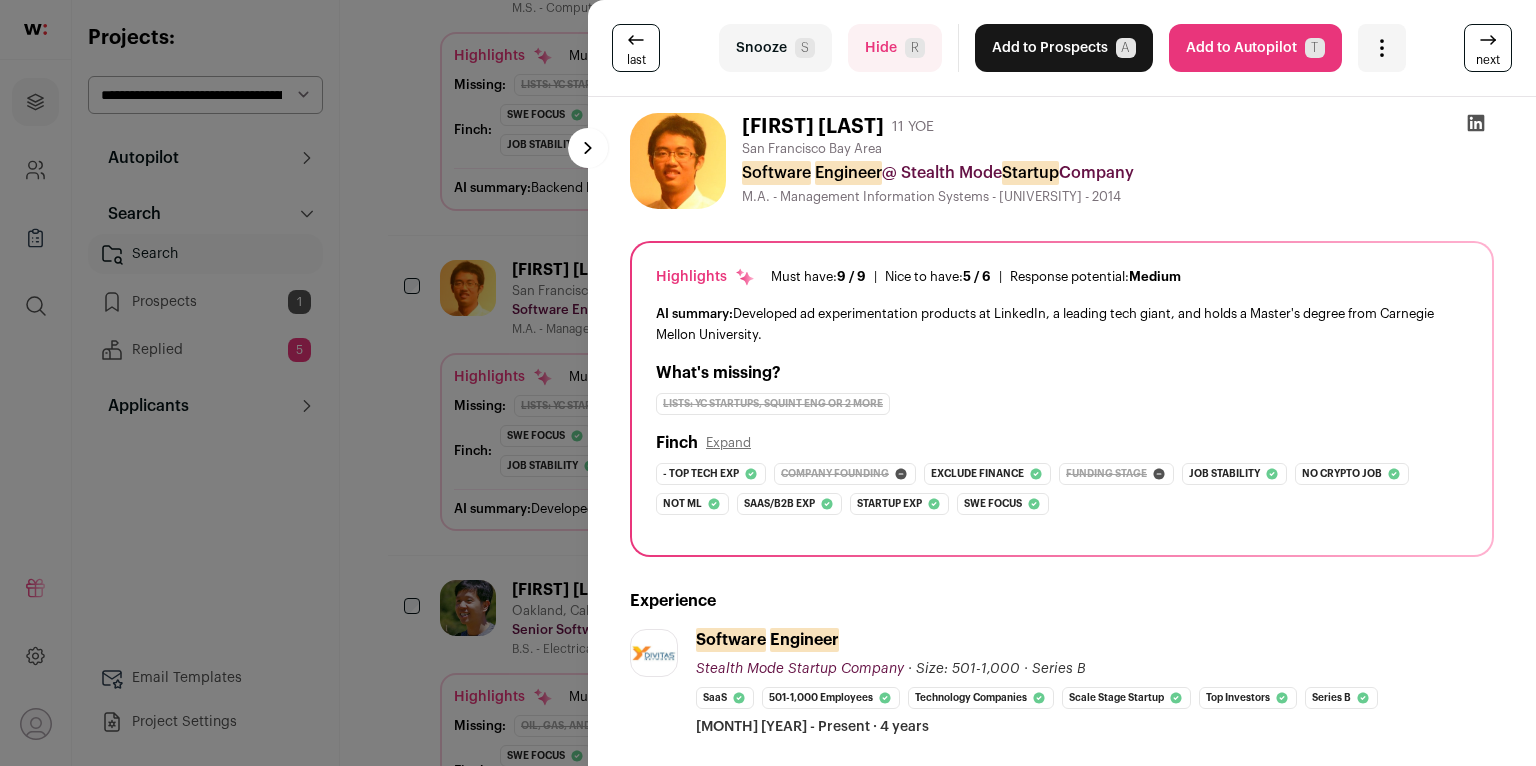 click 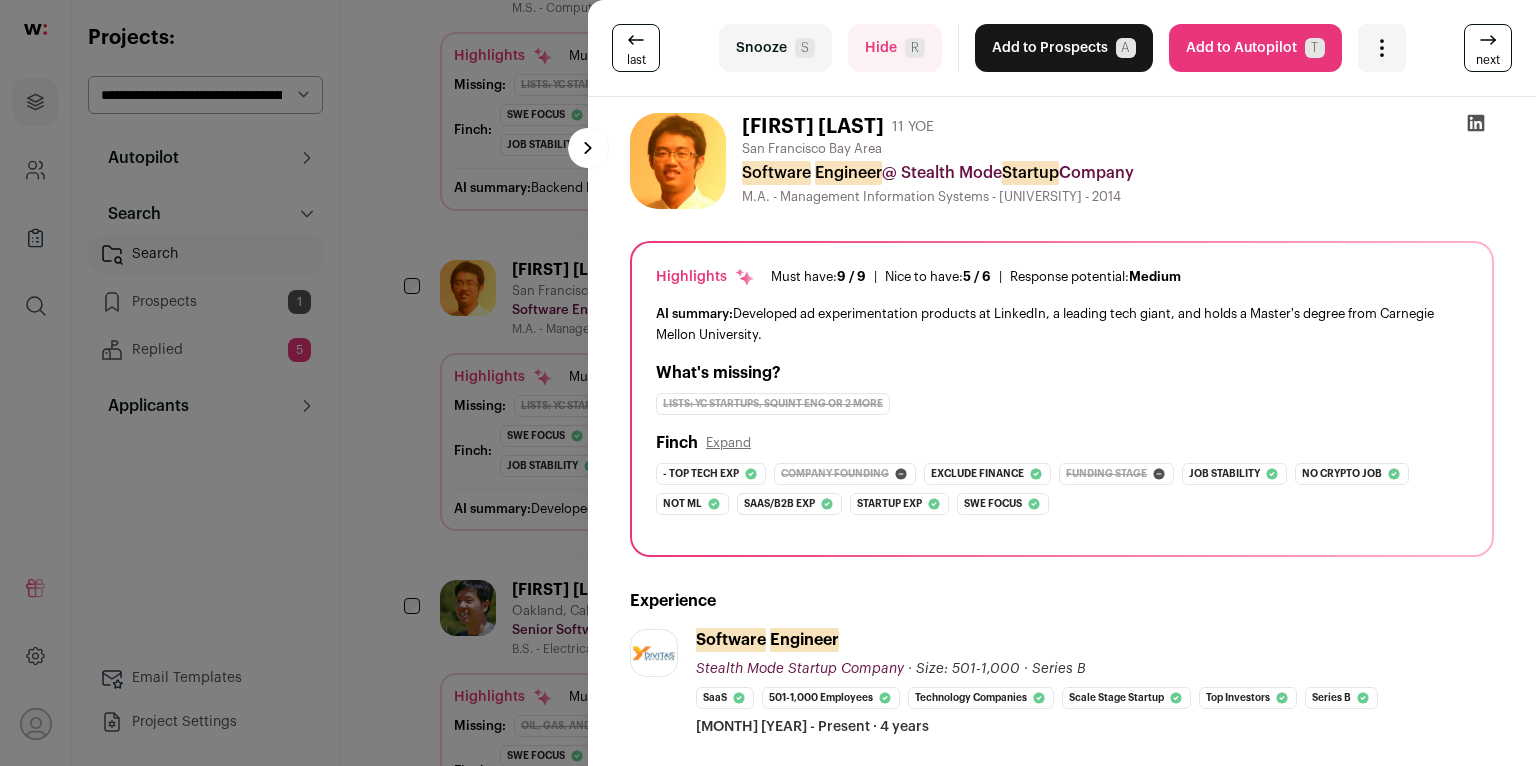 click on "Snooze
S" at bounding box center (775, 48) 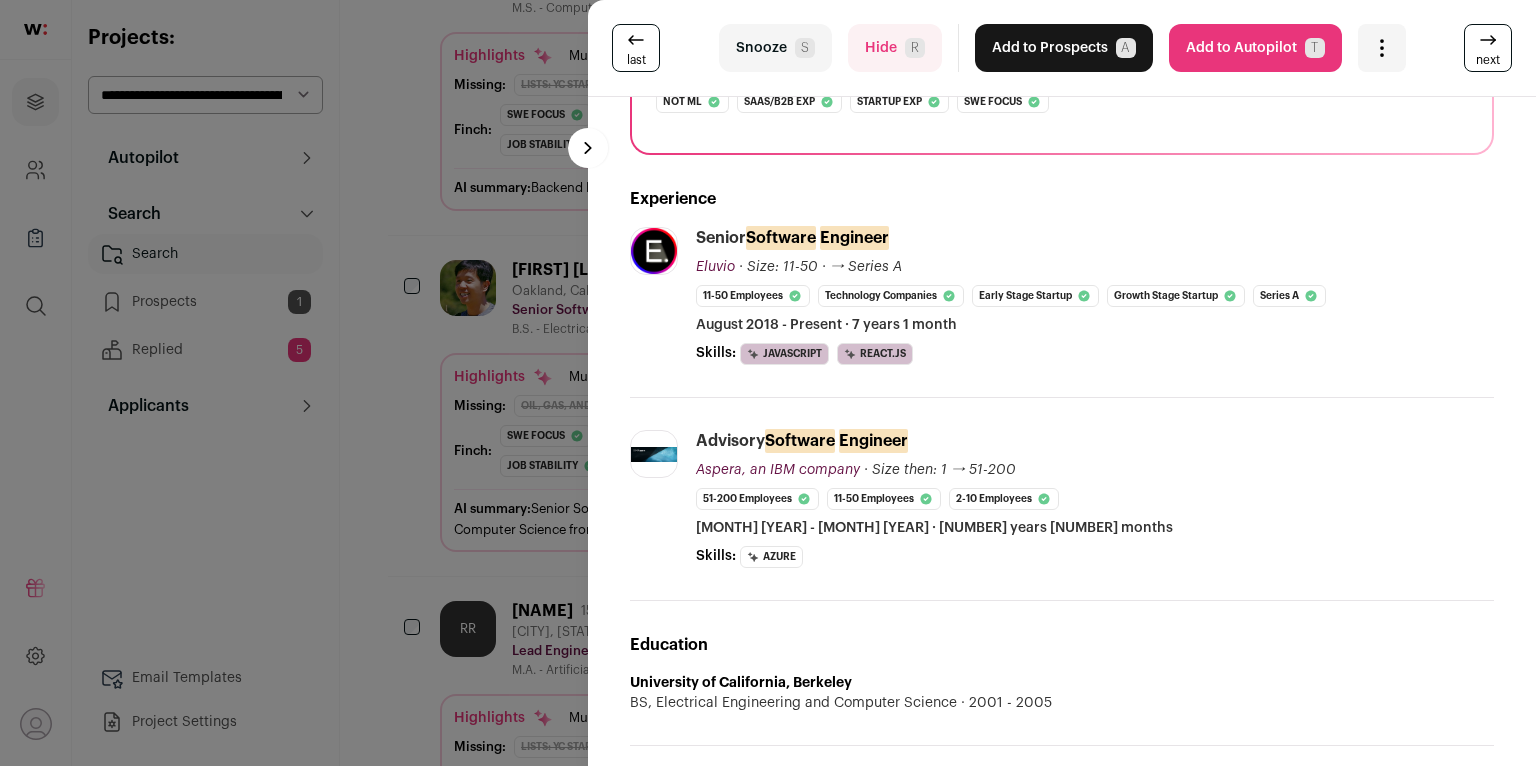 scroll, scrollTop: 0, scrollLeft: 0, axis: both 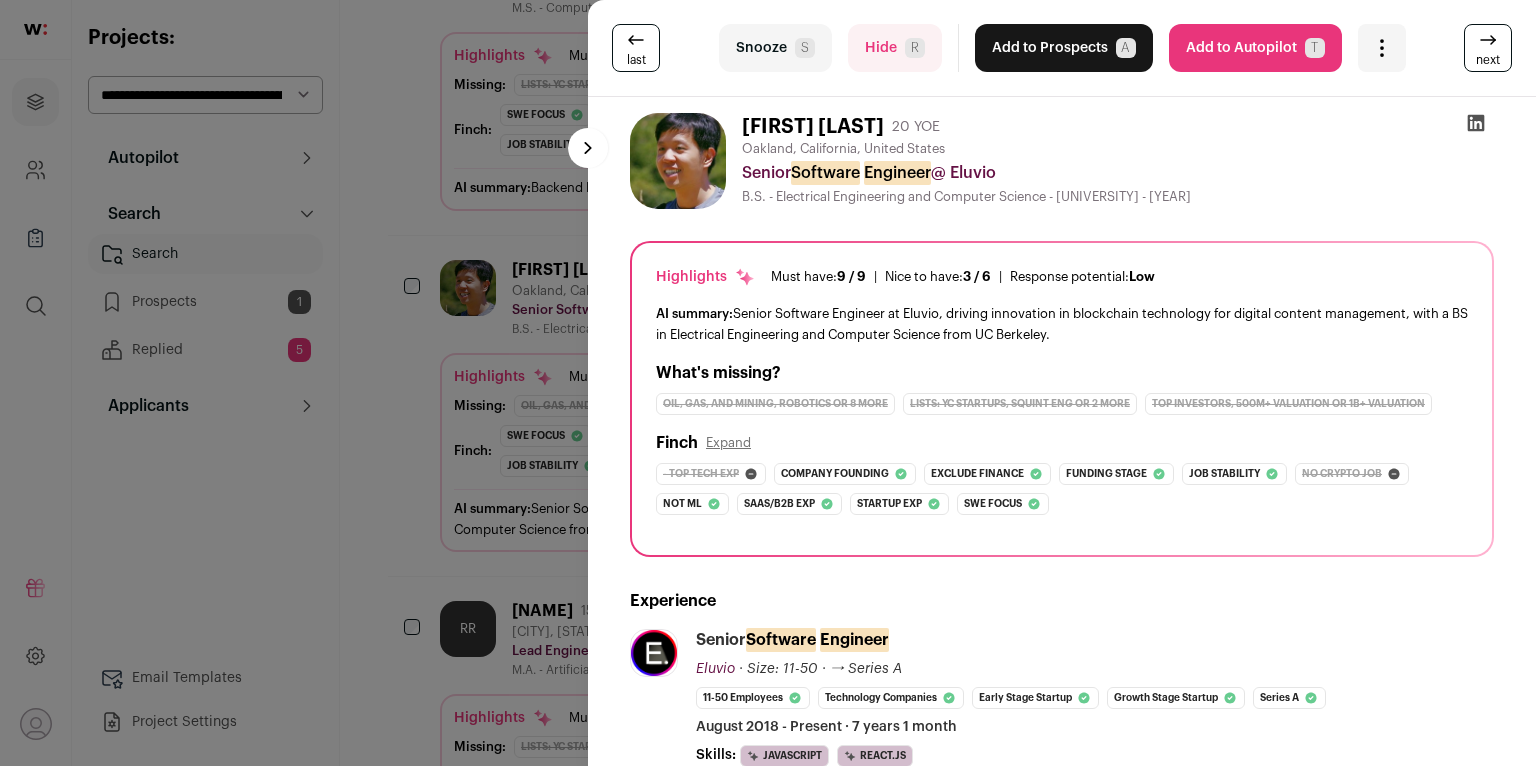click on "Add to Prospects
A" at bounding box center [1064, 48] 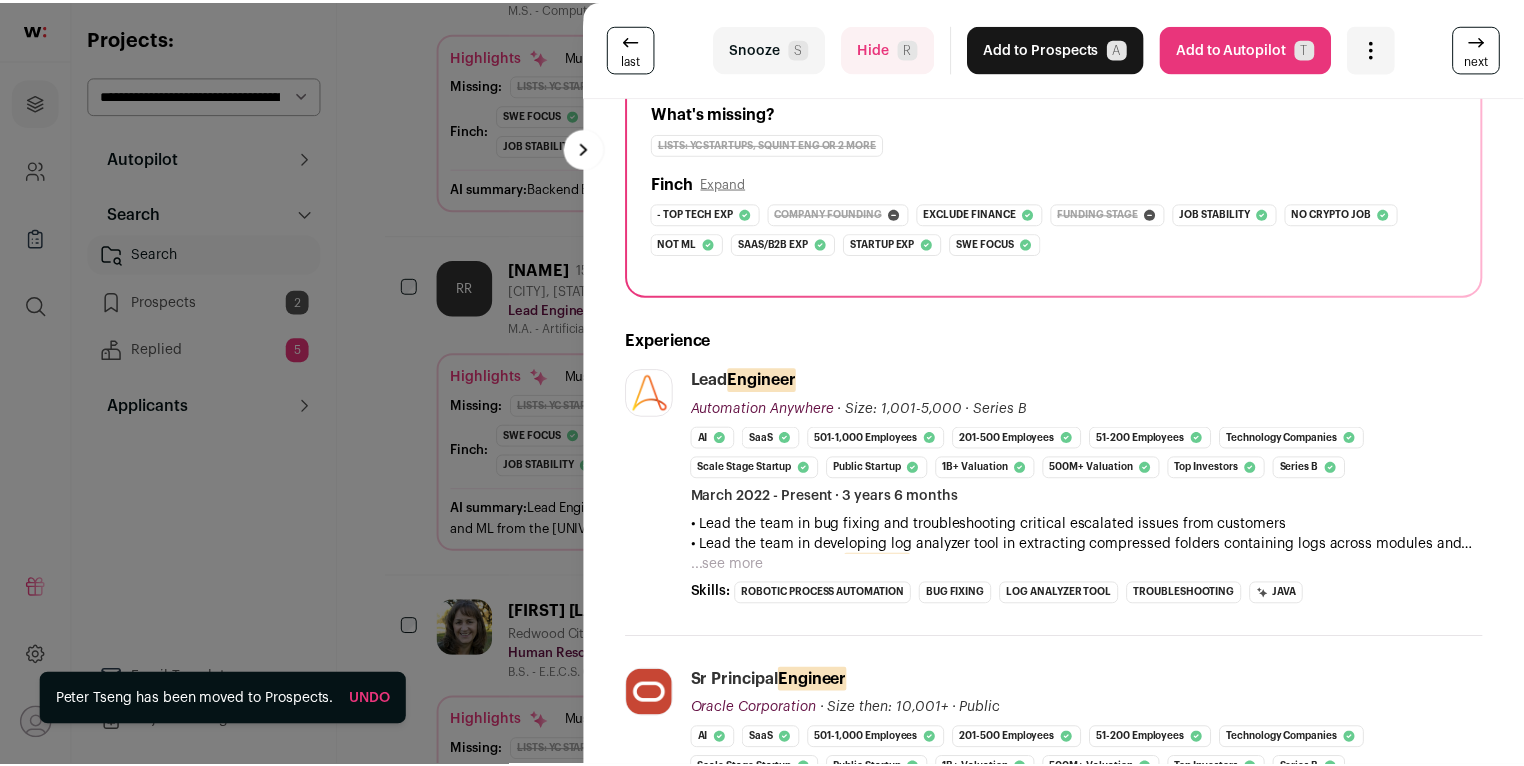 scroll, scrollTop: 410, scrollLeft: 0, axis: vertical 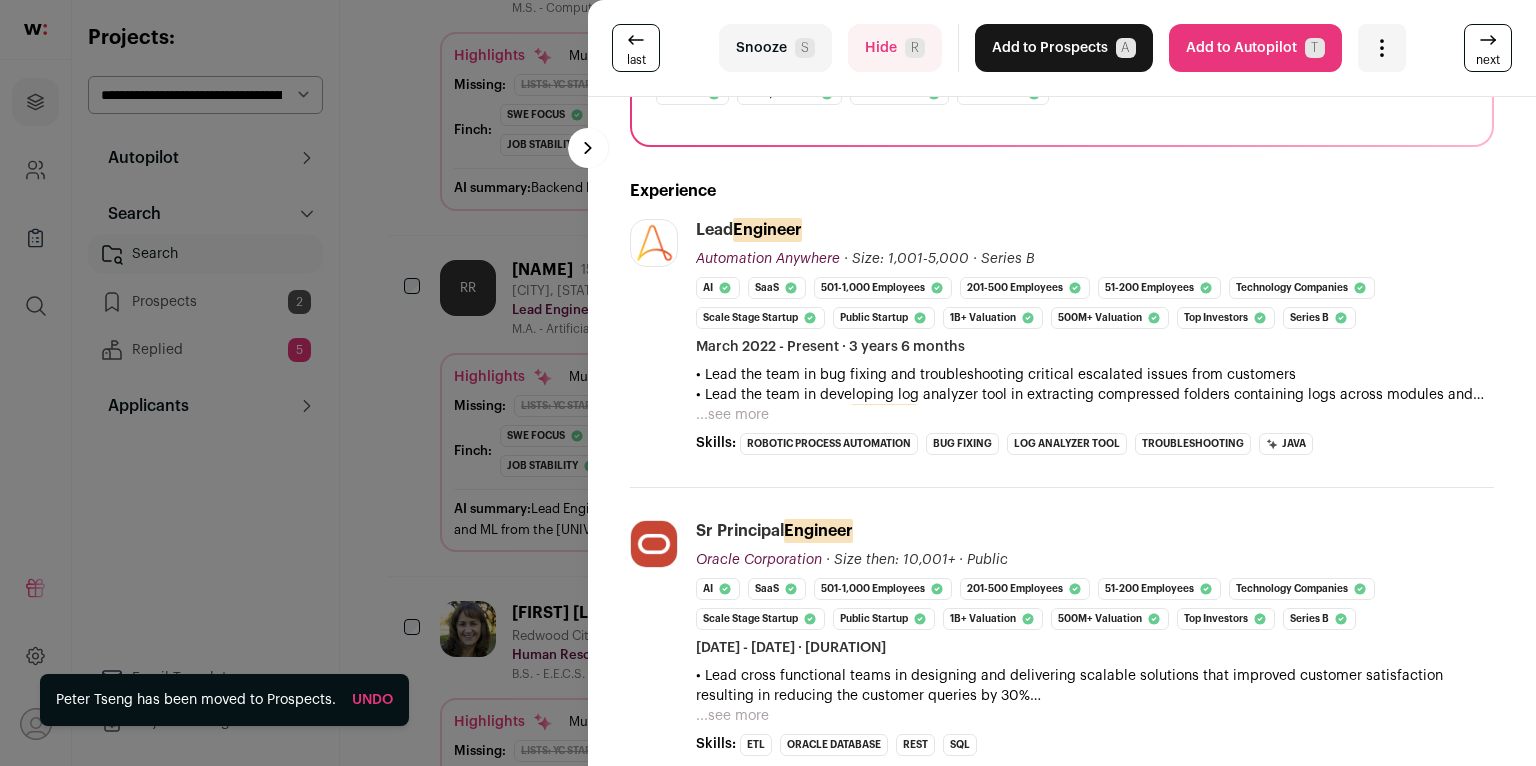 click on "last
Snooze
S
Hide
R
Add to Prospects
A
Are you sure?
[FIRST] [LAST]  is already in your ATS. Do you wish to reach out to this candidate through wellfound:ai?
Cancel
********
Add to Autopilot
T" at bounding box center (768, 383) 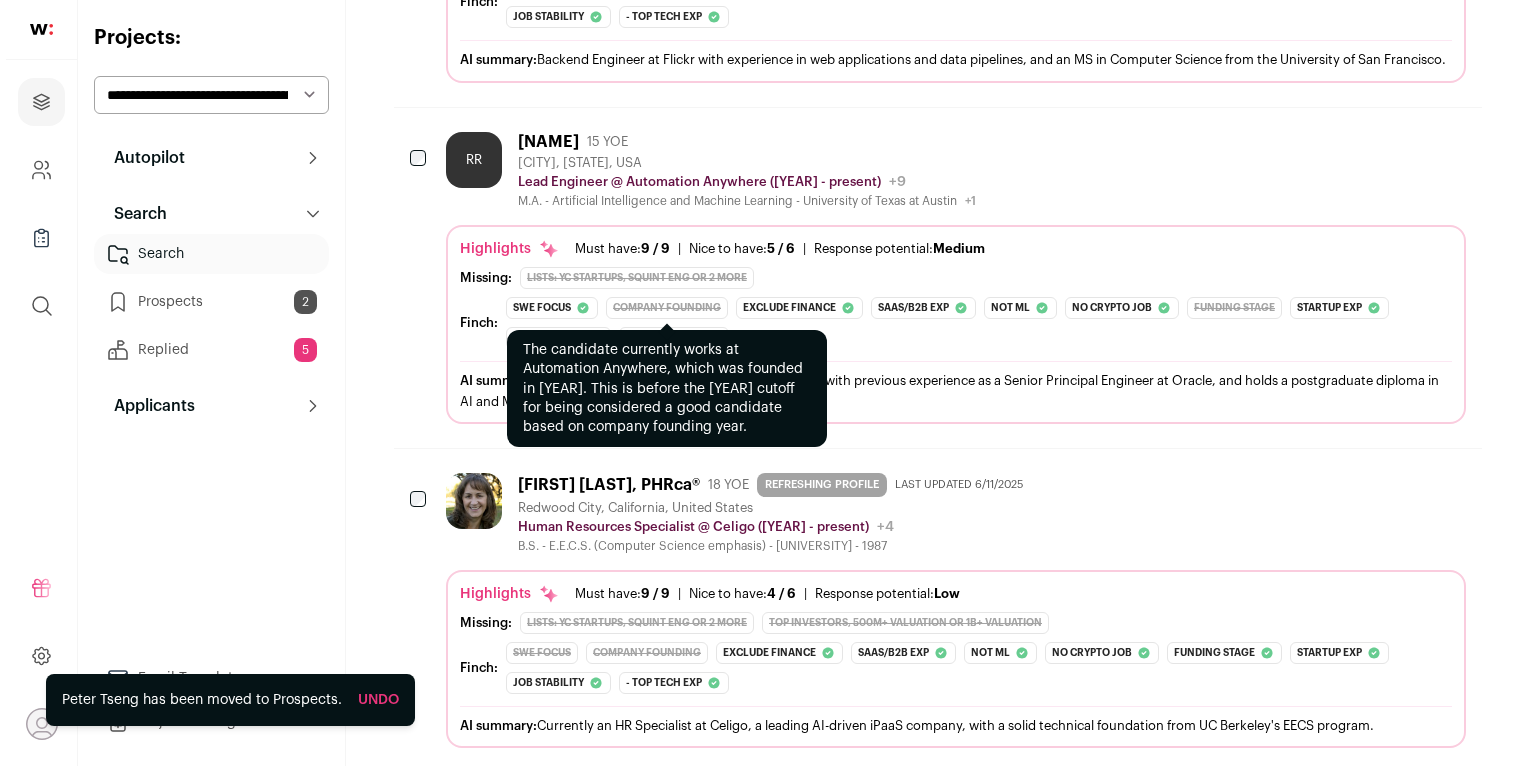 scroll, scrollTop: 1280, scrollLeft: 0, axis: vertical 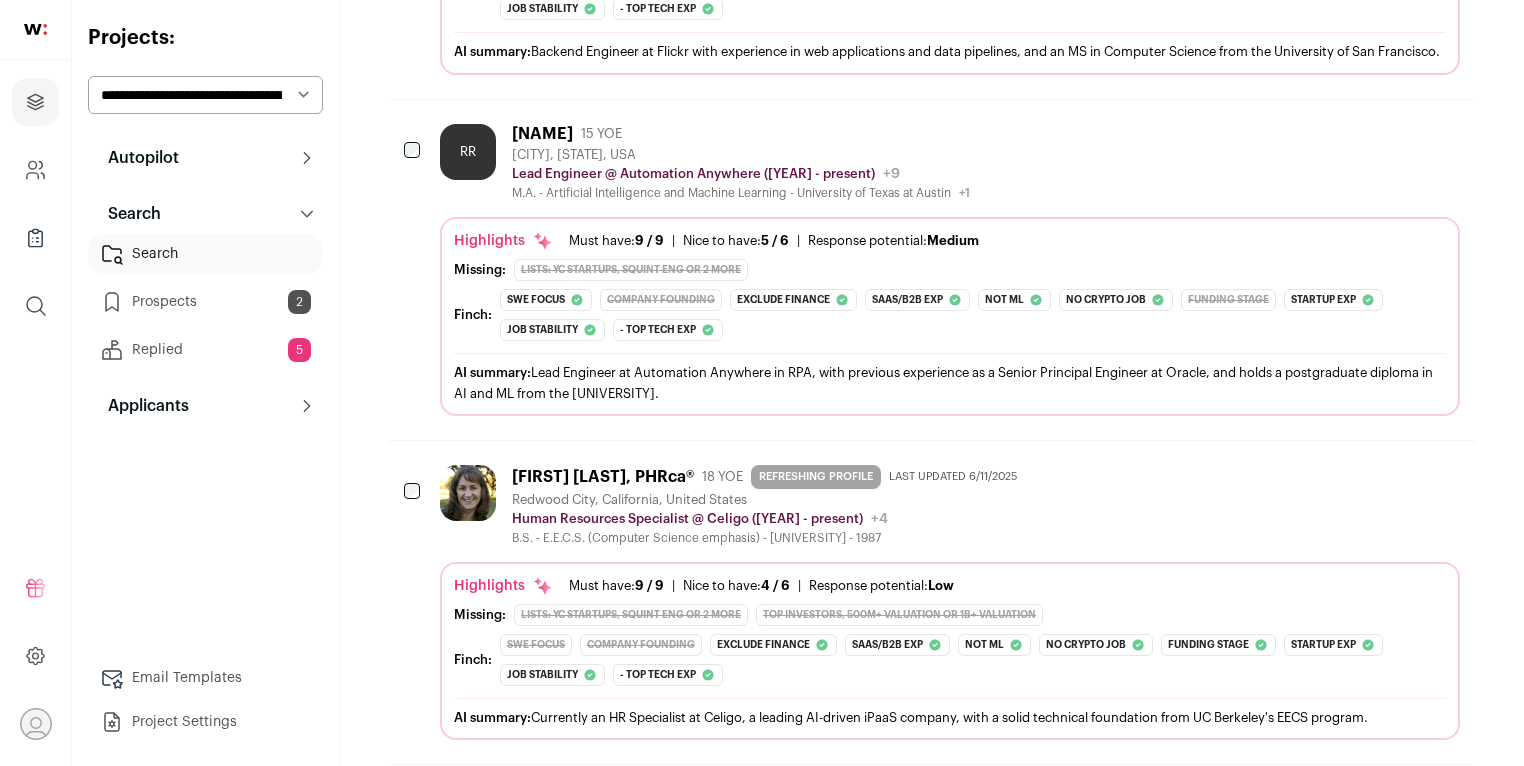 click on "[FIRST] [LAST], PHRca®" at bounding box center (603, 477) 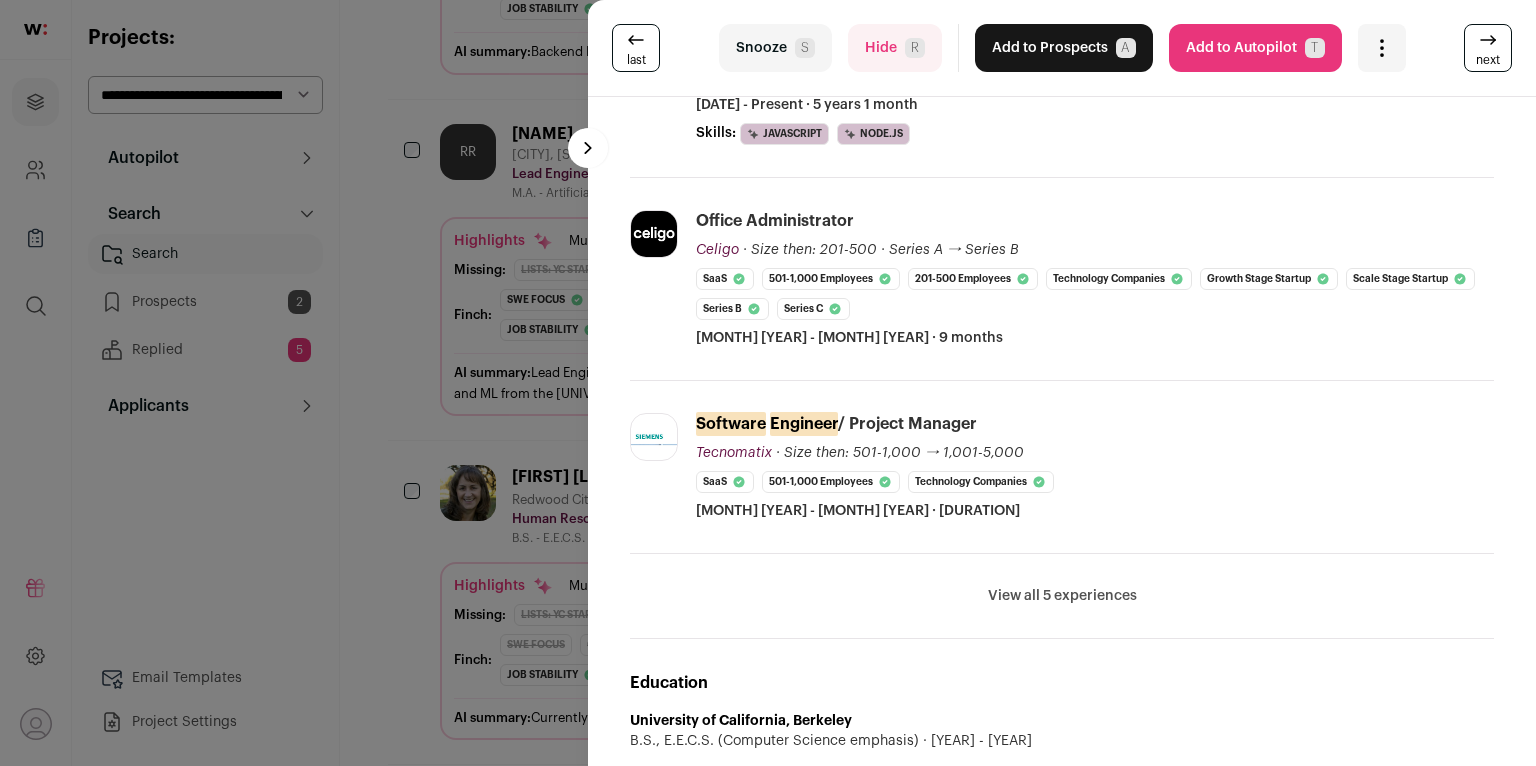 scroll, scrollTop: 654, scrollLeft: 0, axis: vertical 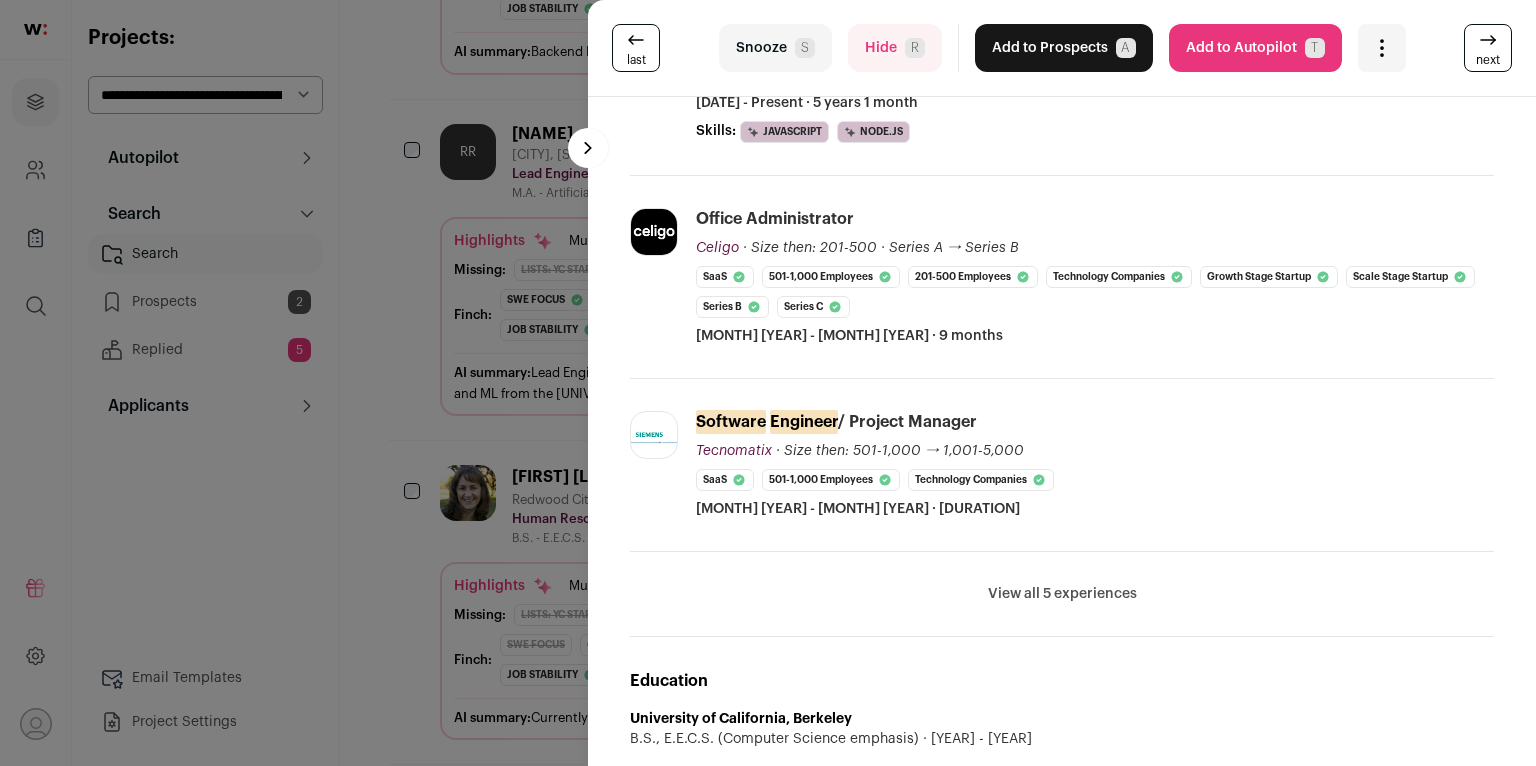 click on "View all 5 experiences" at bounding box center [1062, 594] 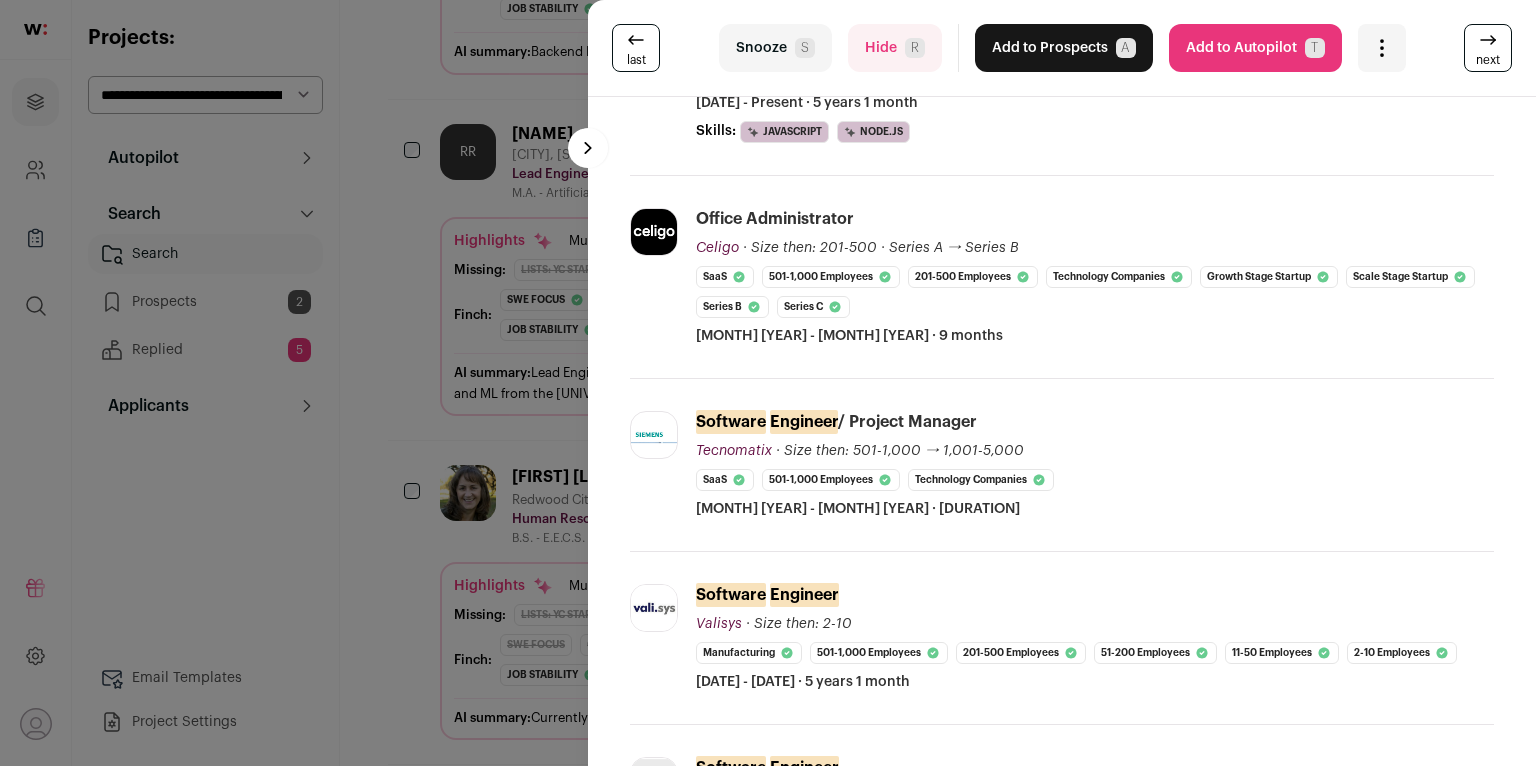 click on "Software   Engineer
[COMPANY]
[COMPANY]
[URL]
Public / Private
Private
Valuation
Unknown
Company size
[SIZE]
Founded
[YEAR]
Tags
[TAG]
About the company
View more
View less" at bounding box center [1095, 638] 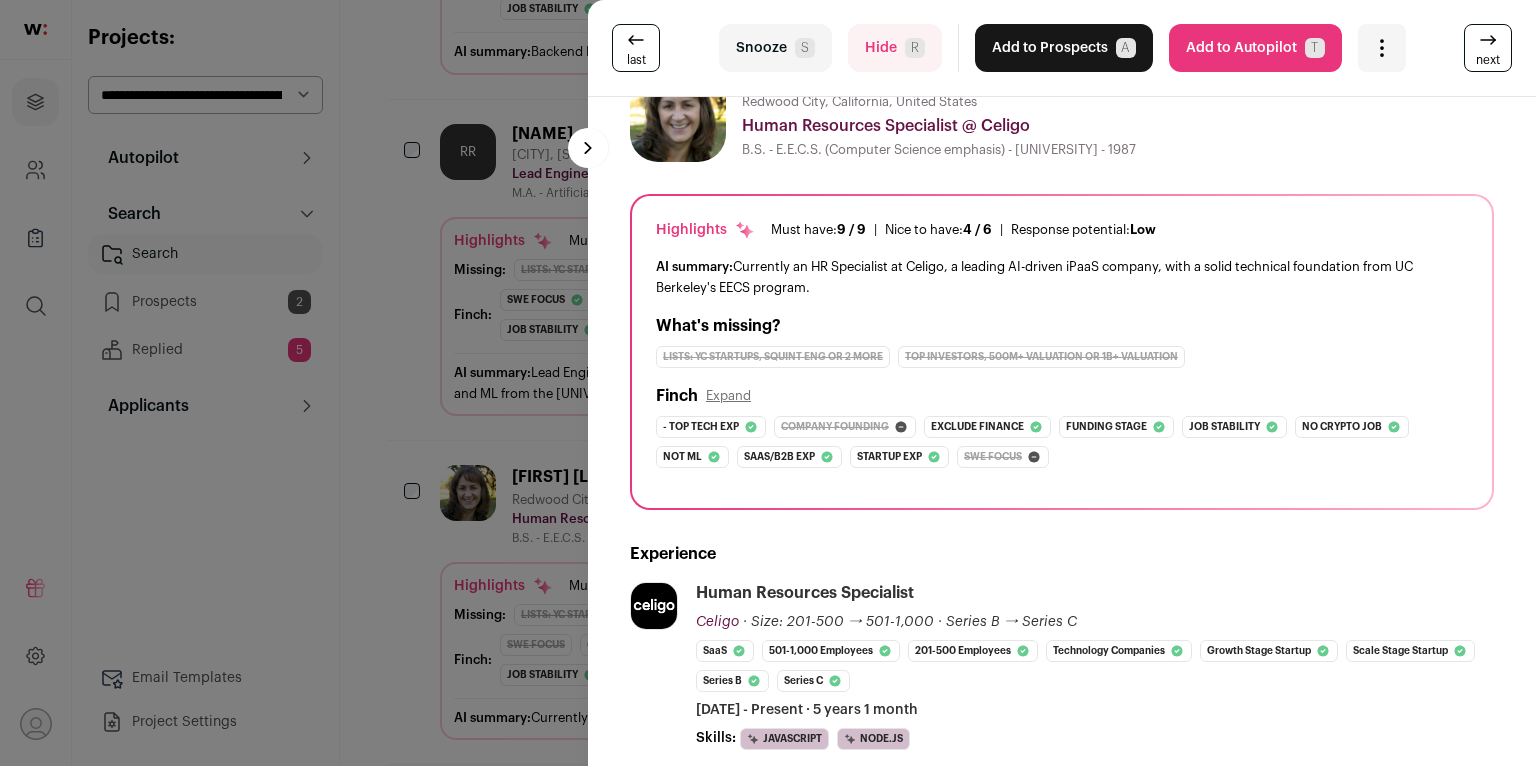 scroll, scrollTop: 0, scrollLeft: 0, axis: both 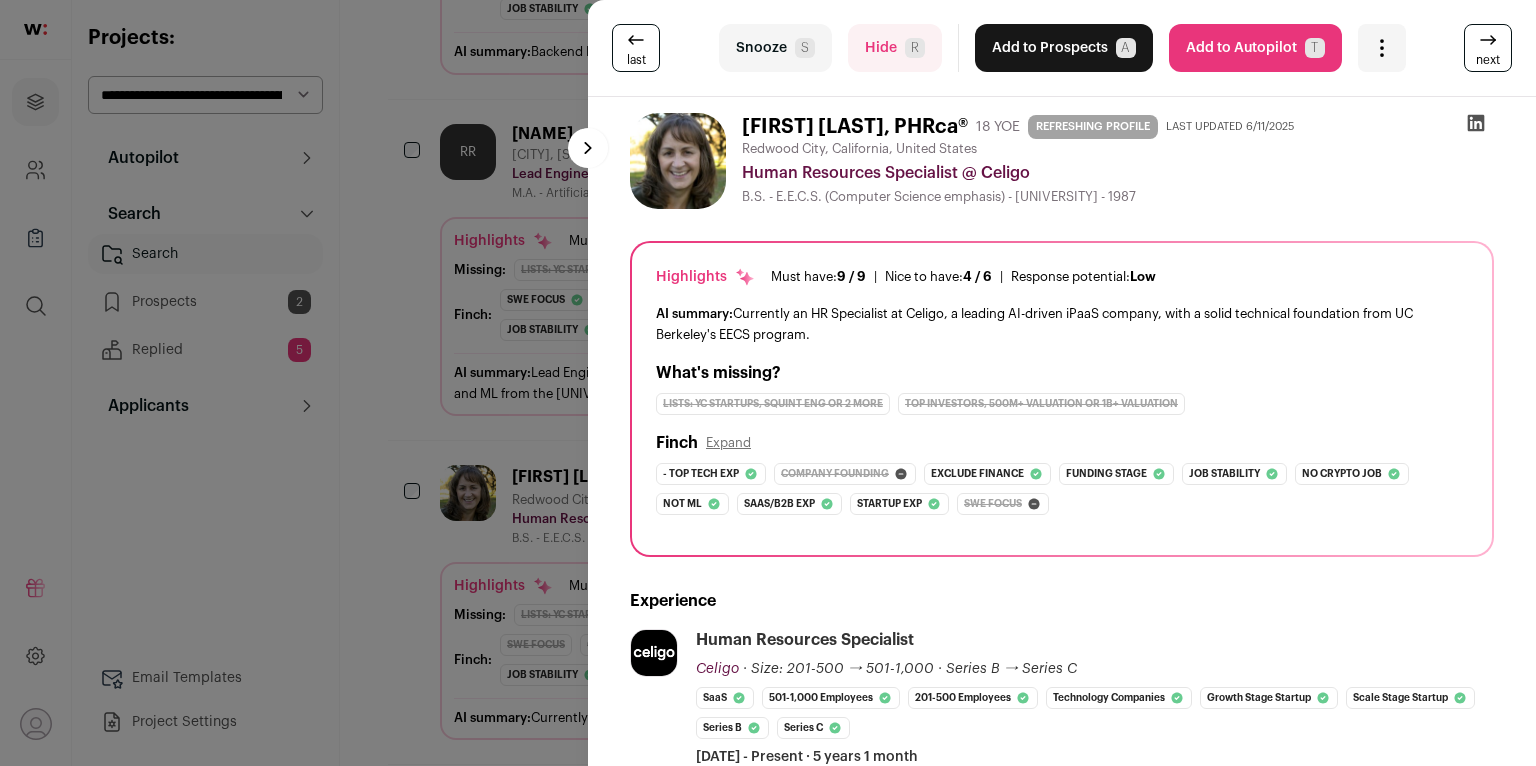 click 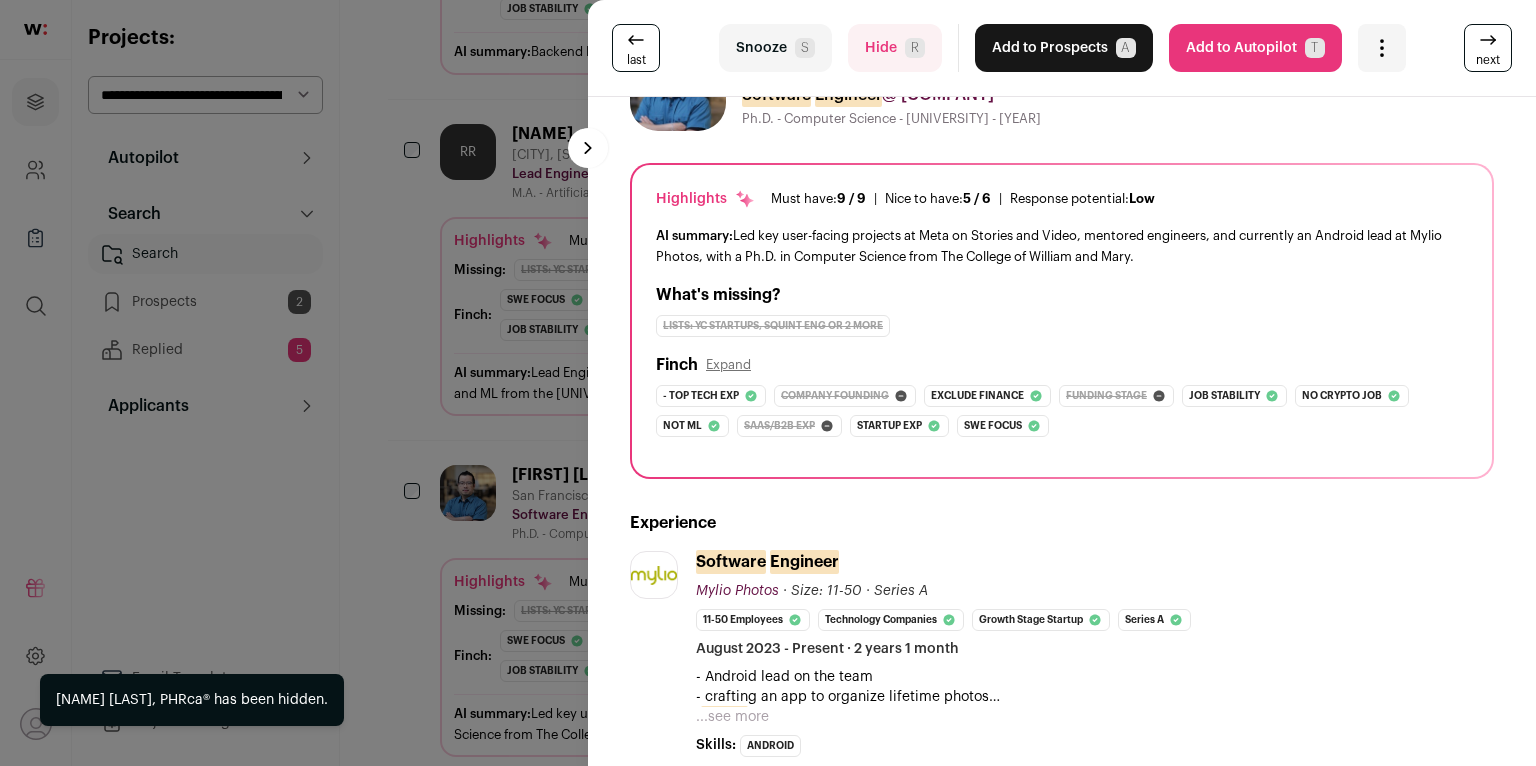 scroll, scrollTop: 346, scrollLeft: 0, axis: vertical 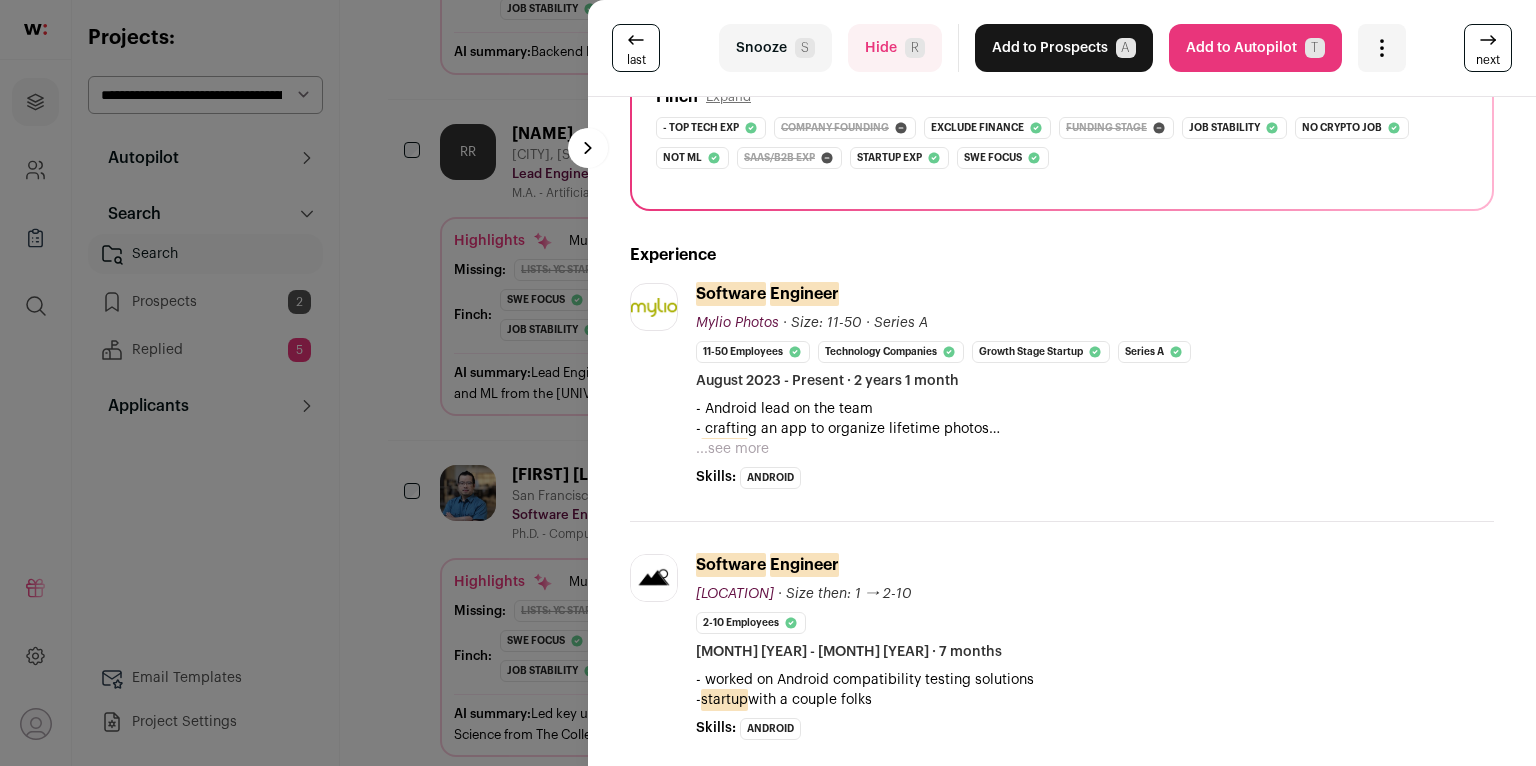click on "Hide
R" at bounding box center [895, 48] 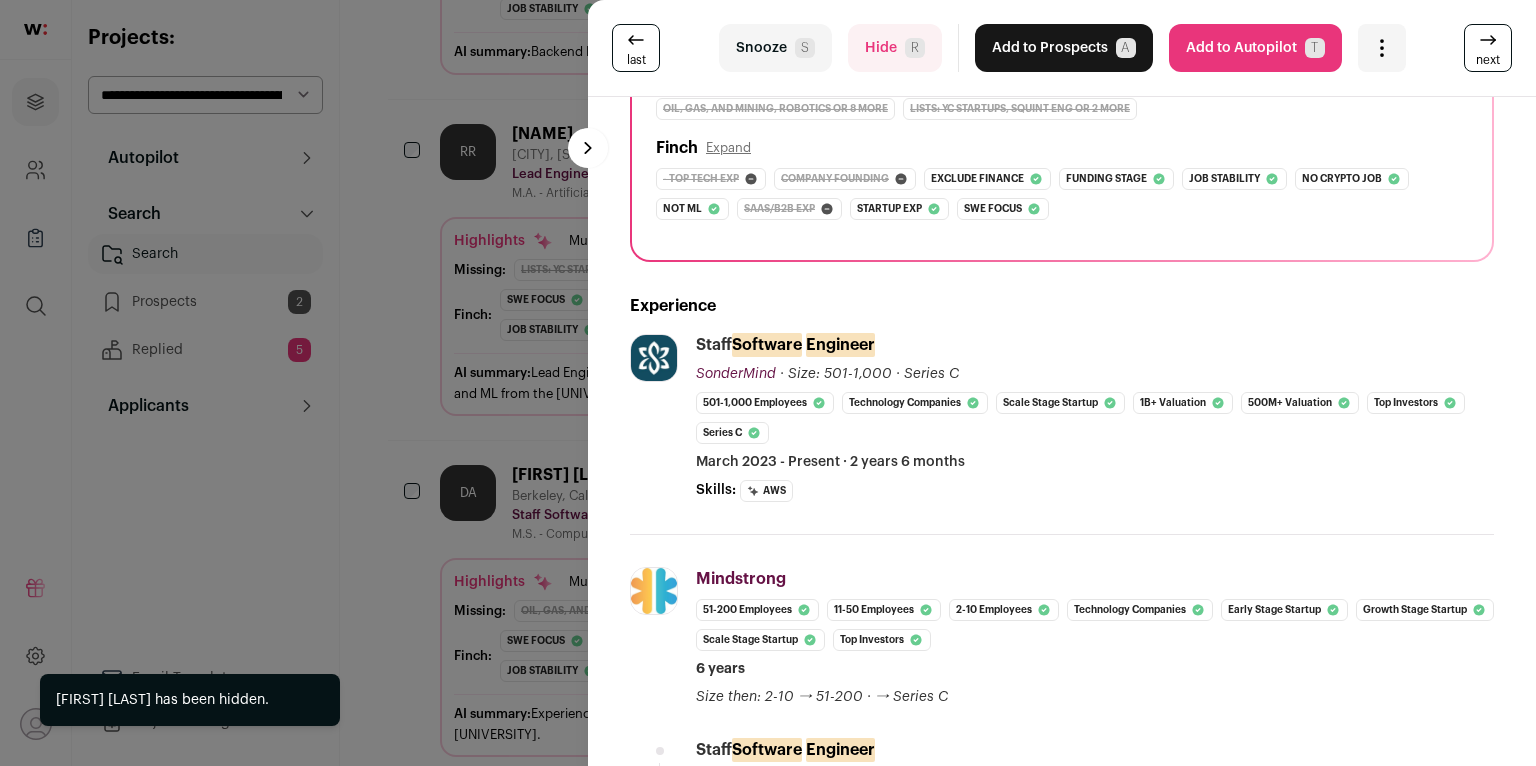scroll, scrollTop: 431, scrollLeft: 0, axis: vertical 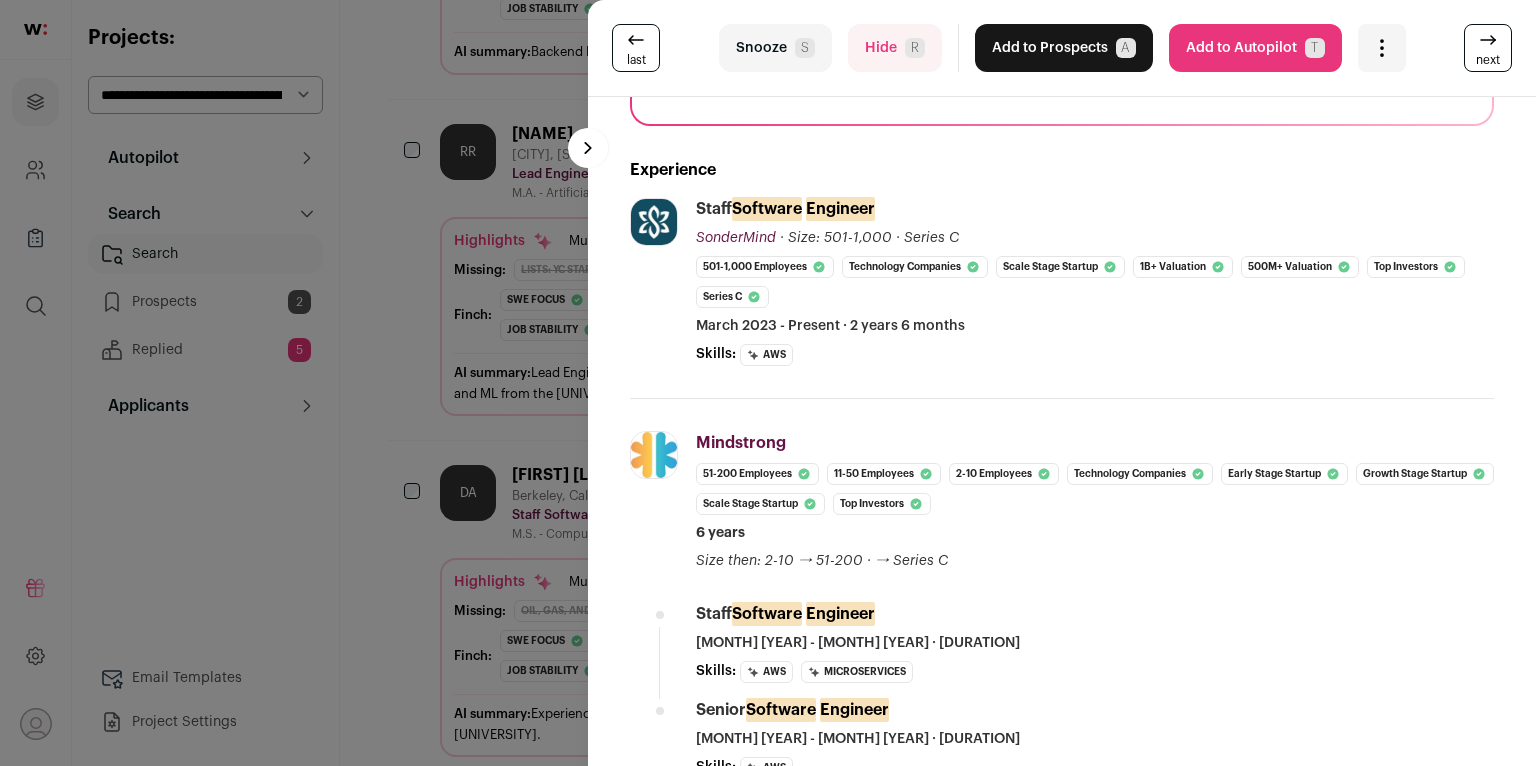 click on "Add to Prospects
A" at bounding box center [1064, 48] 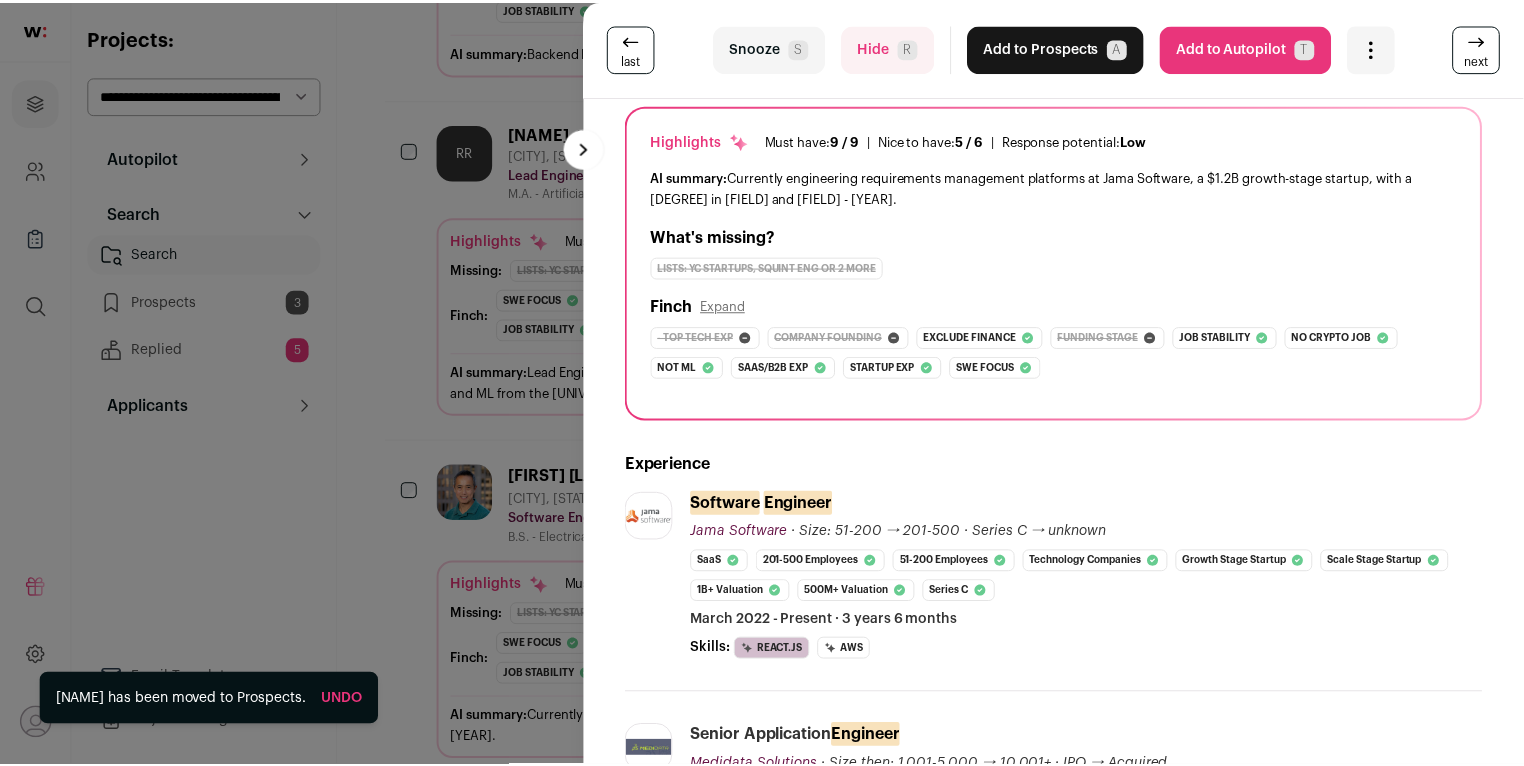 scroll, scrollTop: 436, scrollLeft: 0, axis: vertical 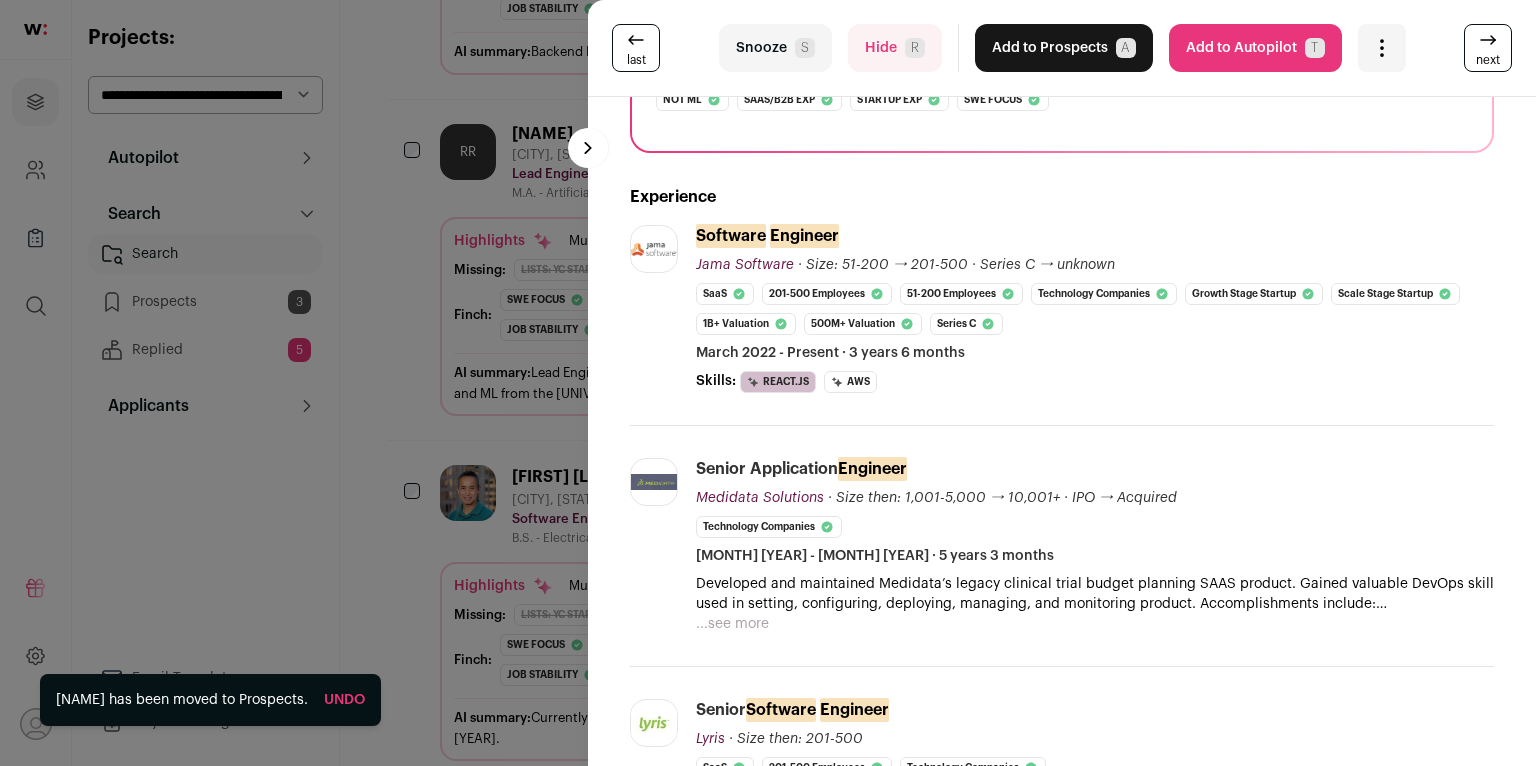 click on "last
Snooze
S
Hide
R
Add to Prospects
A
Are you sure?
[NAME]  is already in your ATS. Do you wish to reach out to this candidate through wellfound:ai?
Cancel
********
Add to Autopilot
T" at bounding box center [768, 383] 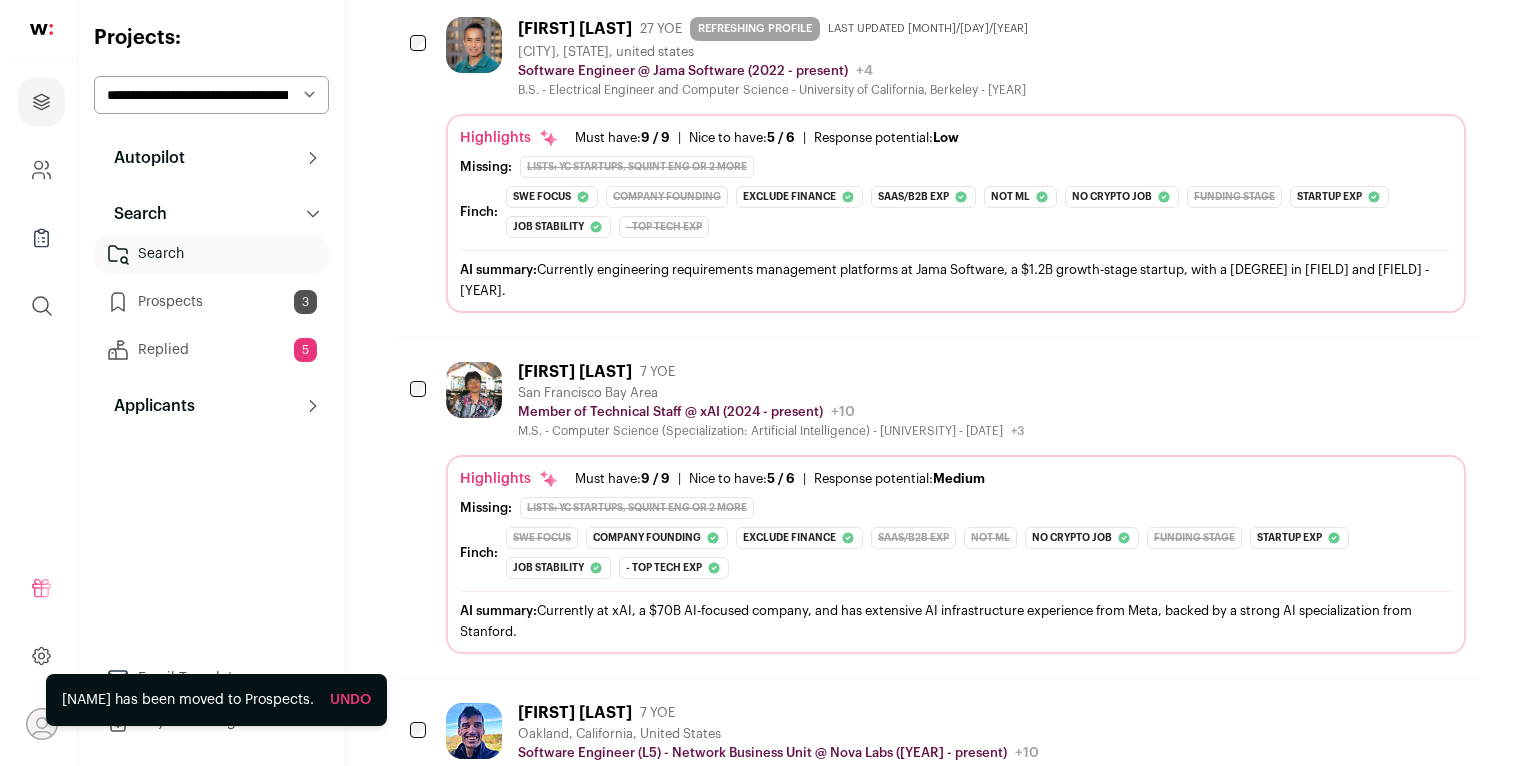 scroll, scrollTop: 1919, scrollLeft: 0, axis: vertical 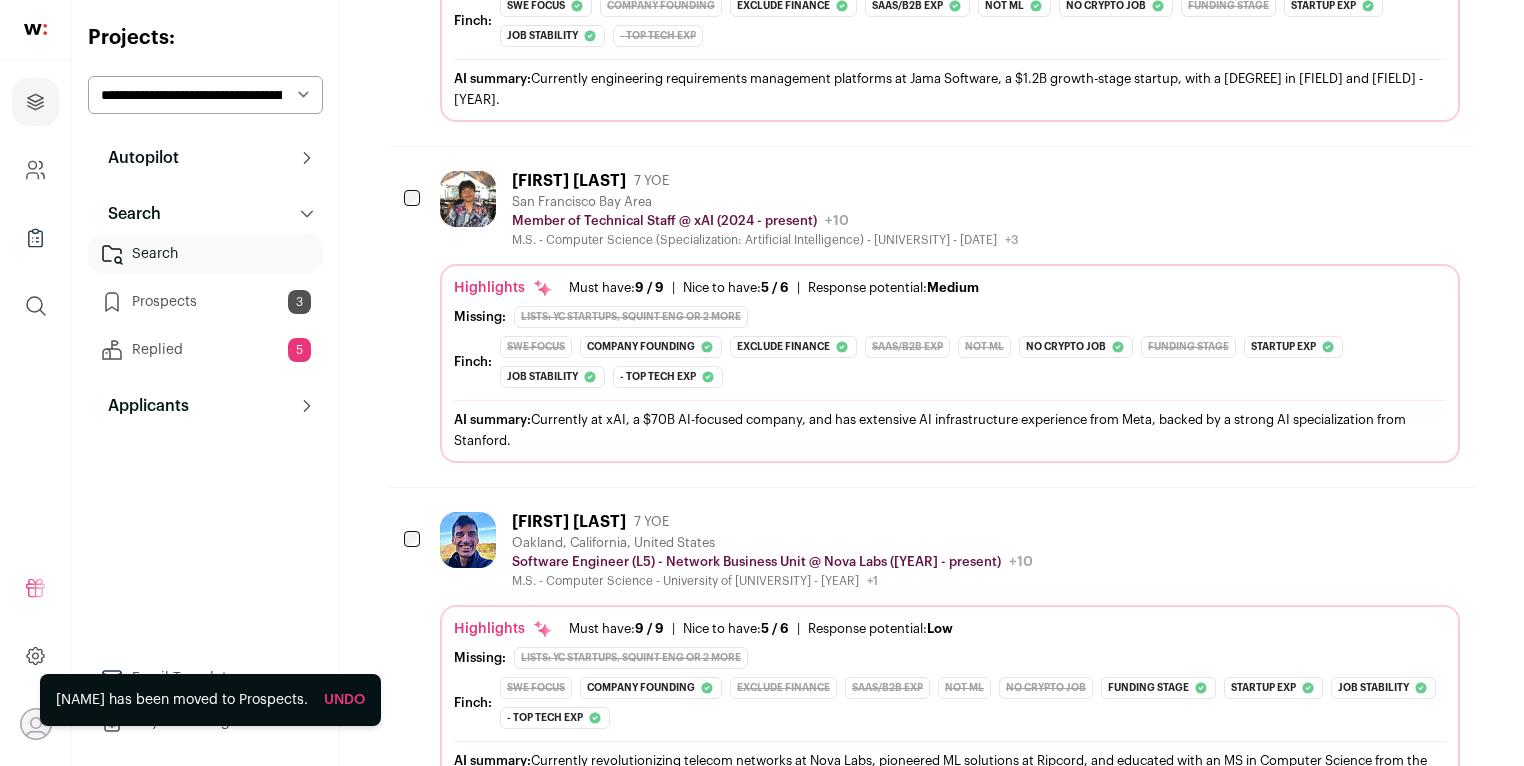 click at bounding box center [468, 199] 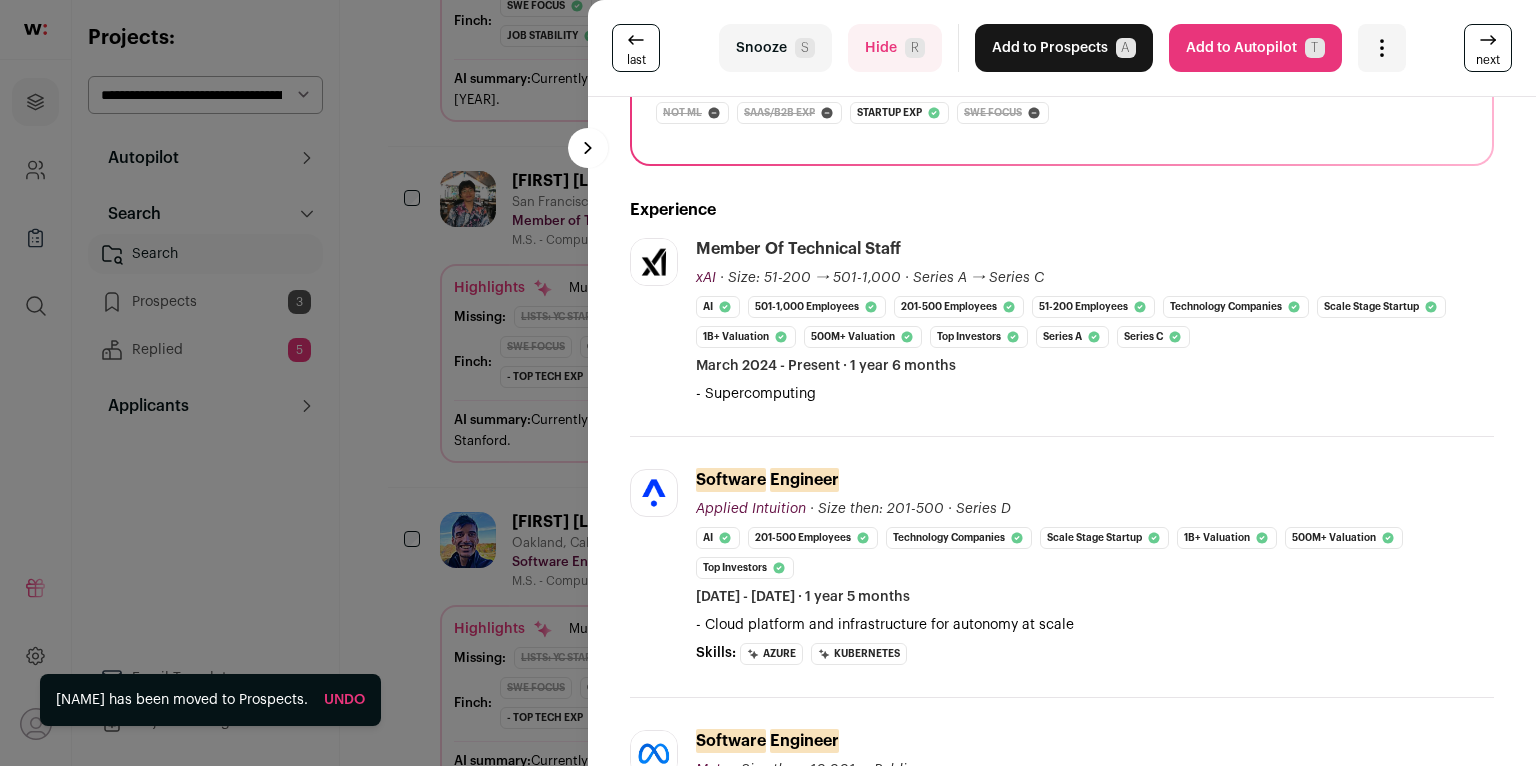 scroll, scrollTop: 552, scrollLeft: 0, axis: vertical 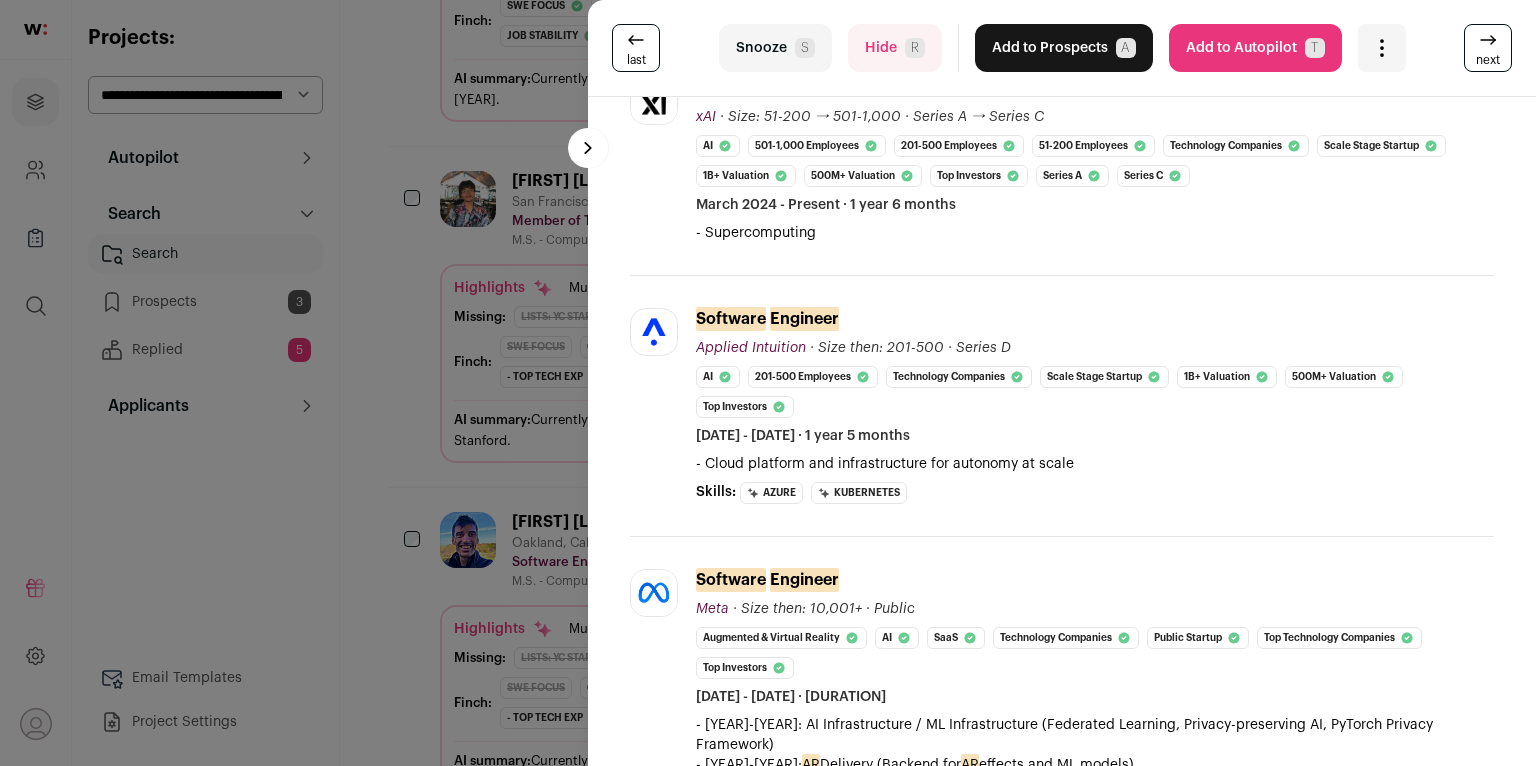 click on "Snooze
S" at bounding box center (775, 48) 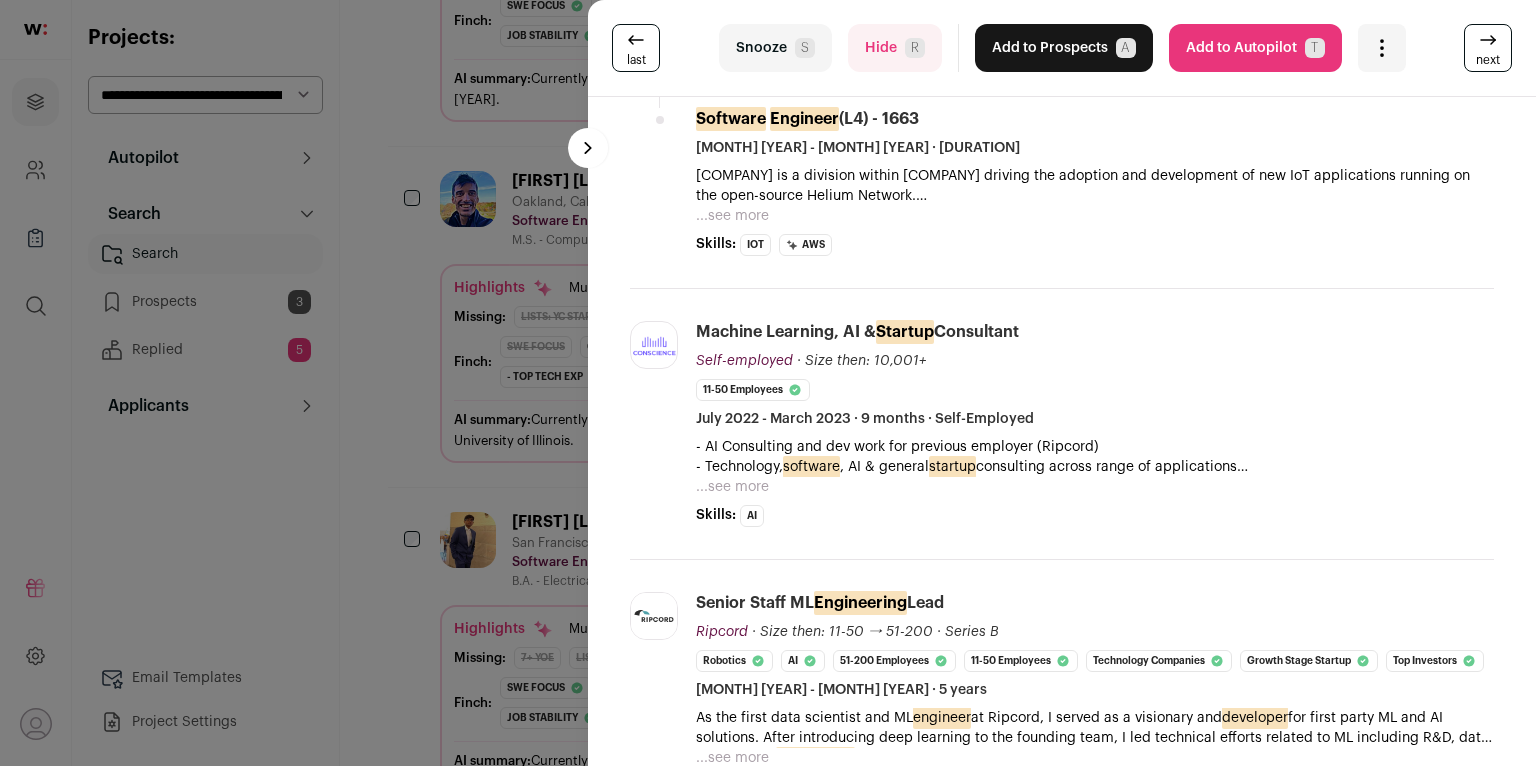 scroll, scrollTop: 967, scrollLeft: 0, axis: vertical 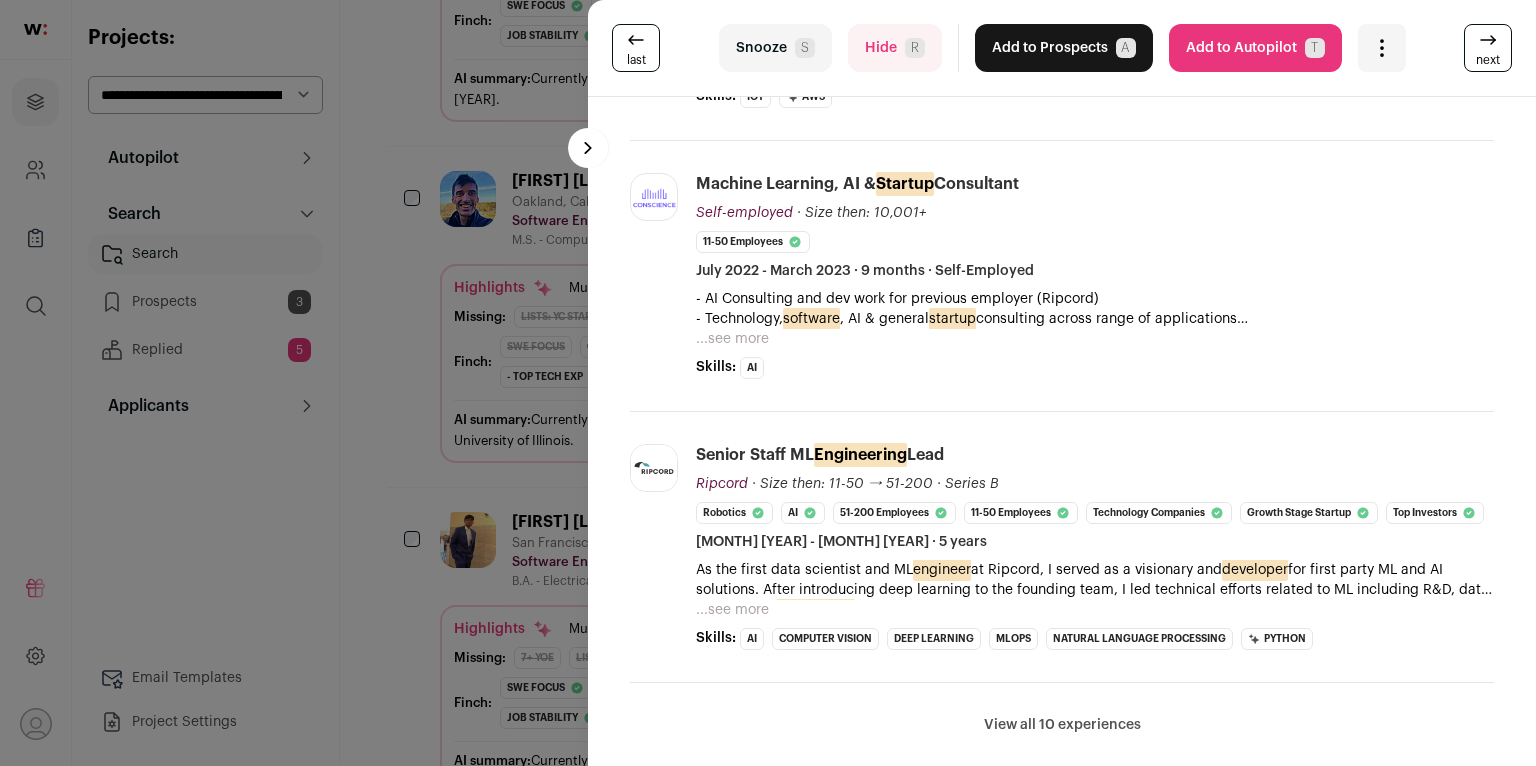 click on "Snooze
S" at bounding box center (775, 48) 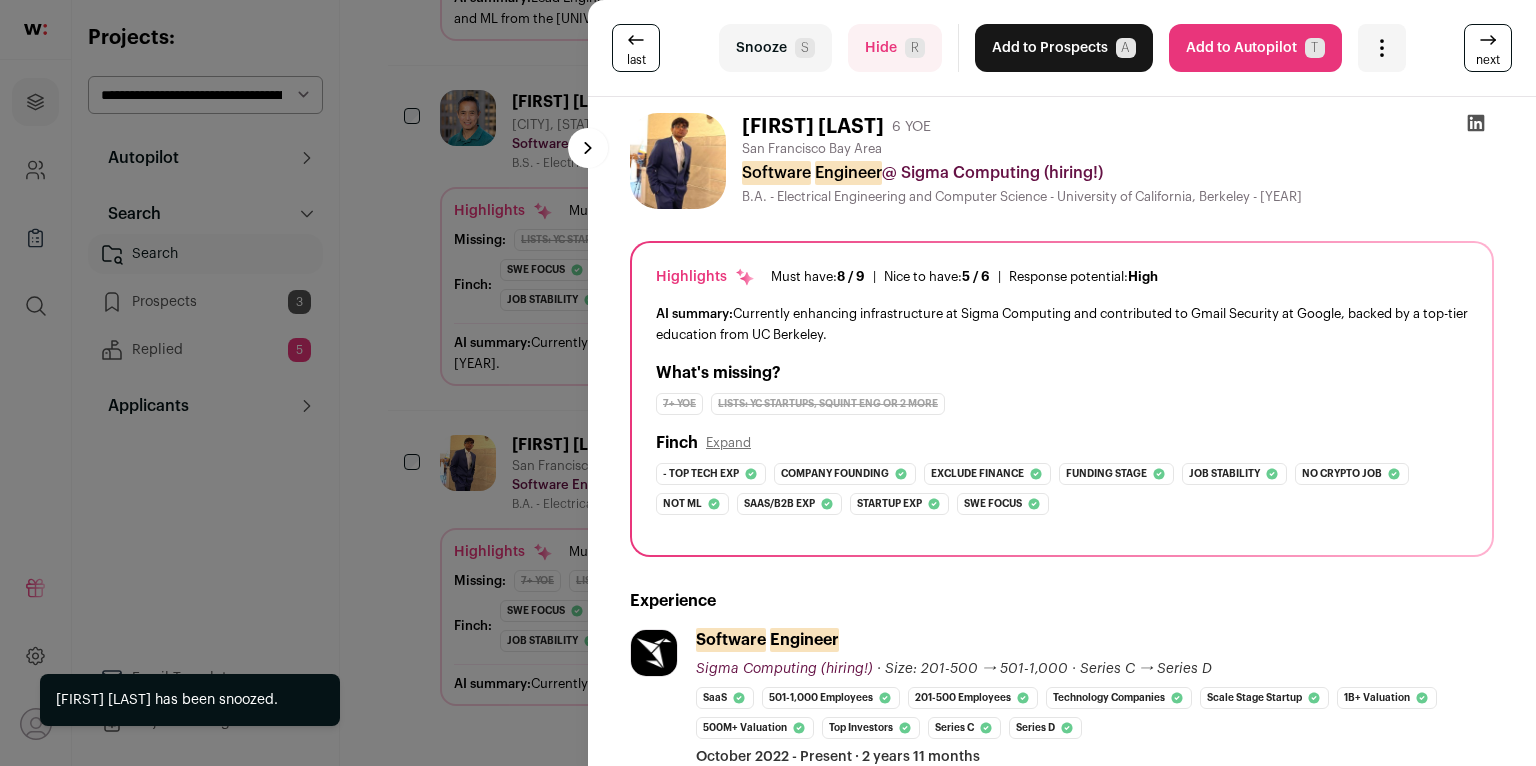 scroll, scrollTop: 1660, scrollLeft: 0, axis: vertical 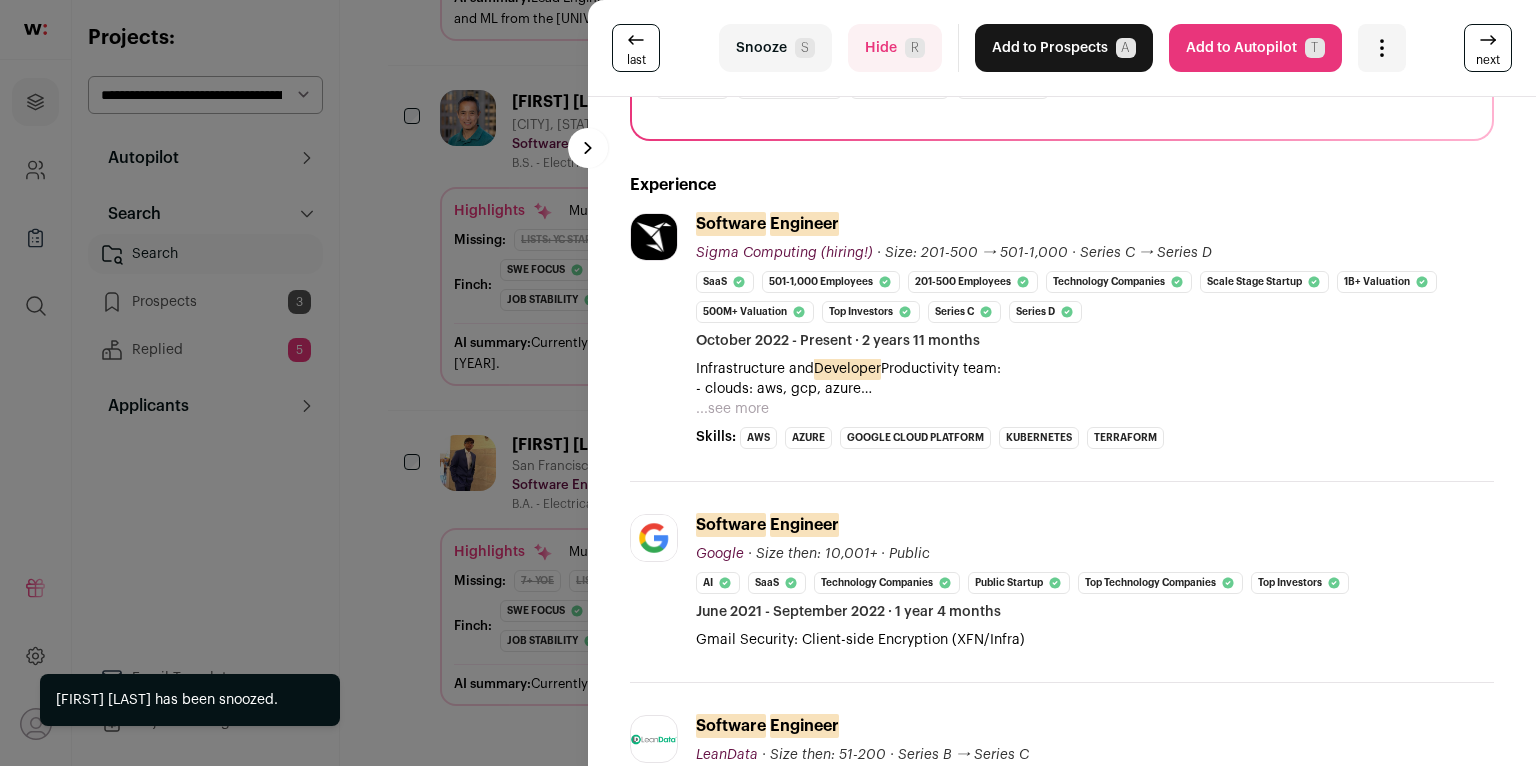 click on "...see more" at bounding box center [732, 409] 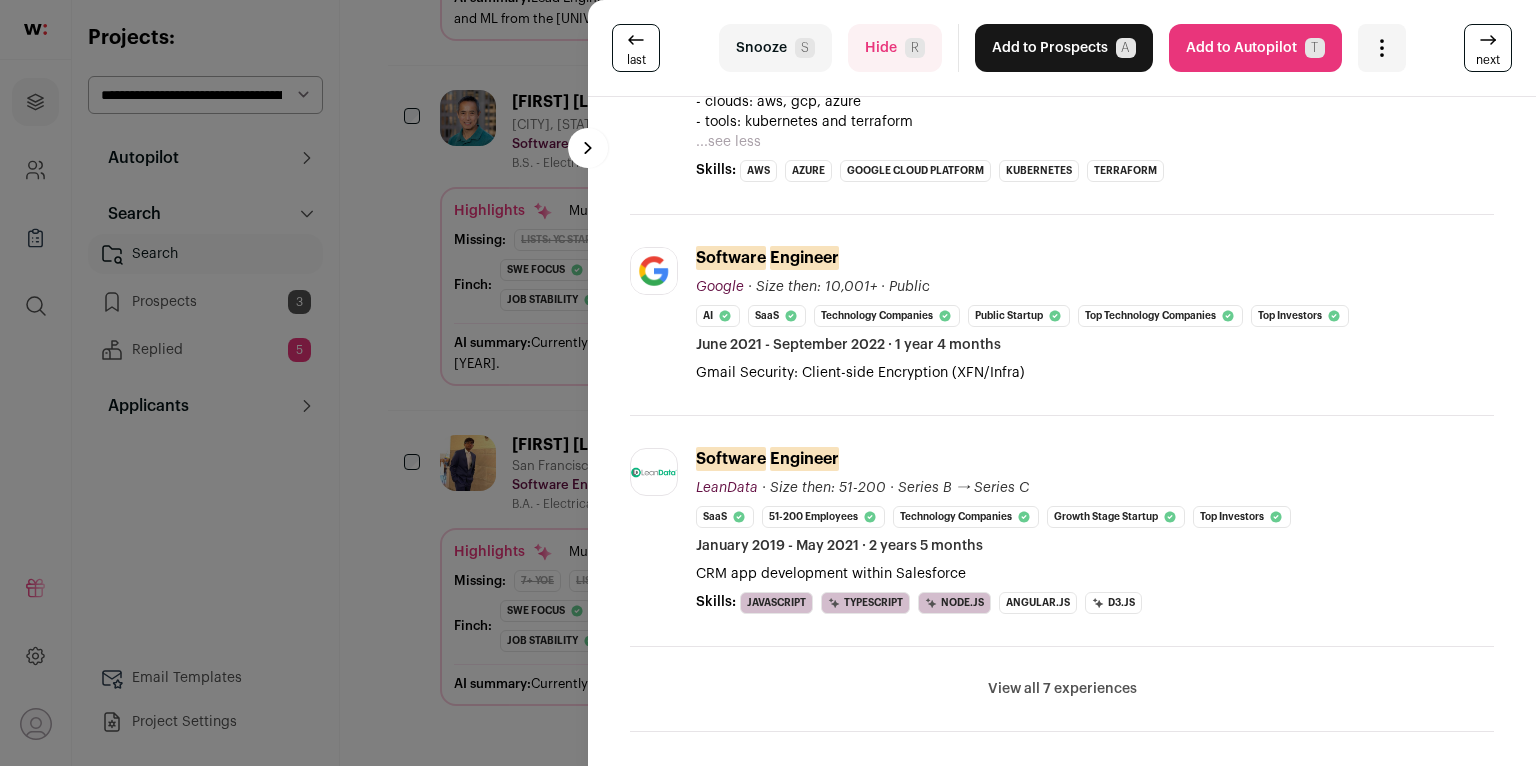 scroll, scrollTop: 704, scrollLeft: 0, axis: vertical 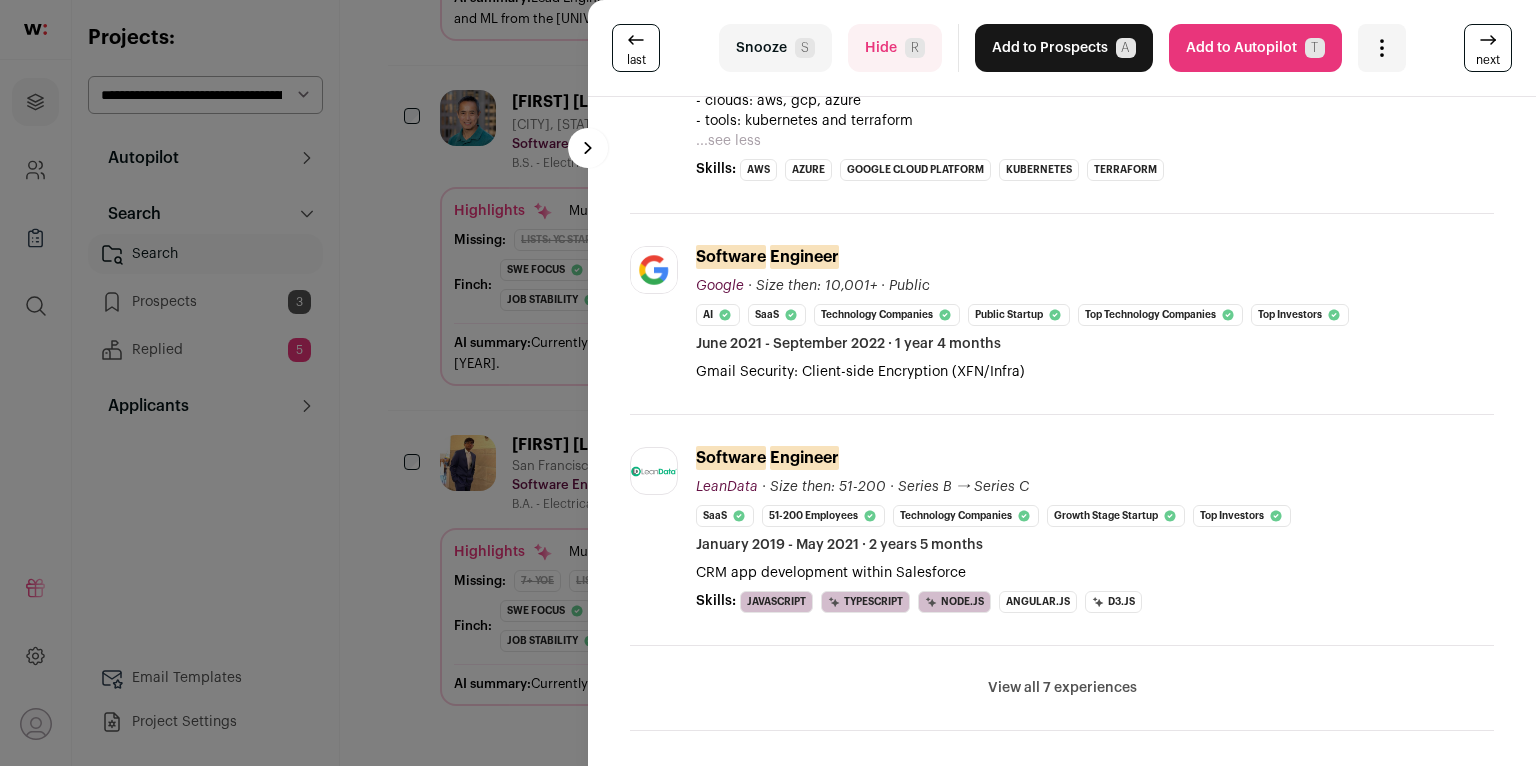 click on "View all 7 experiences" at bounding box center [1062, 688] 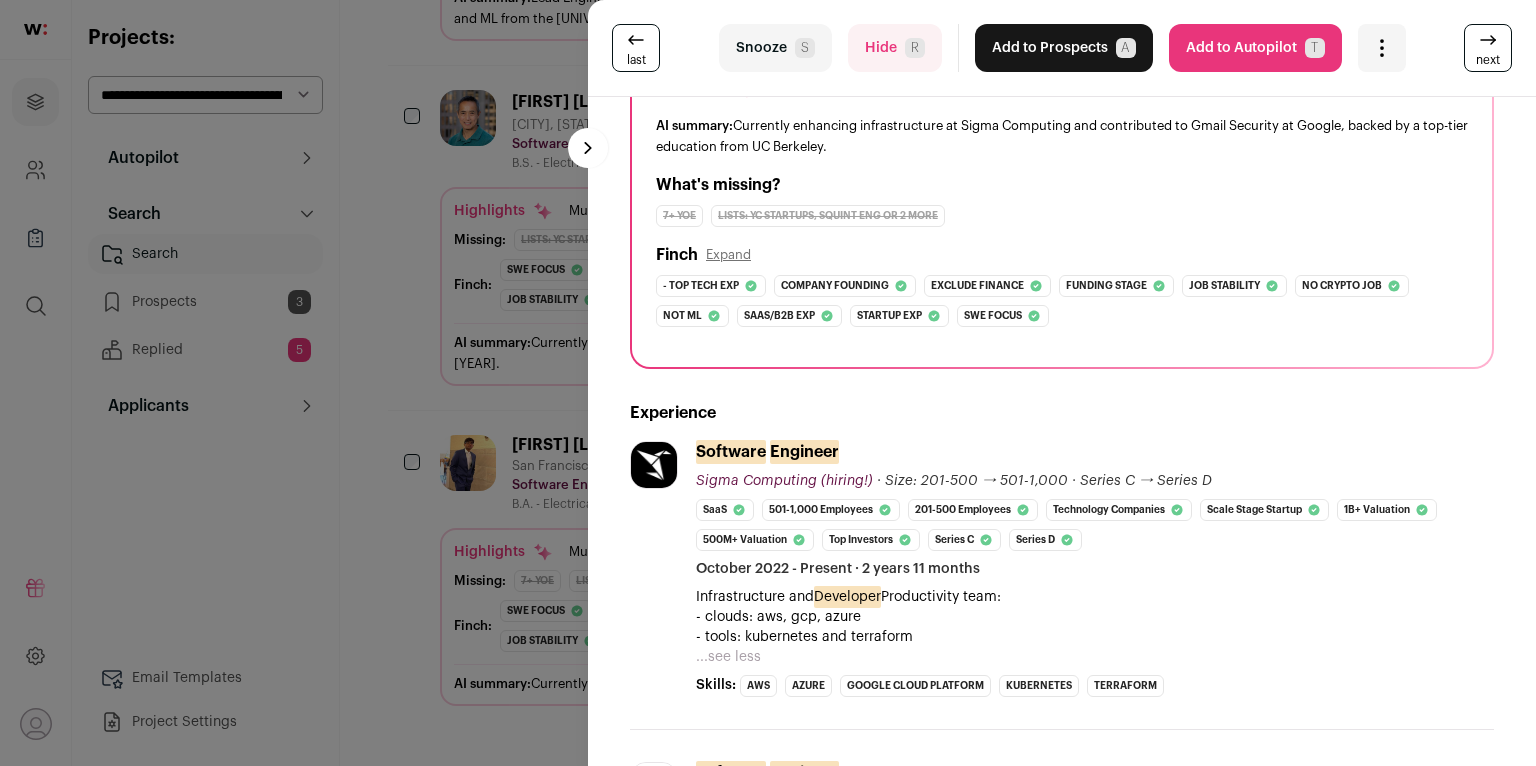 scroll, scrollTop: 0, scrollLeft: 0, axis: both 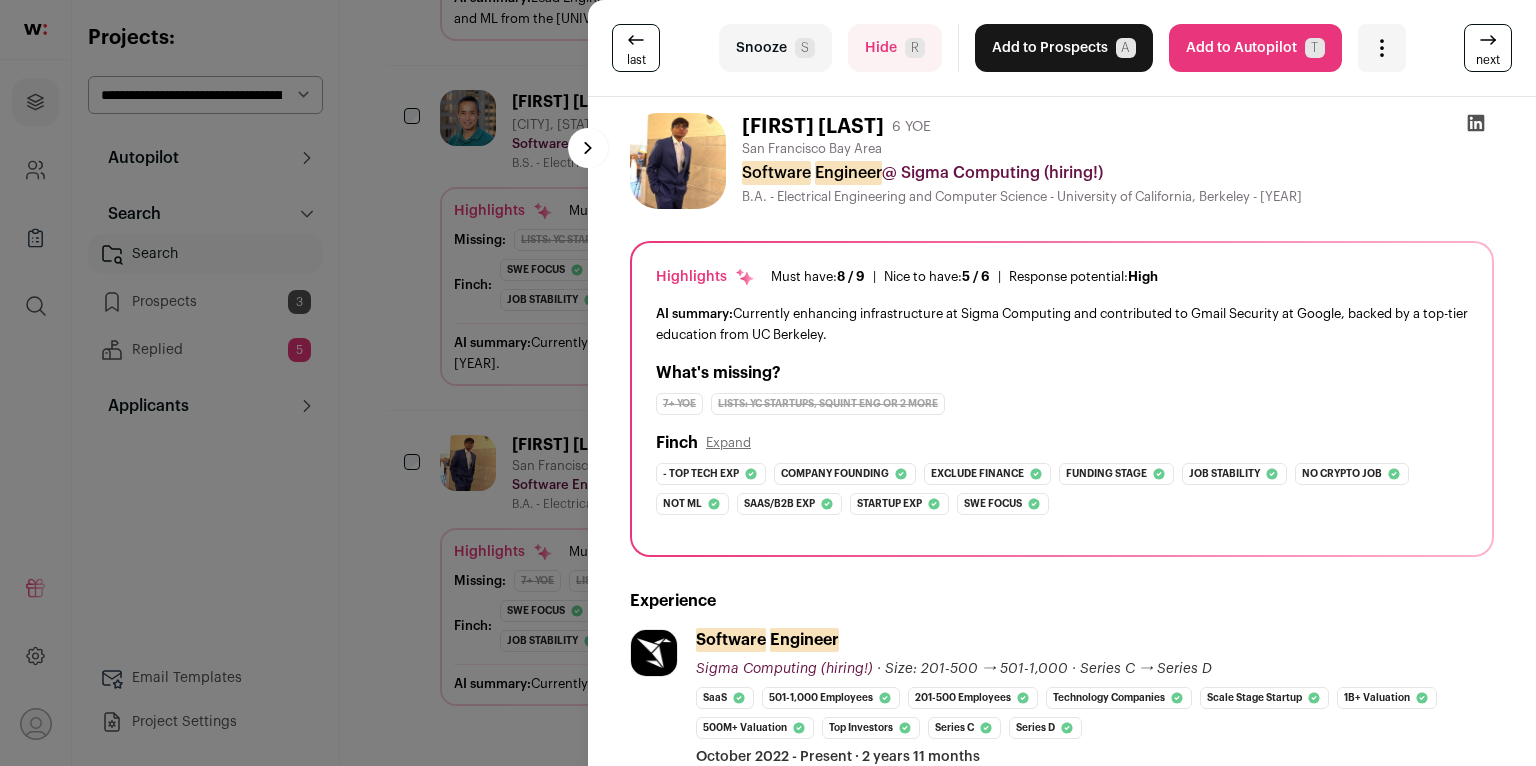 click 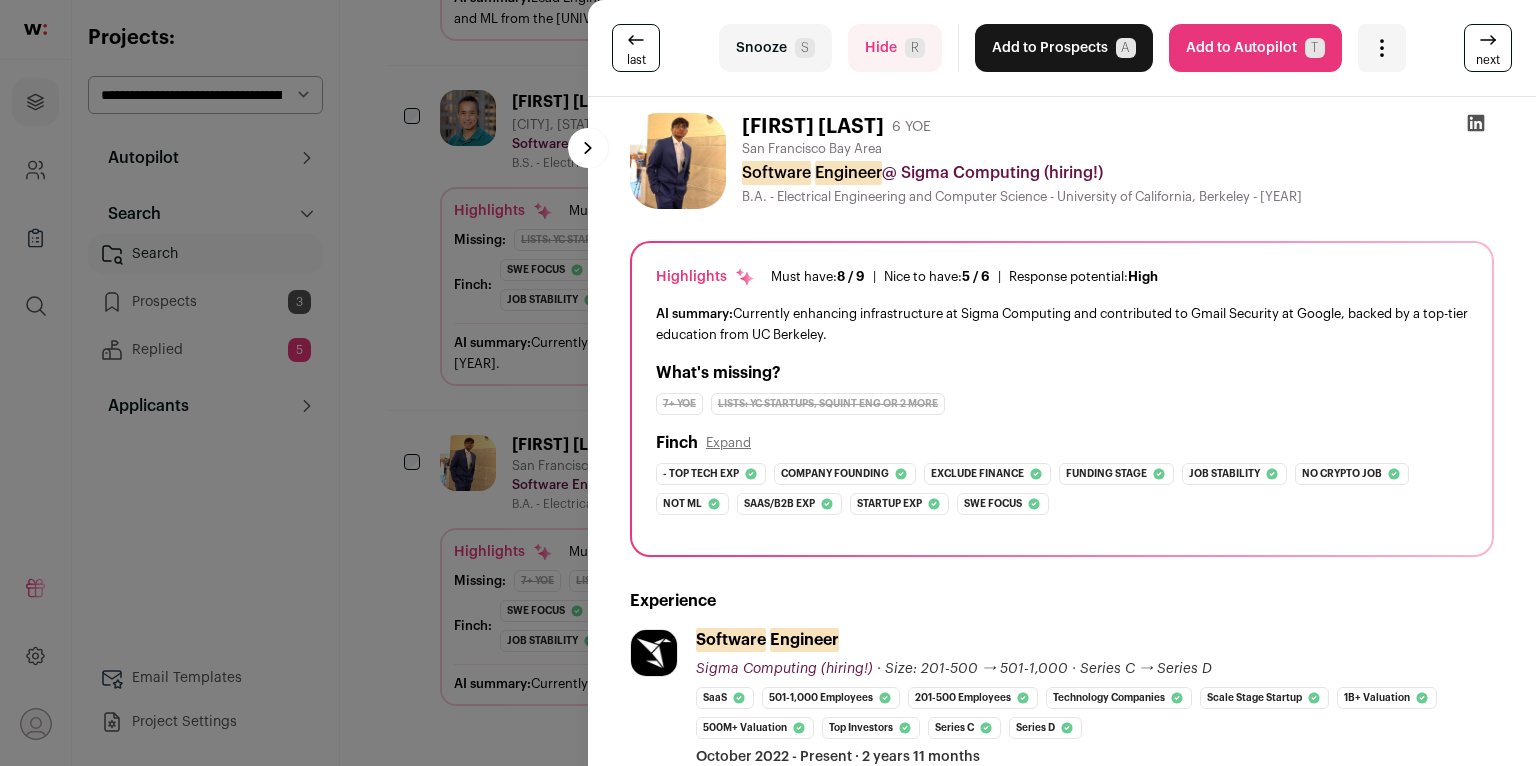 click on "Add to Prospects
A" at bounding box center [1064, 48] 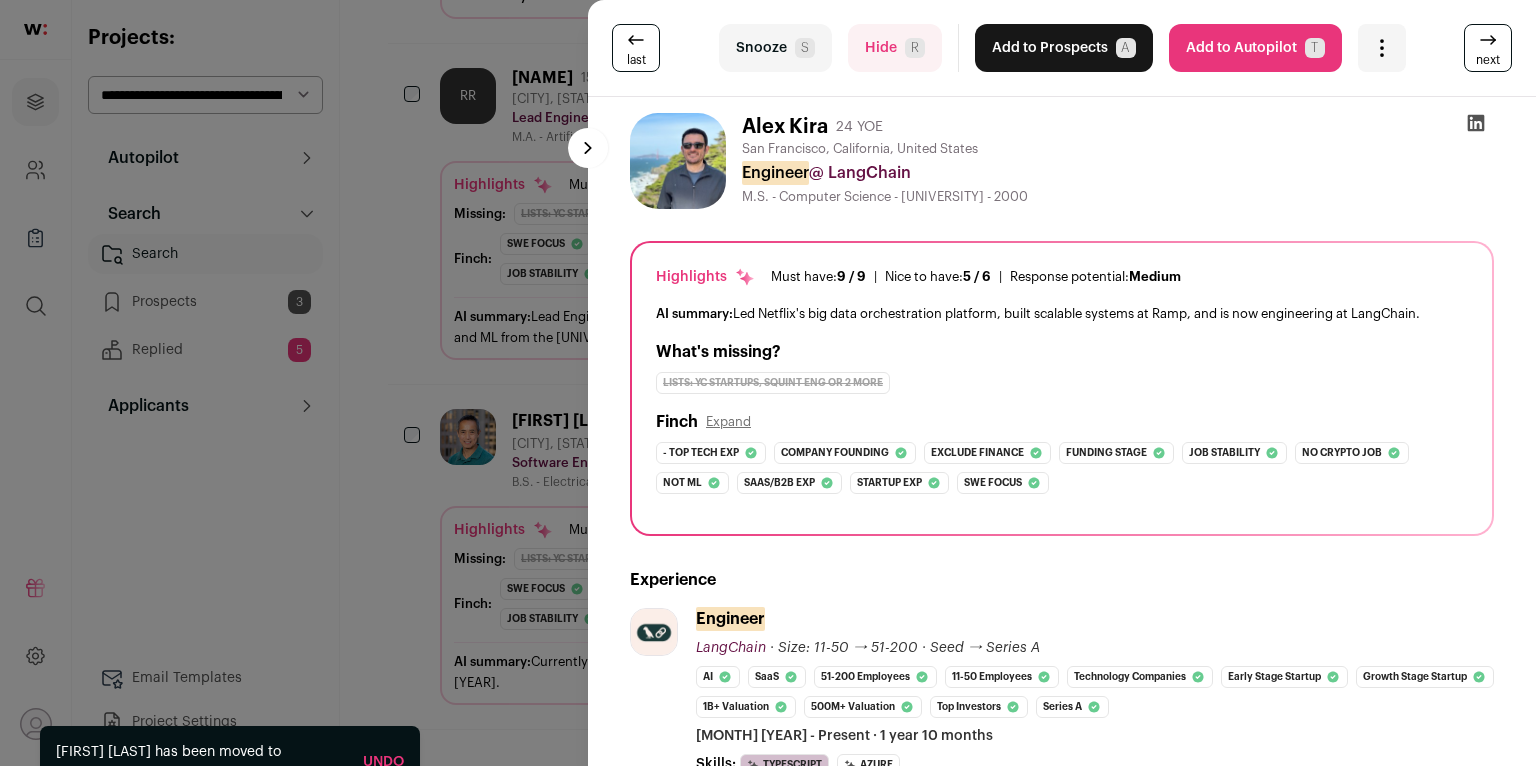 scroll, scrollTop: 1343, scrollLeft: 0, axis: vertical 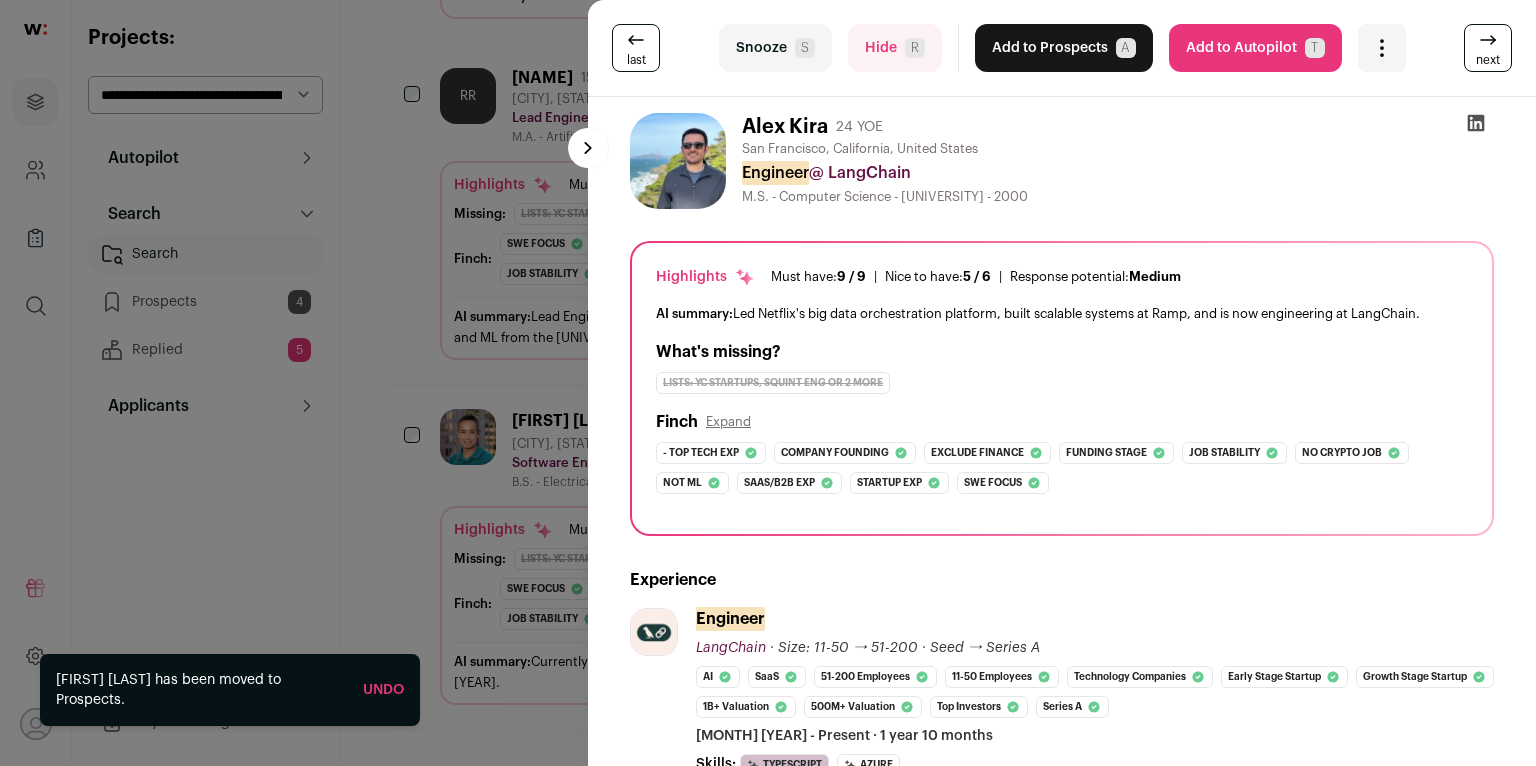 click on "S" at bounding box center (805, 48) 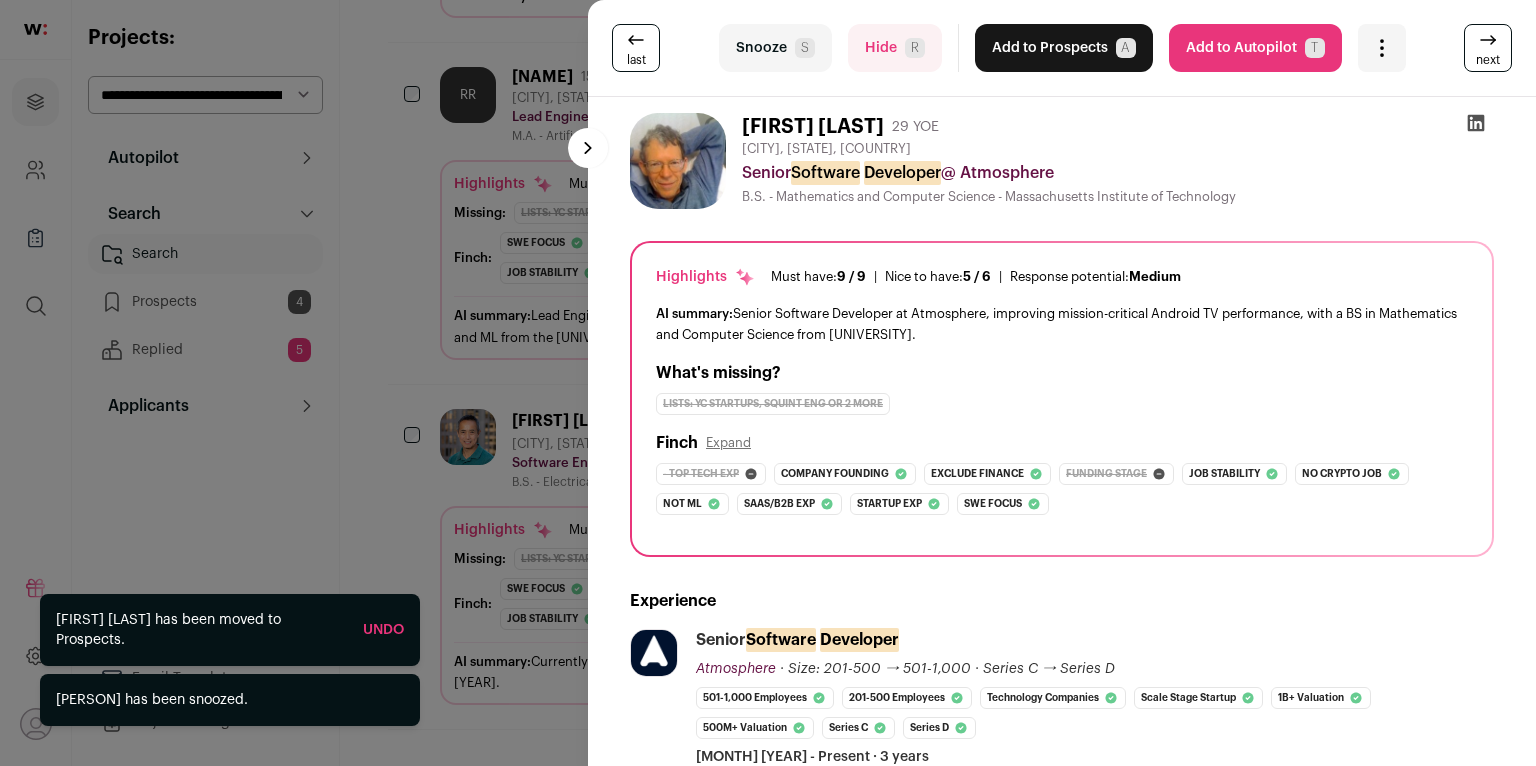 scroll, scrollTop: 1025, scrollLeft: 0, axis: vertical 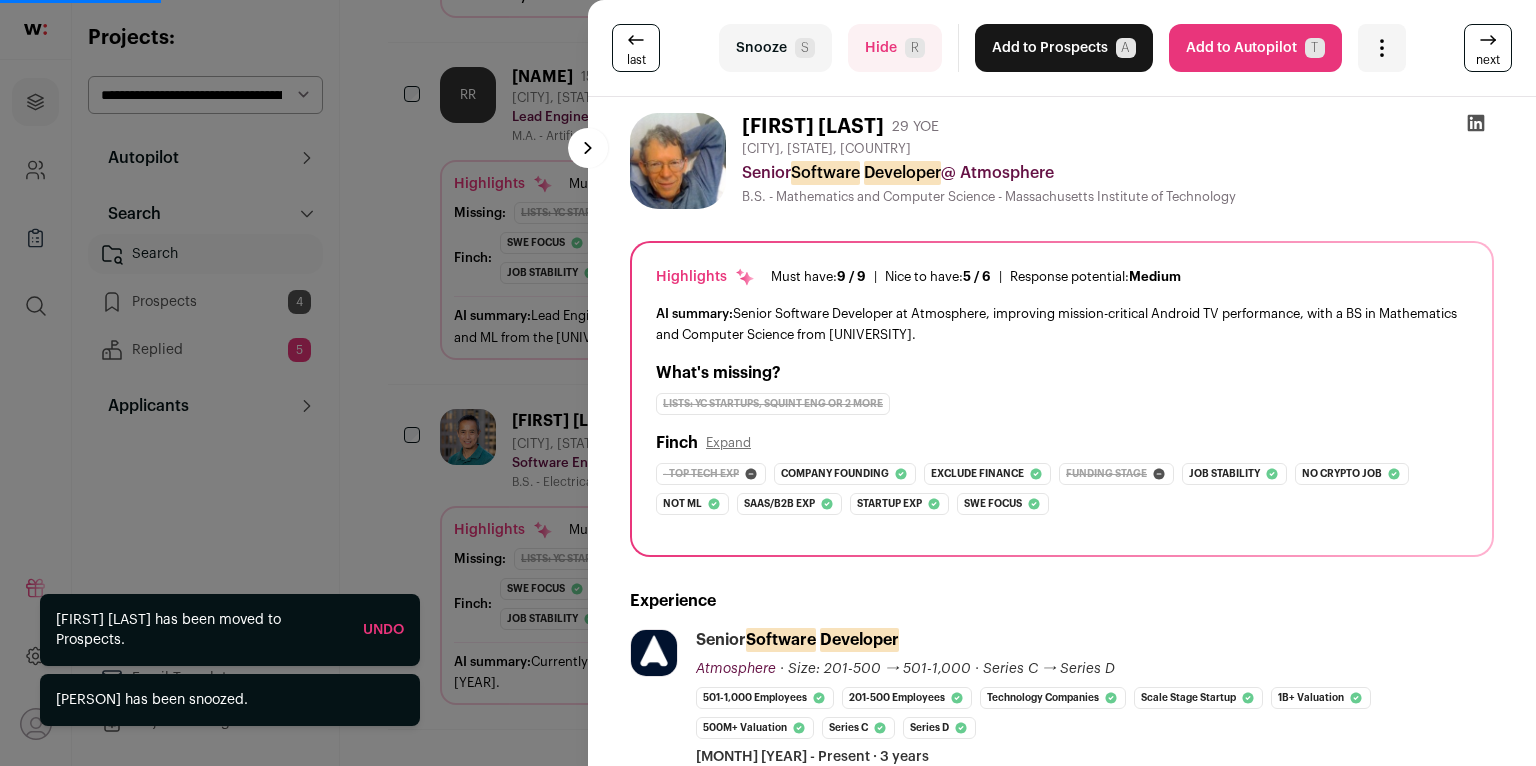 click on "S" at bounding box center (805, 48) 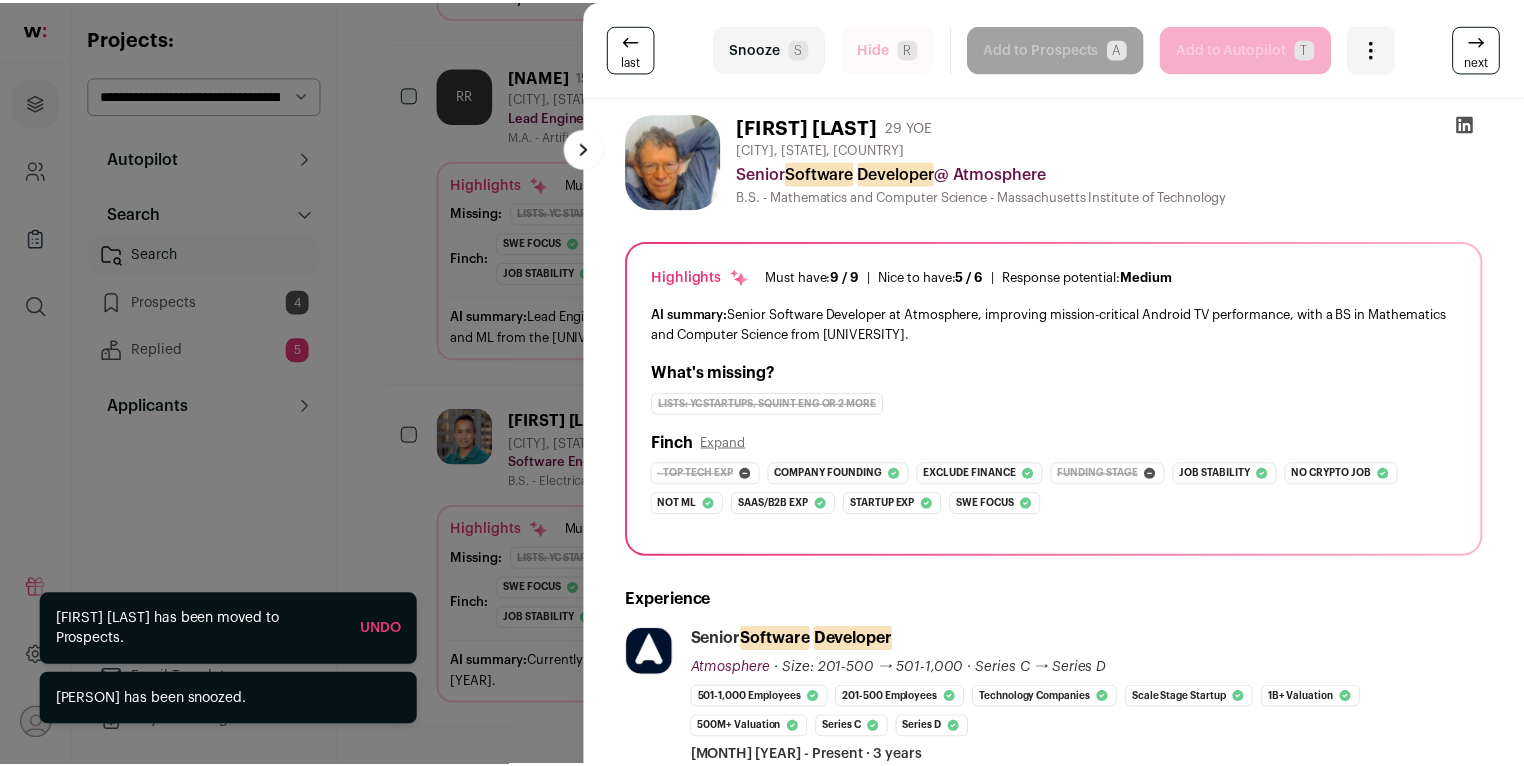 scroll, scrollTop: 686, scrollLeft: 0, axis: vertical 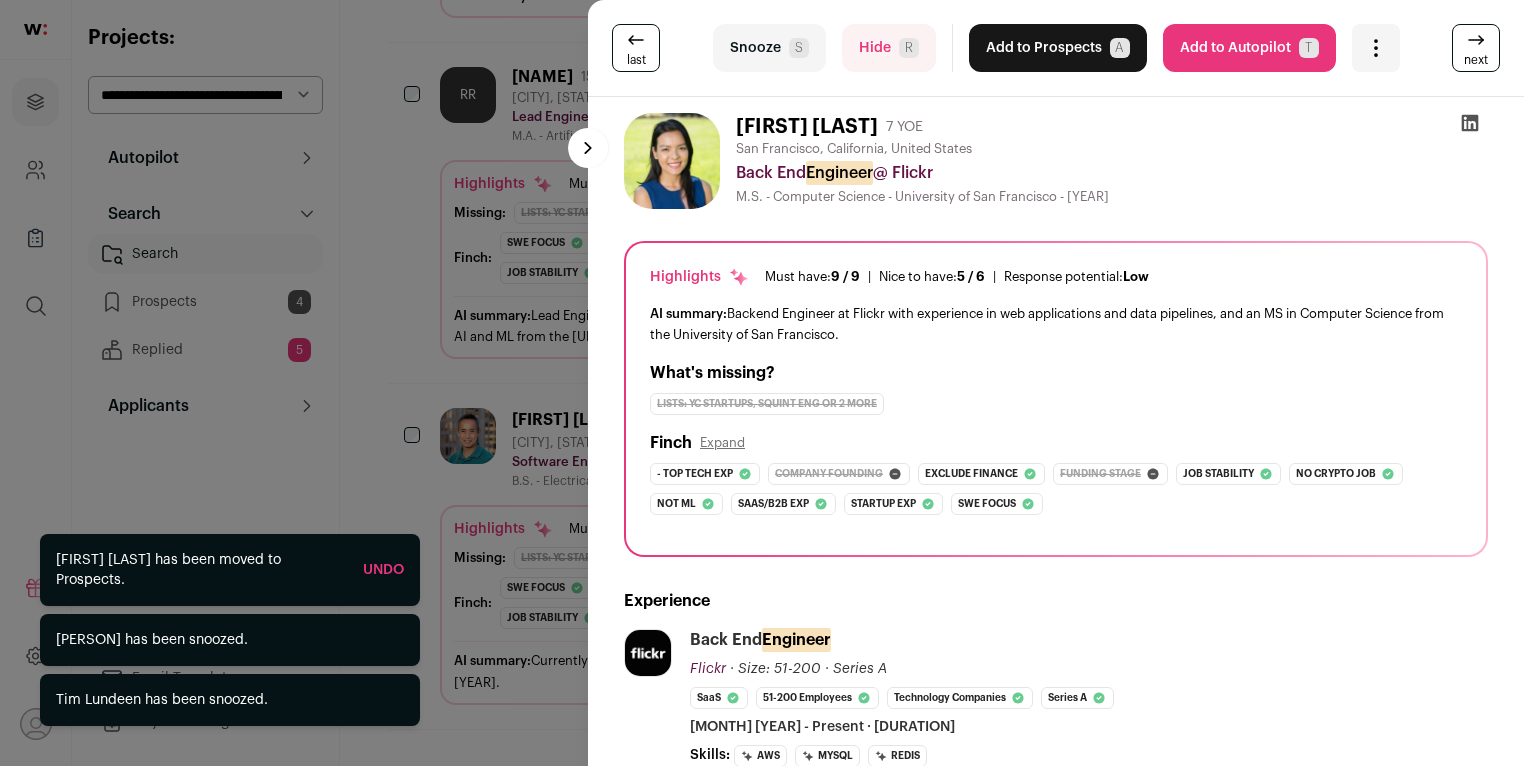 click on "last
Snooze
S
Hide
R
Add to Prospects
A
Are you sure?
[PERSON] is already in your ATS. Do you wish to reach out to this candidate through wellfound:ai?
Cancel
********
Add to Autopilot
T" at bounding box center (762, 383) 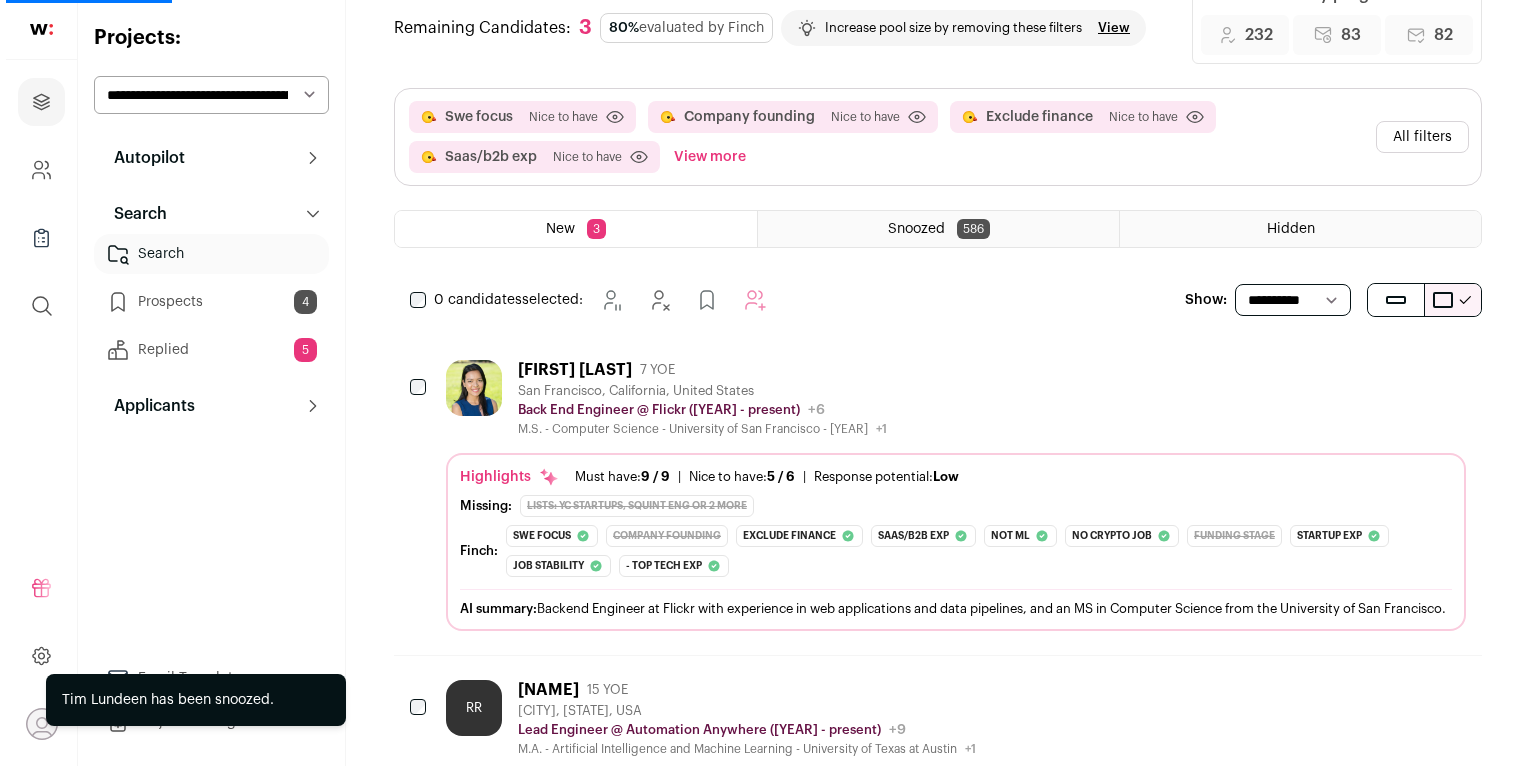 scroll, scrollTop: 0, scrollLeft: 0, axis: both 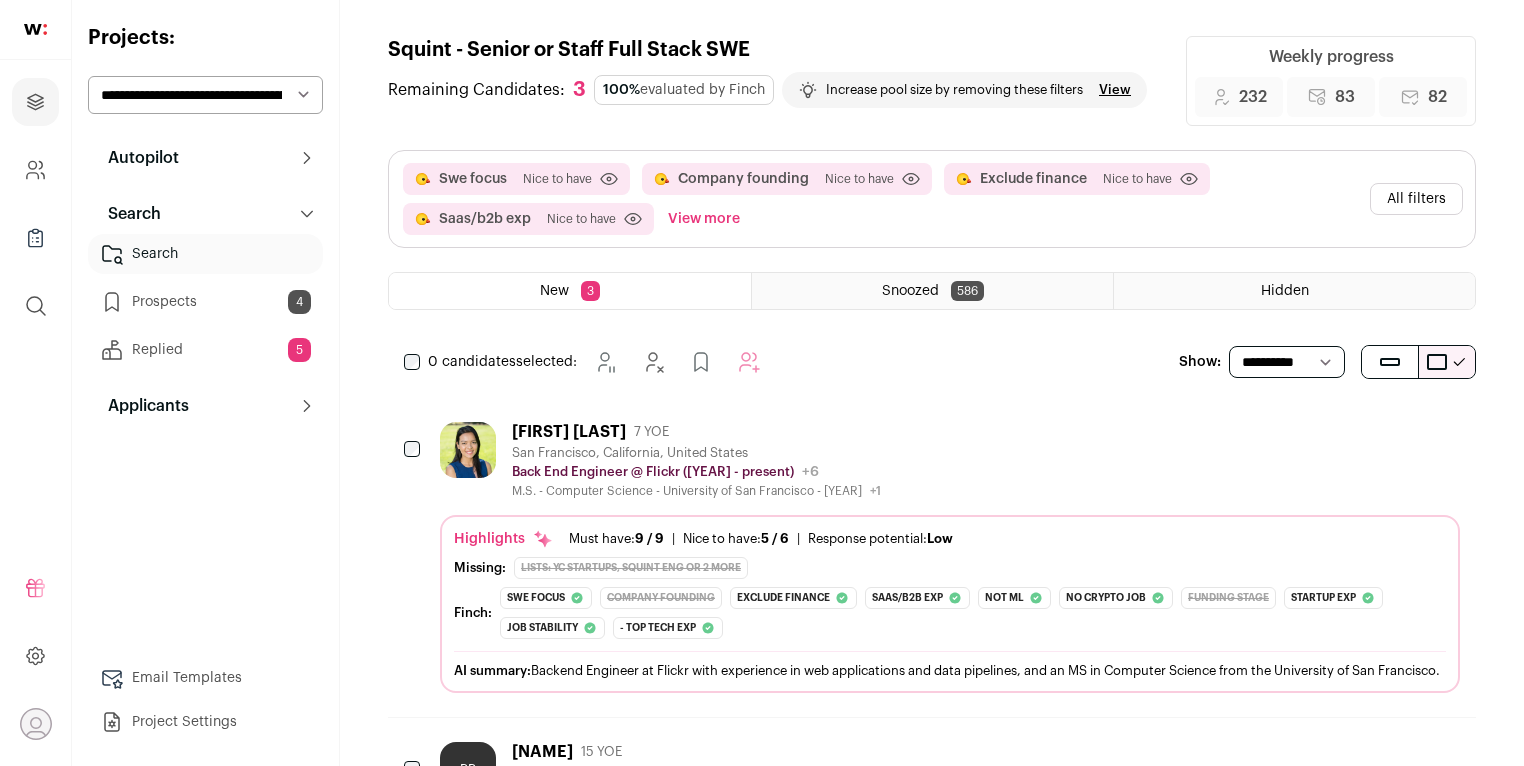 click on "All filters" at bounding box center (1416, 199) 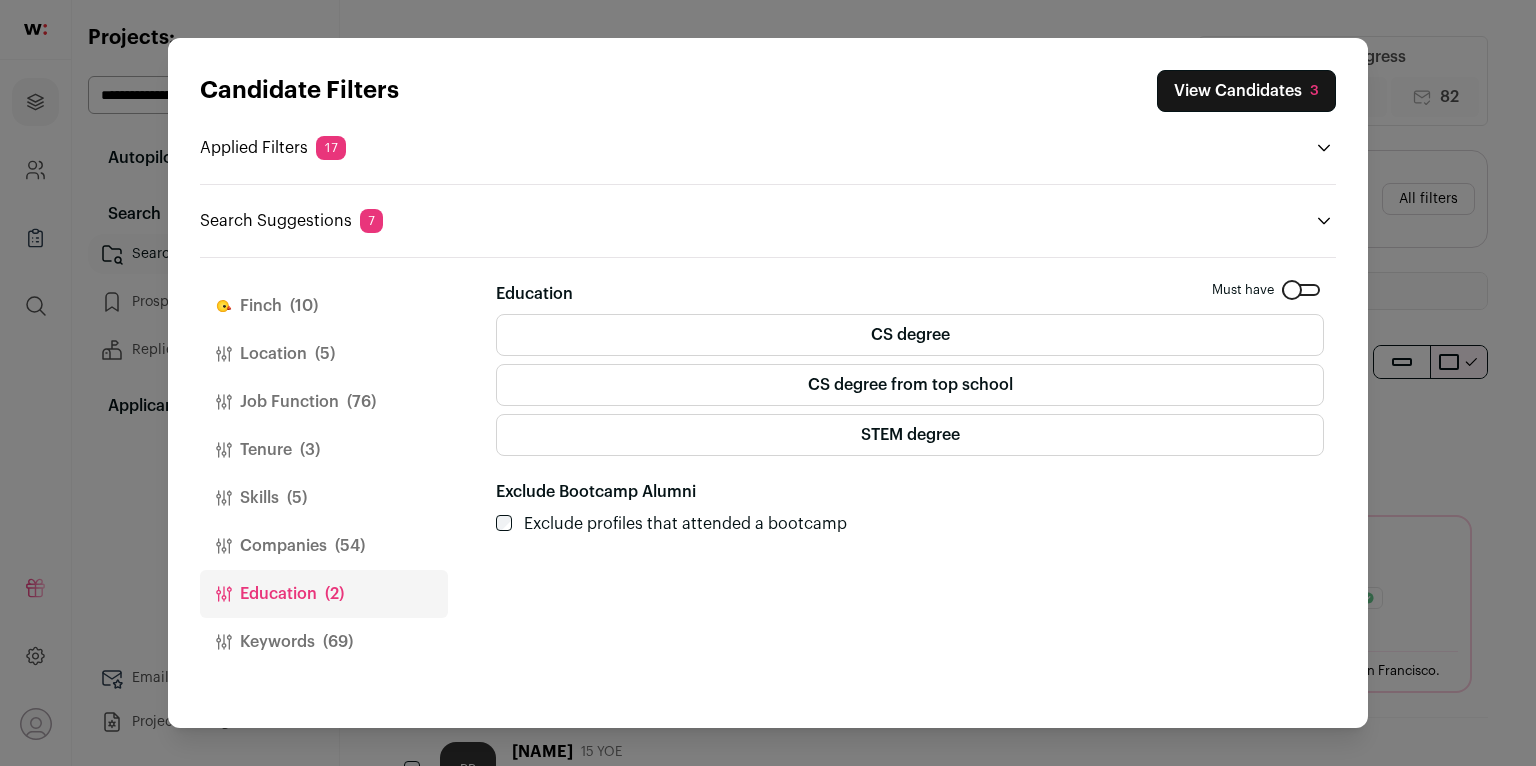 click on "CS degree" at bounding box center [910, 335] 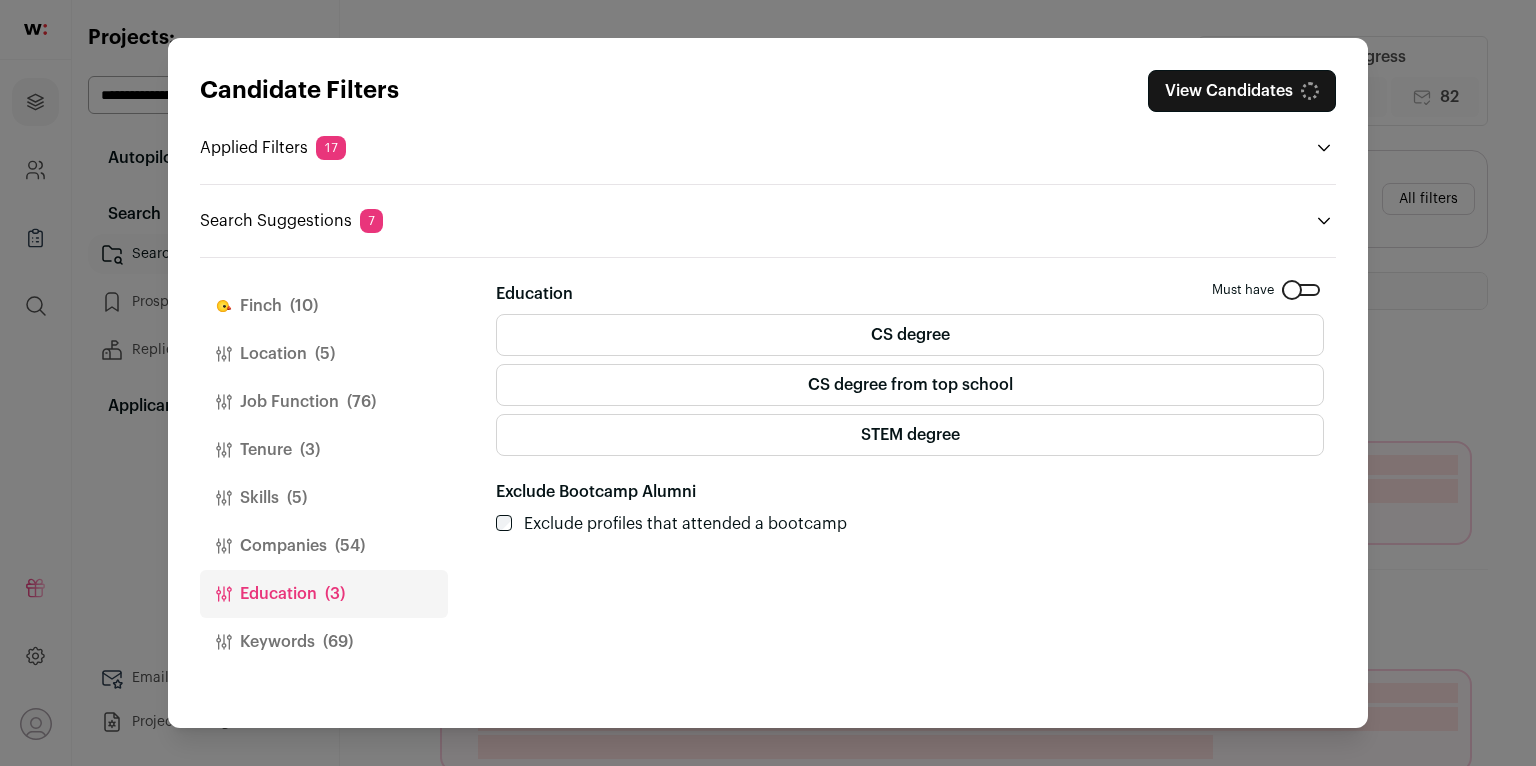 click on "STEM degree" at bounding box center [910, 435] 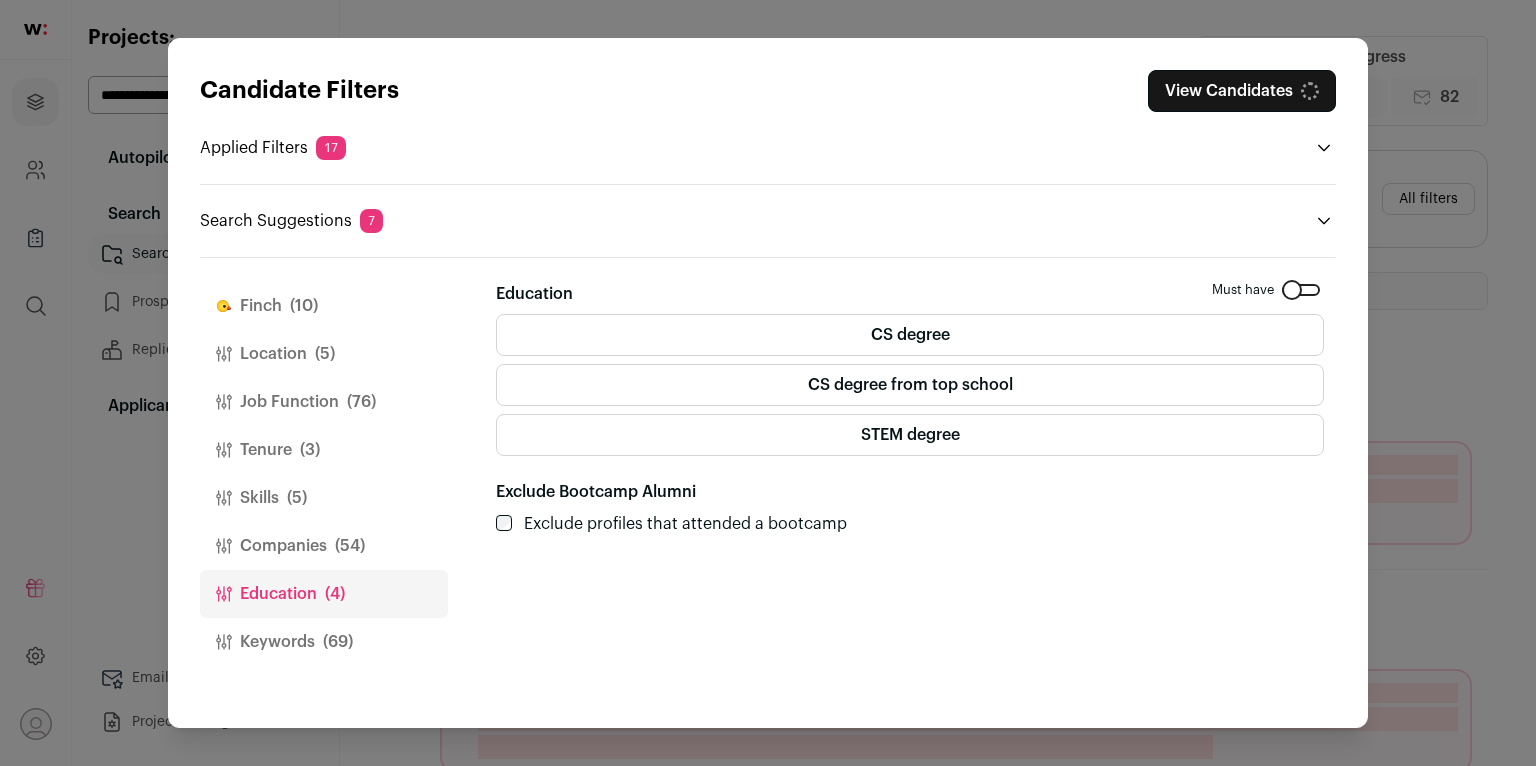 click on "(5)" at bounding box center (297, 498) 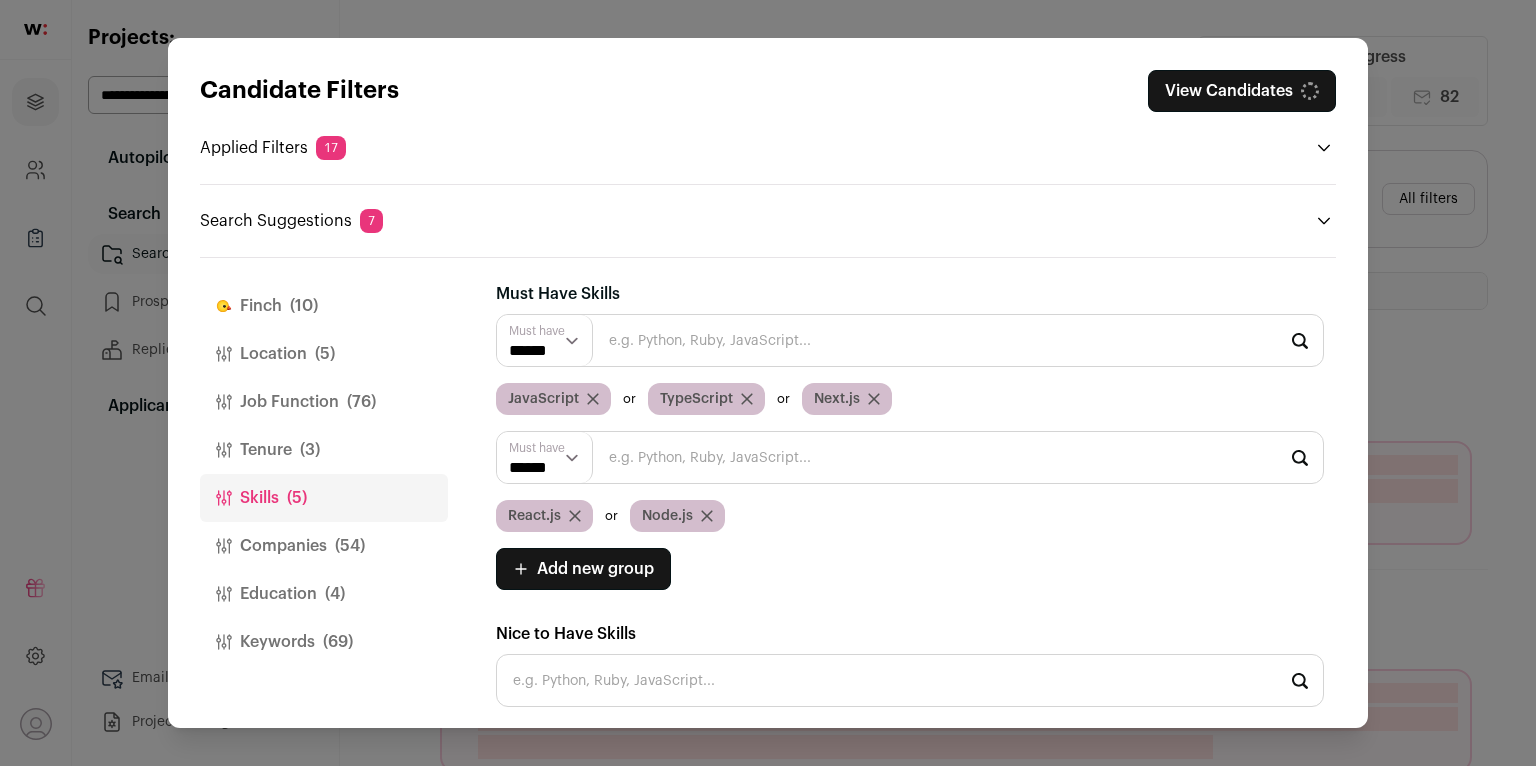 click 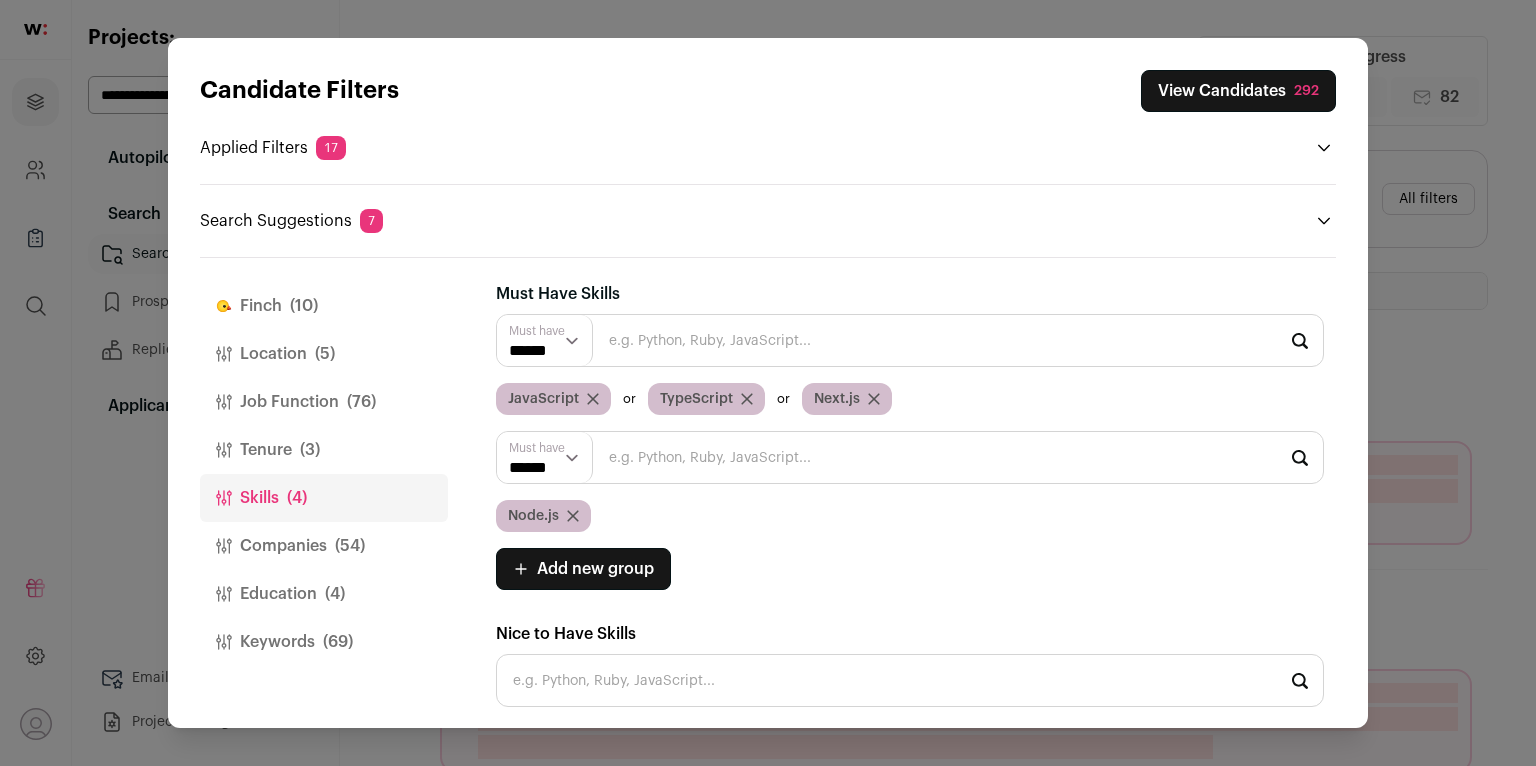 click 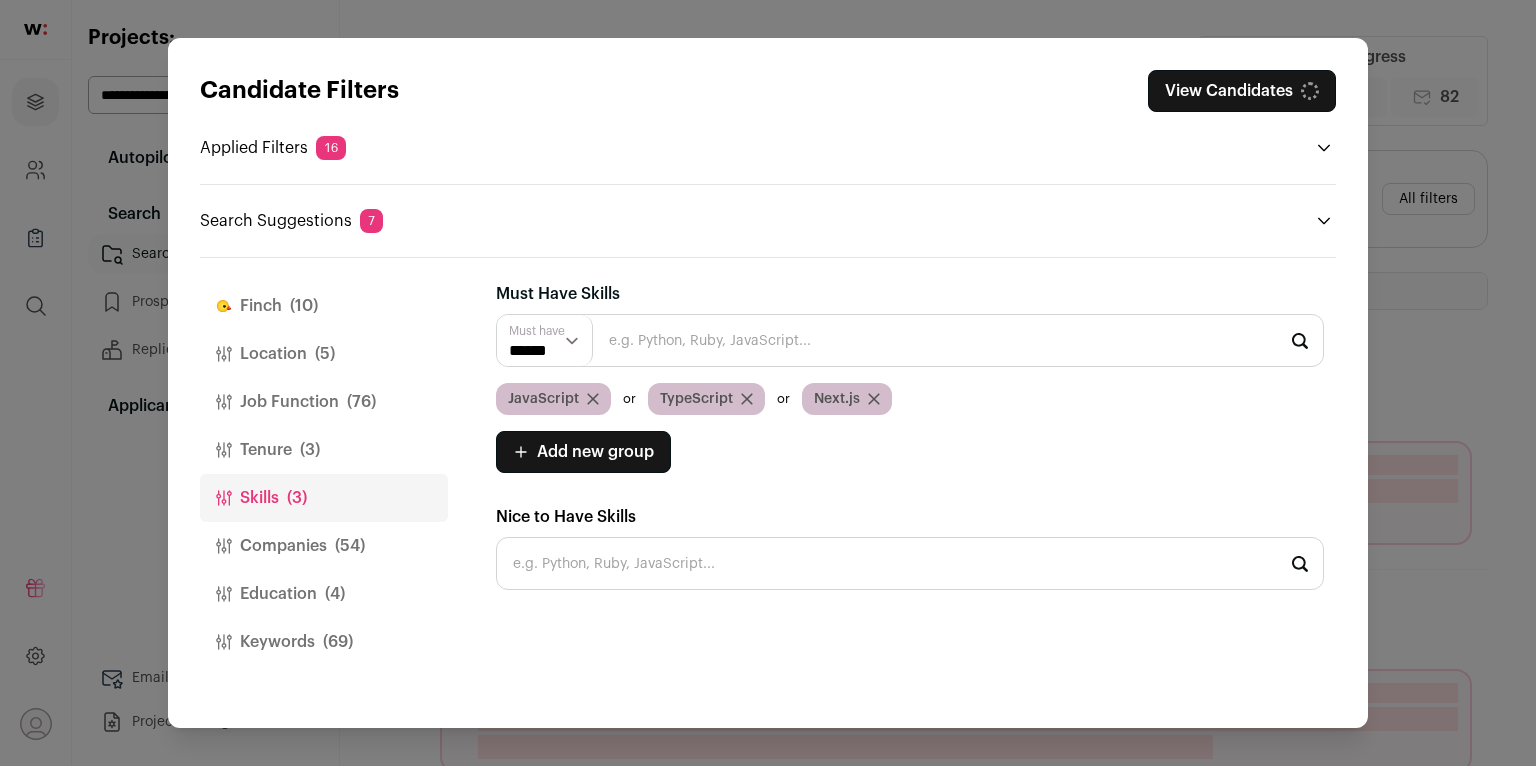 click at bounding box center [910, 340] 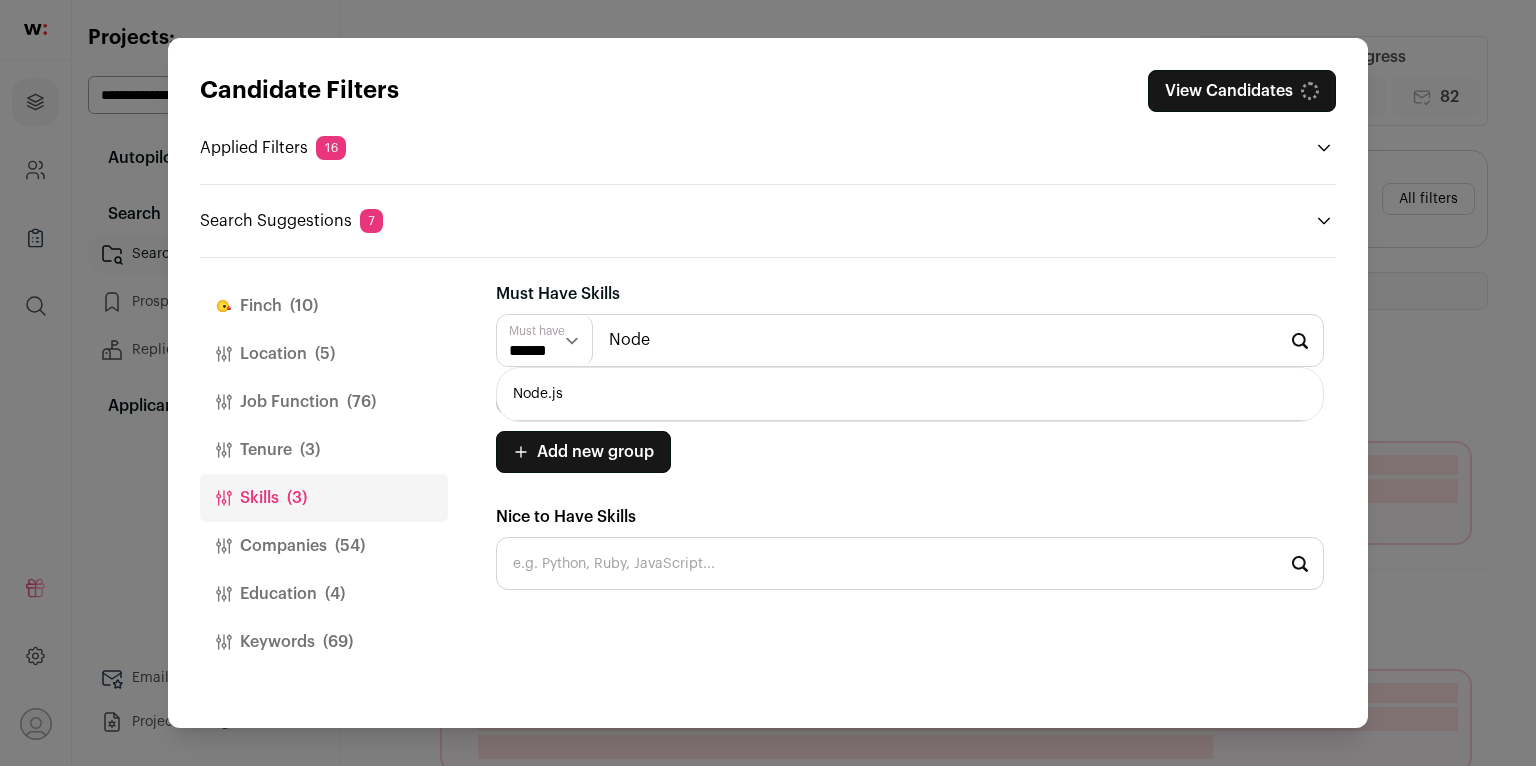 click on "Node.js" at bounding box center (910, 394) 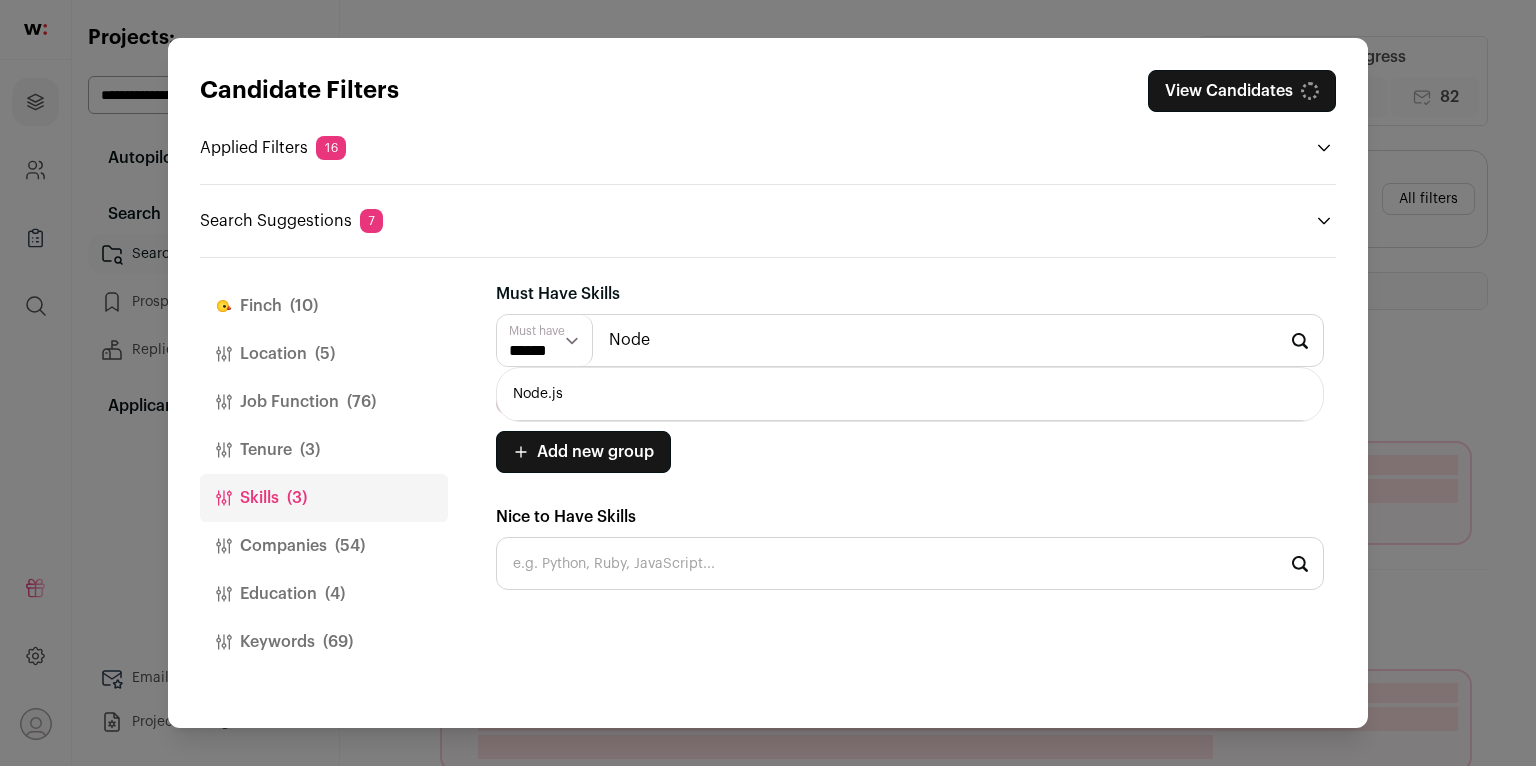 type on "Node.js" 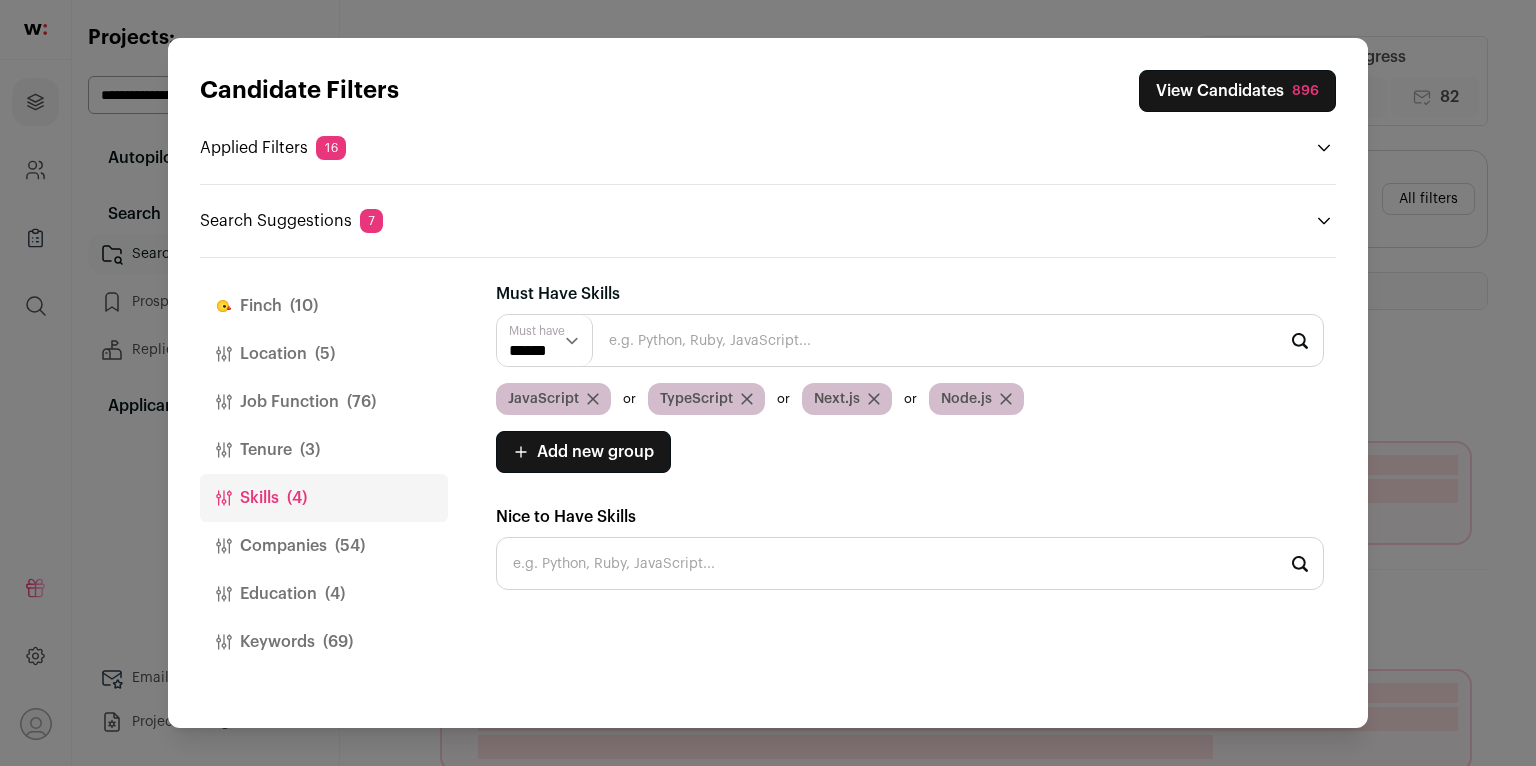 click on "Companies
(54)" at bounding box center [324, 546] 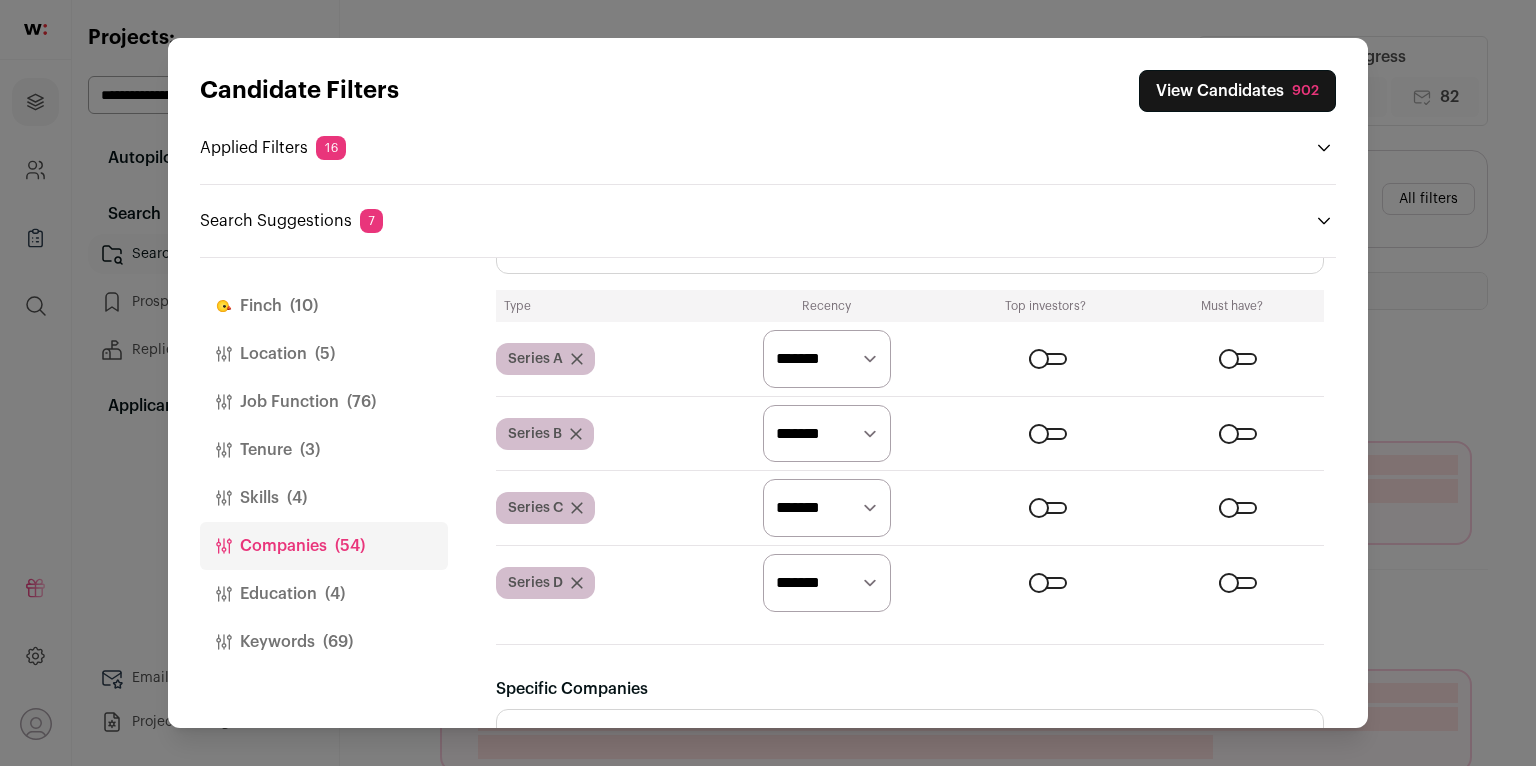scroll, scrollTop: 3188, scrollLeft: 0, axis: vertical 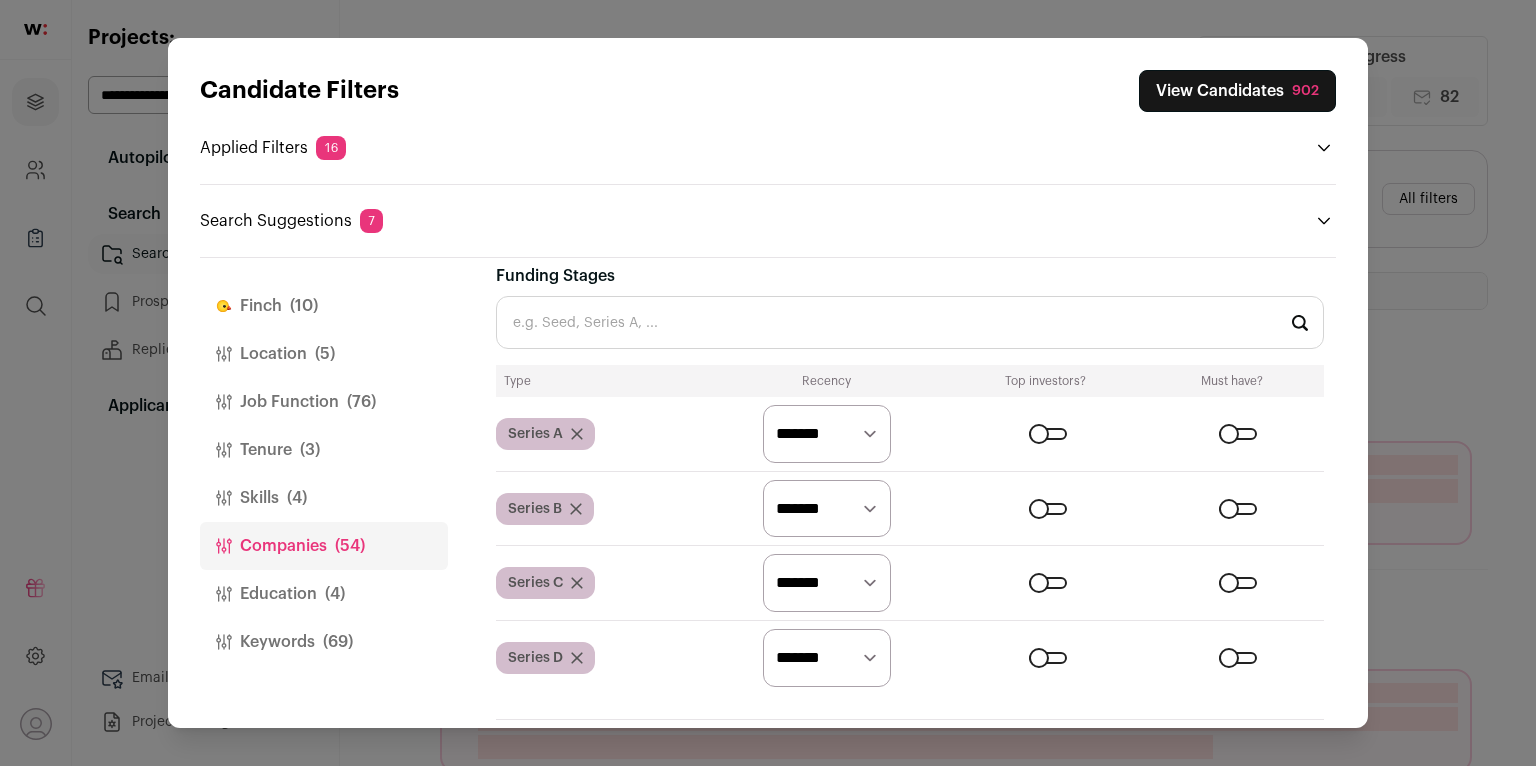 click at bounding box center (1048, 434) 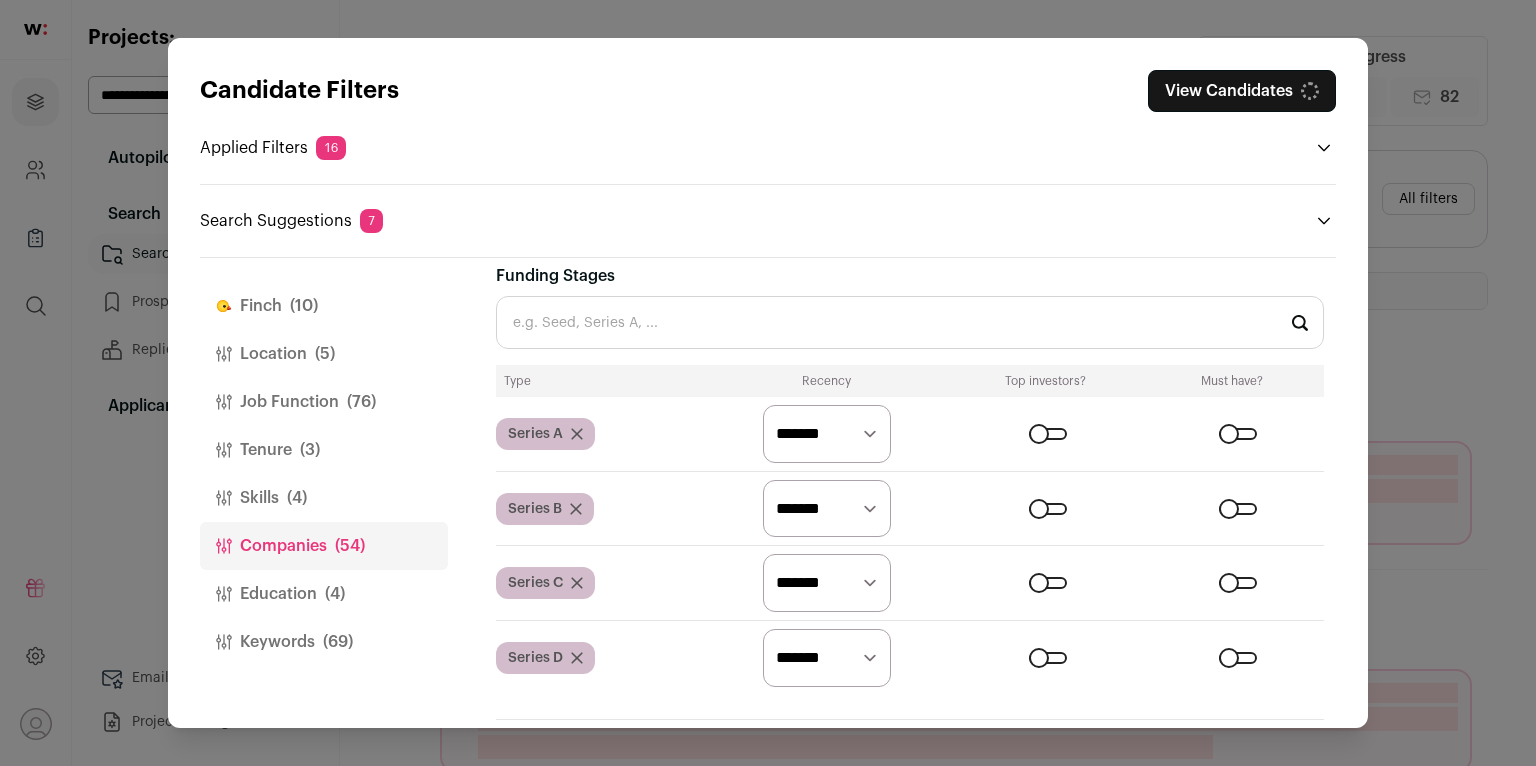 click at bounding box center [1048, 509] 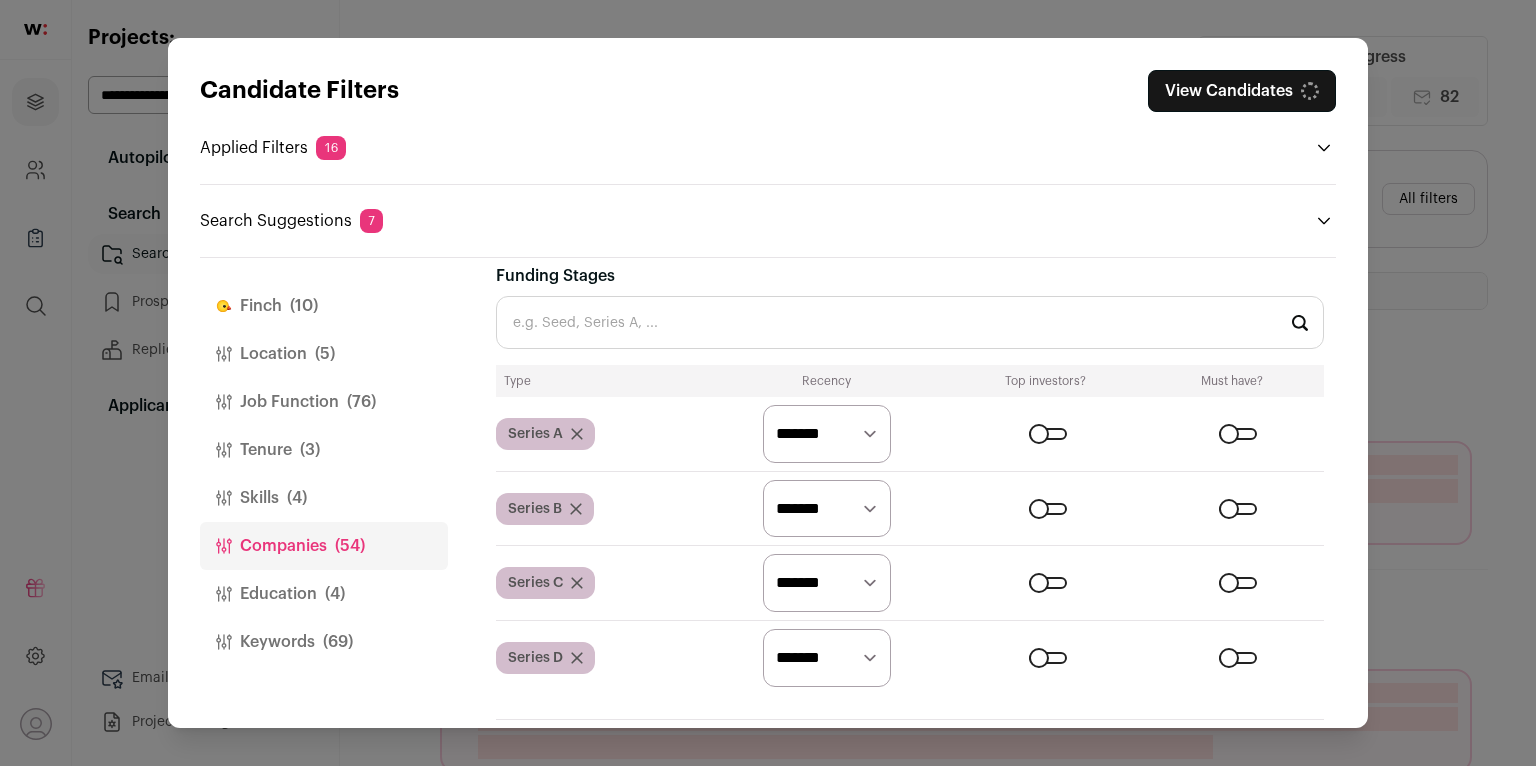 click on "*********
*******
******" at bounding box center (1017, 583) 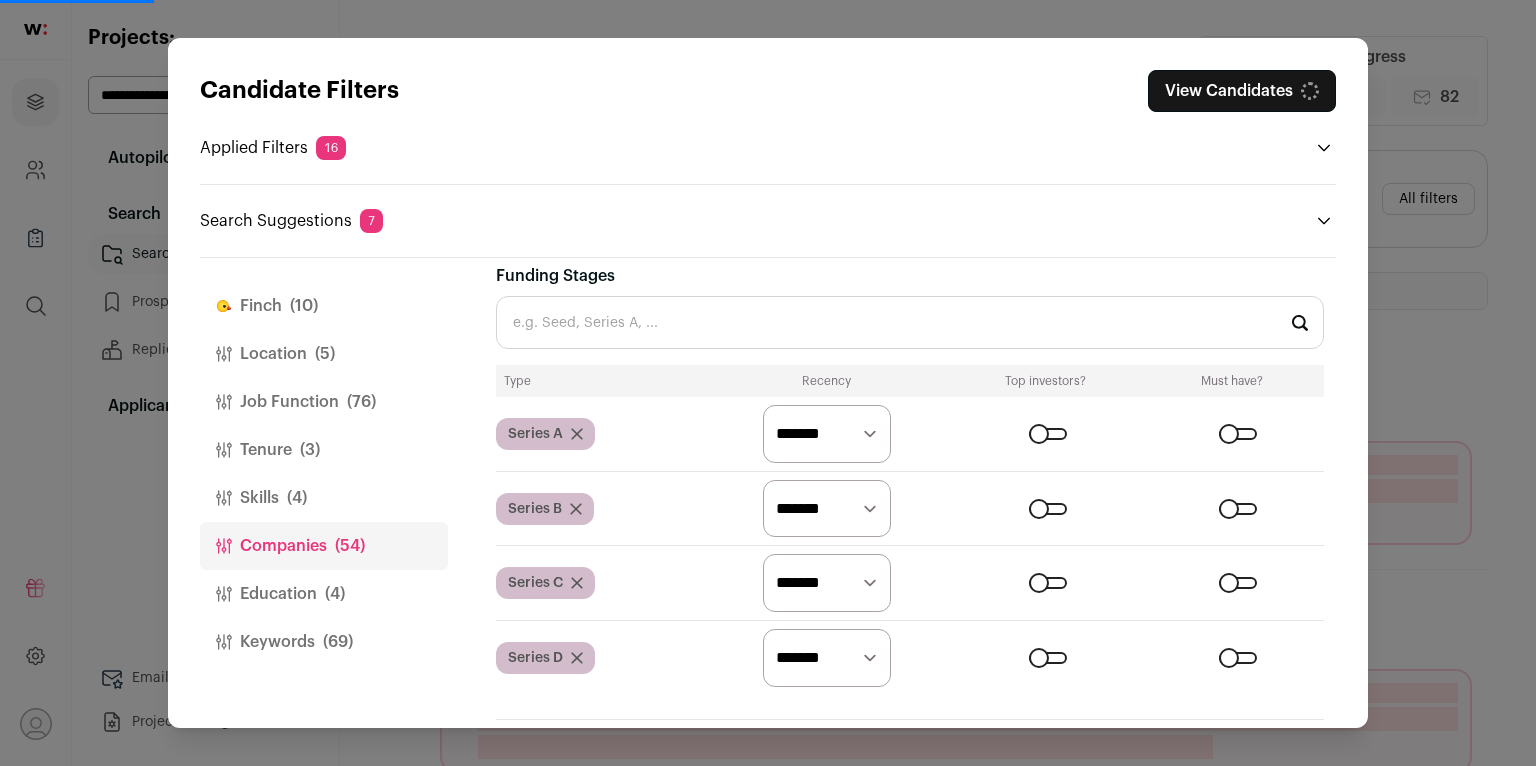 click at bounding box center (1048, 583) 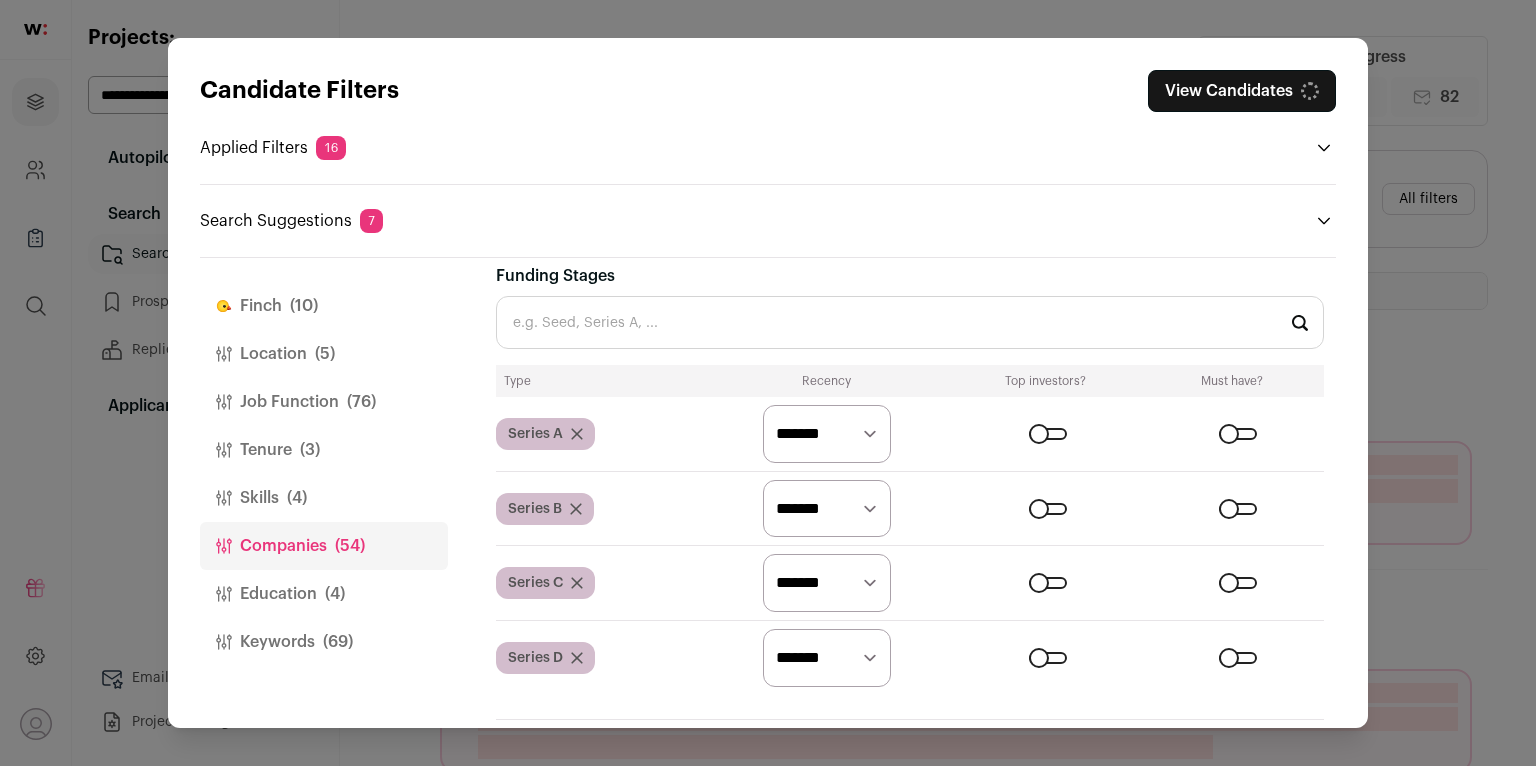 click at bounding box center [1048, 658] 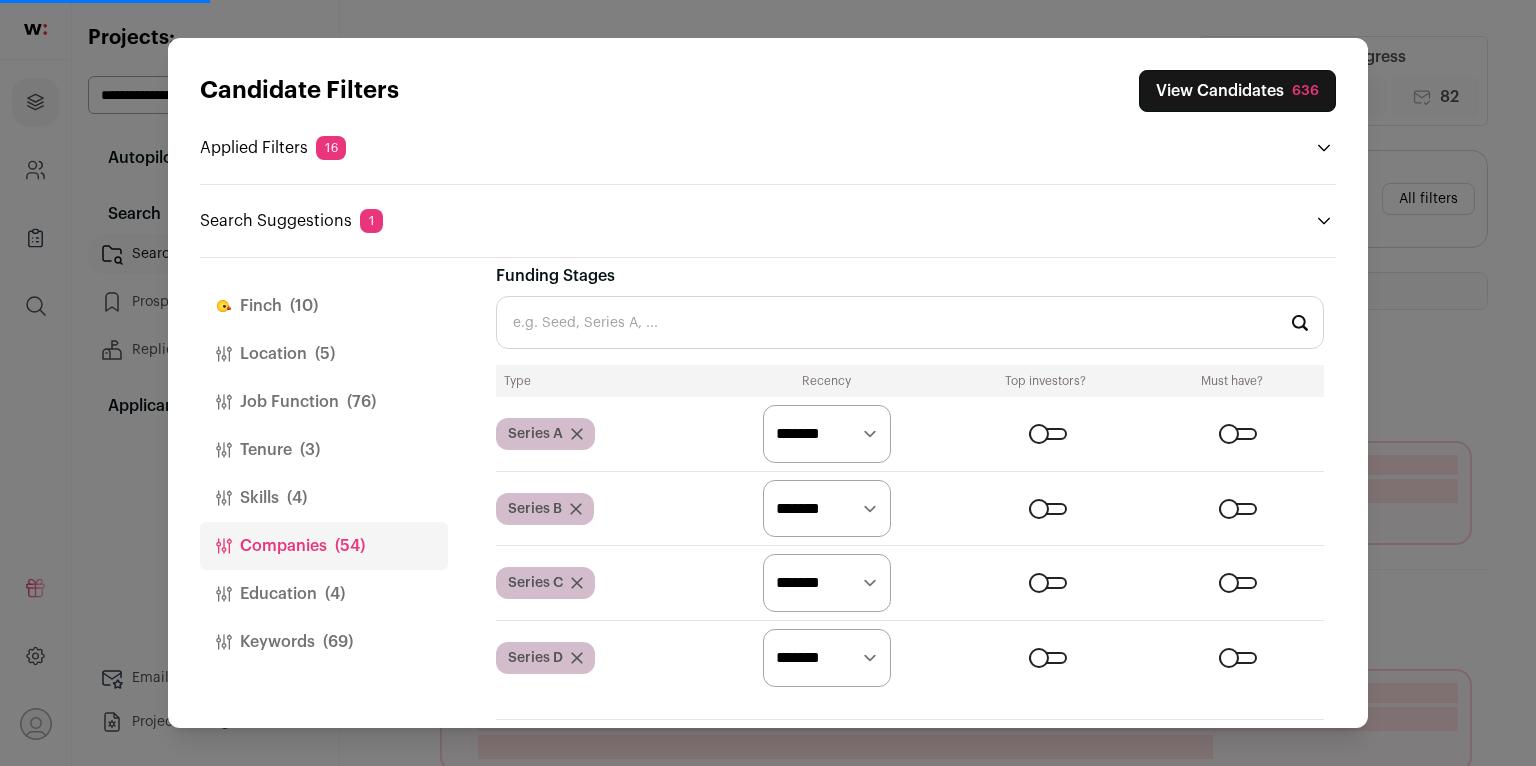 click on "Education
(4)" at bounding box center (324, 594) 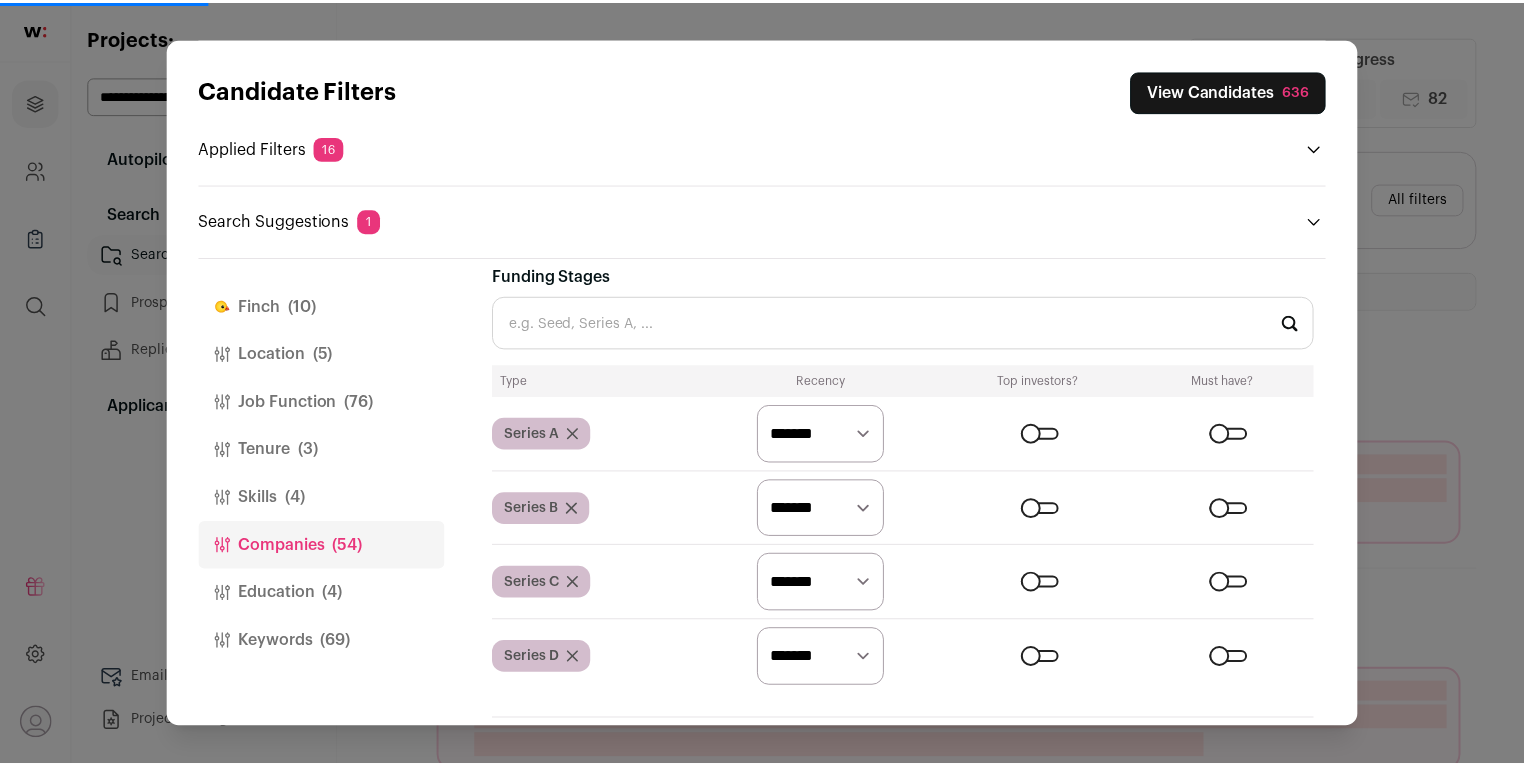 scroll, scrollTop: 0, scrollLeft: 0, axis: both 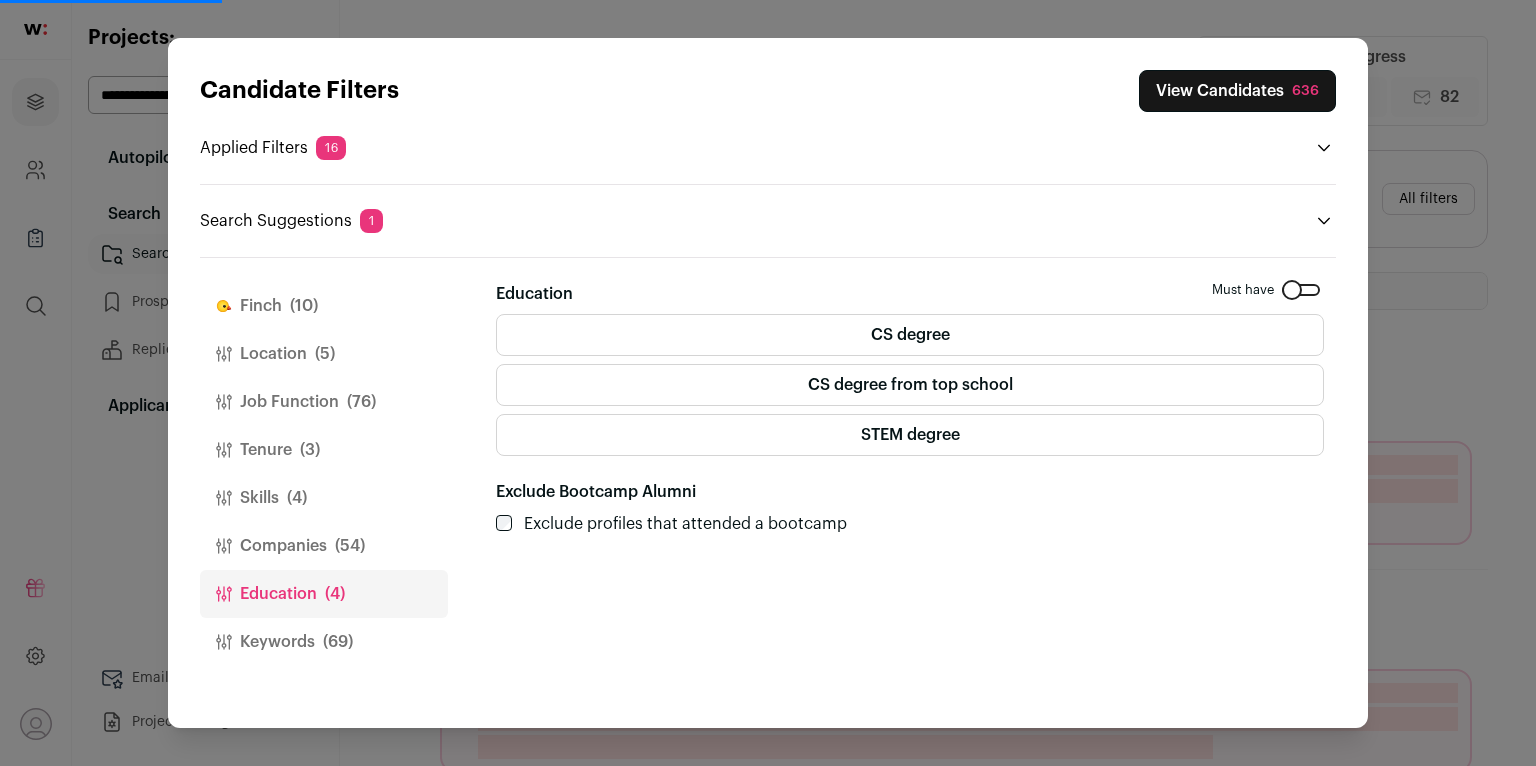 click on "Companies
(54)" at bounding box center [324, 546] 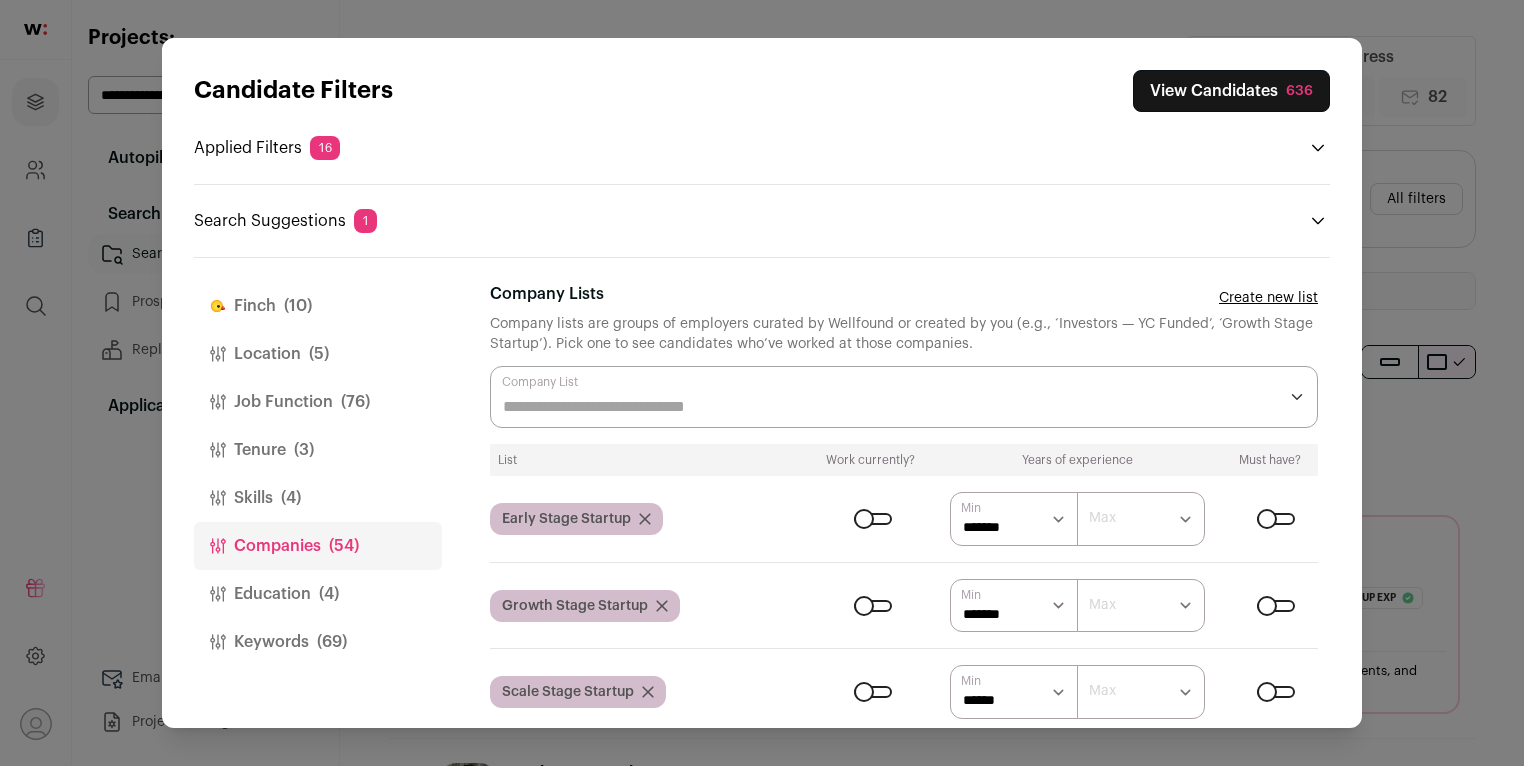 click on "Education
(4)" at bounding box center [318, 594] 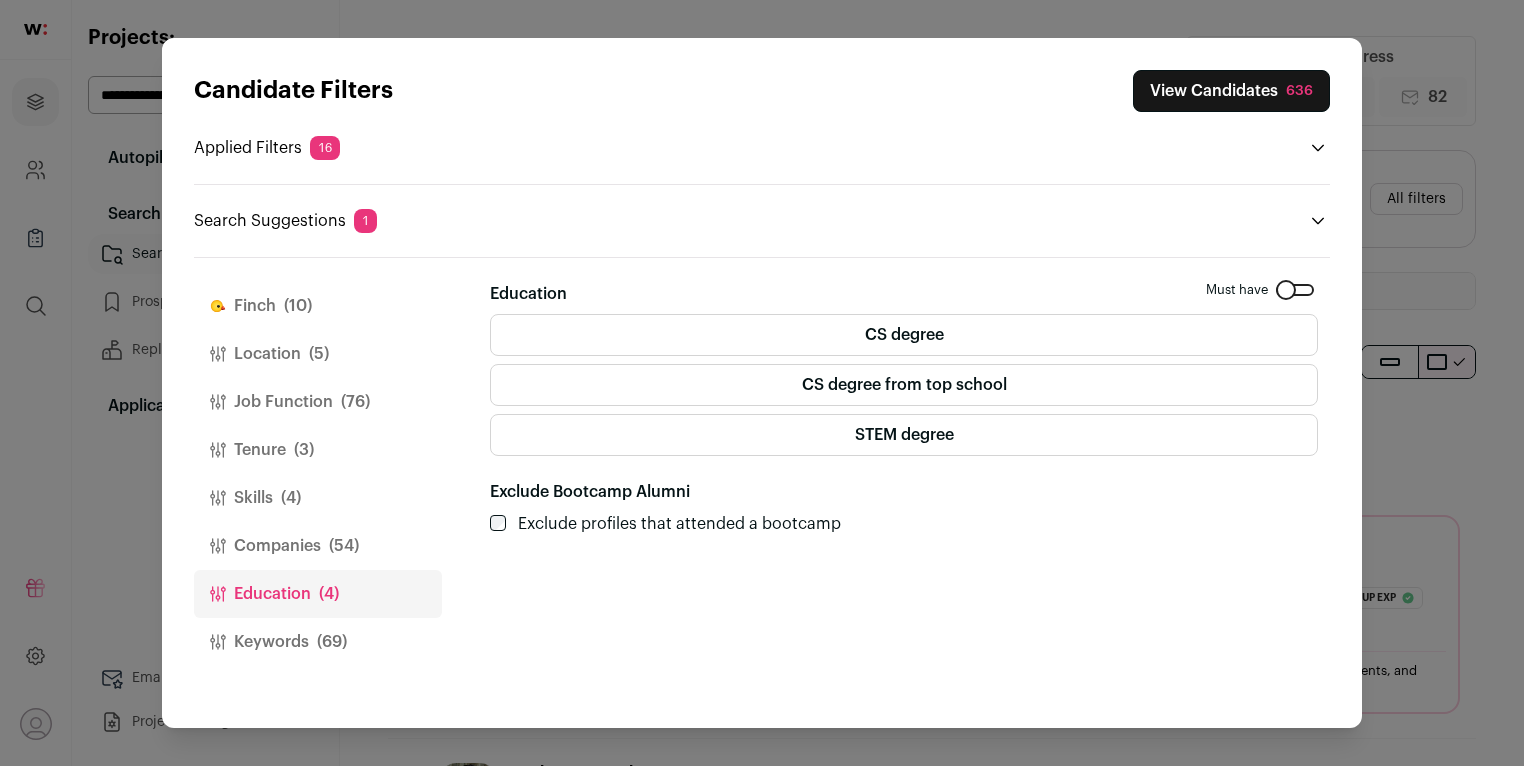 click on "STEM degree" at bounding box center (904, 435) 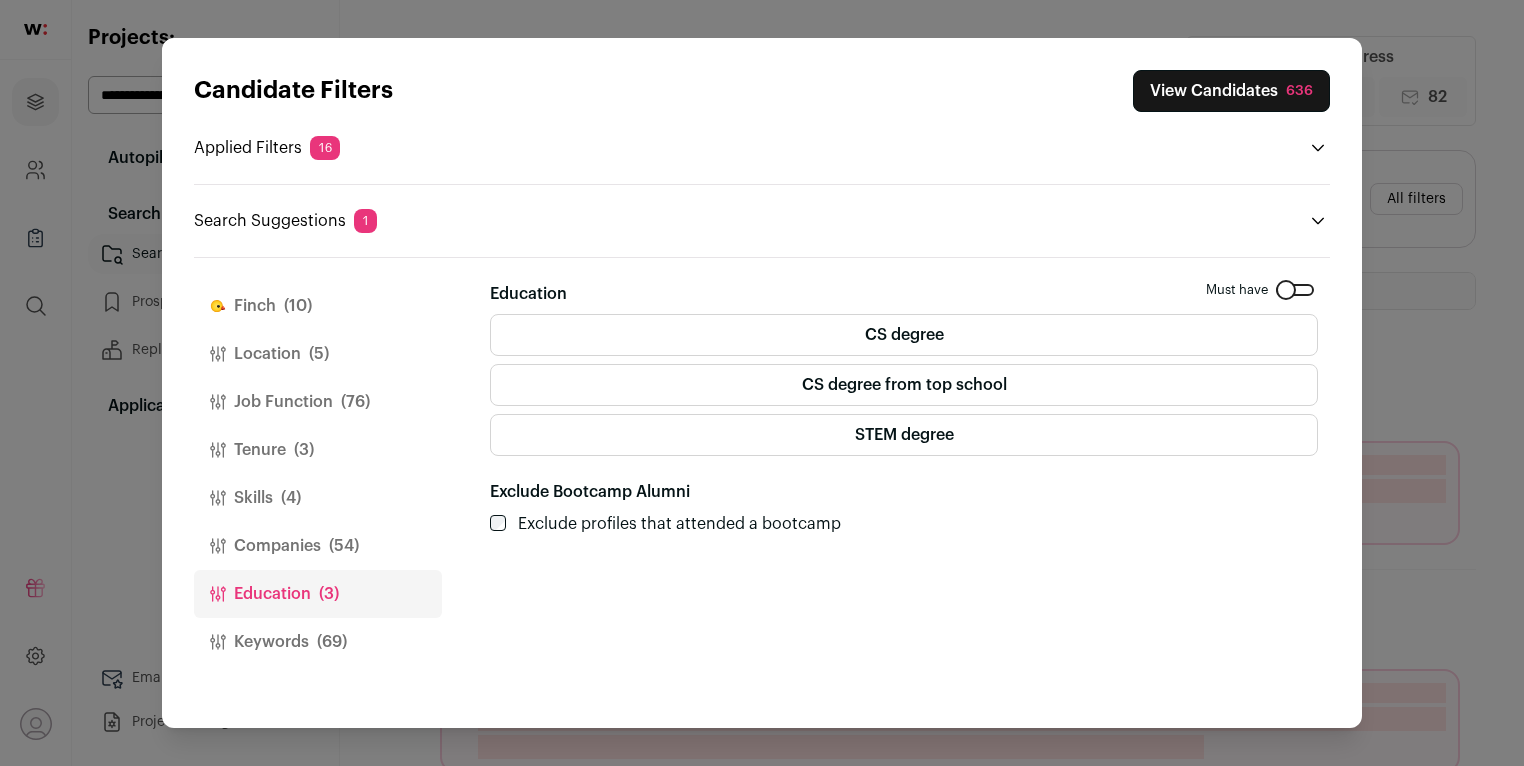 click on "View Candidates
636" at bounding box center [1231, 91] 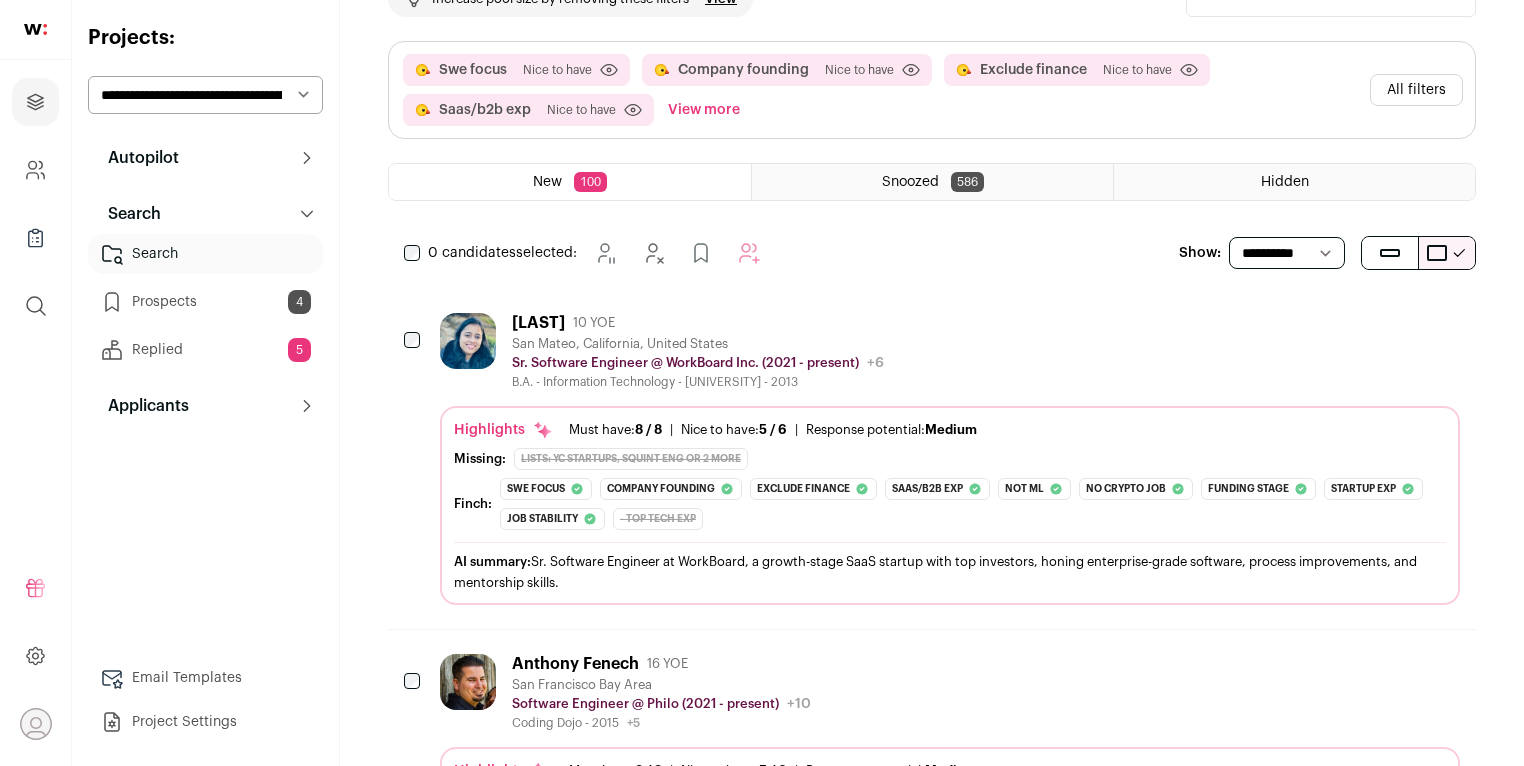 scroll, scrollTop: 134, scrollLeft: 0, axis: vertical 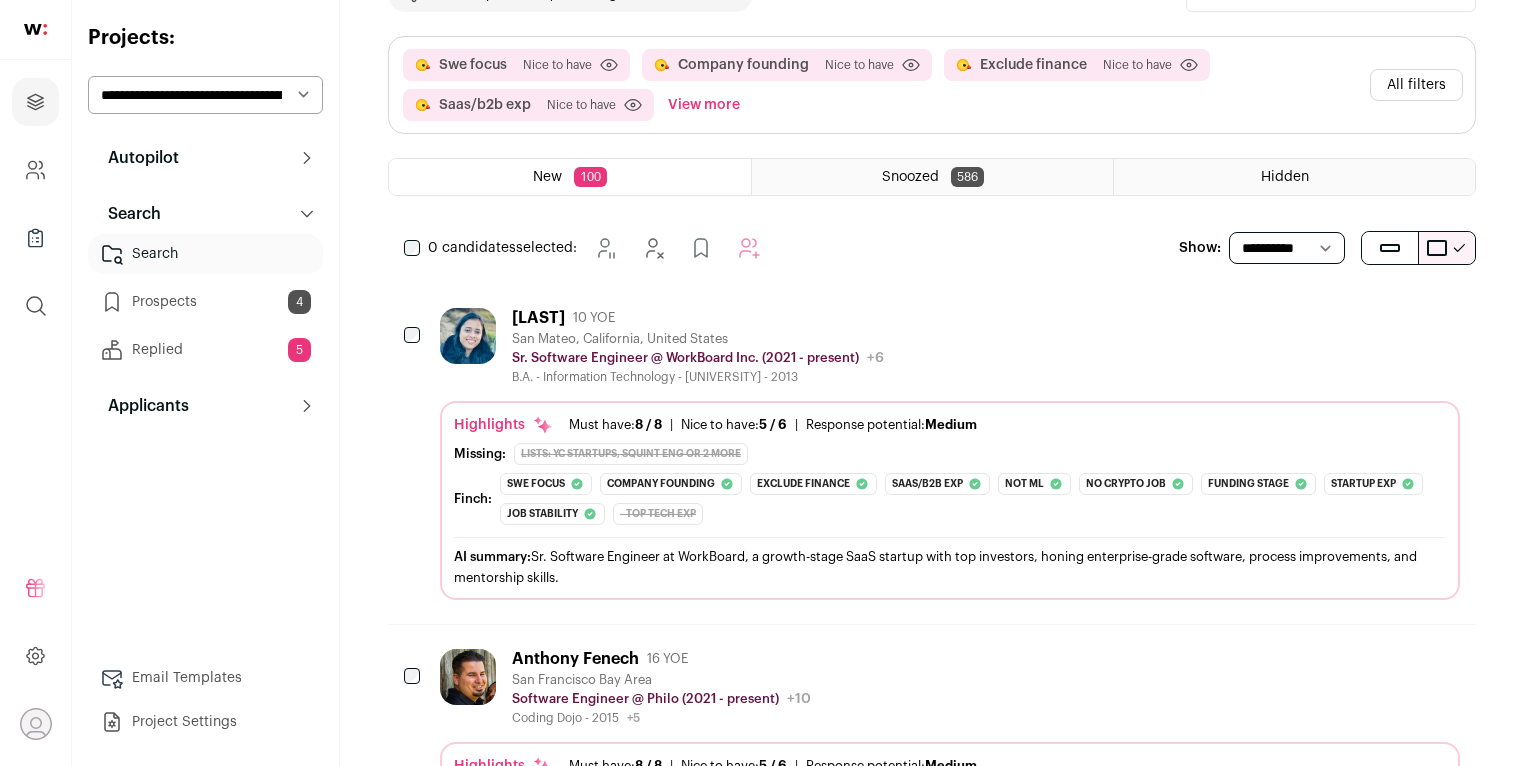 click on "All filters" at bounding box center (1416, 85) 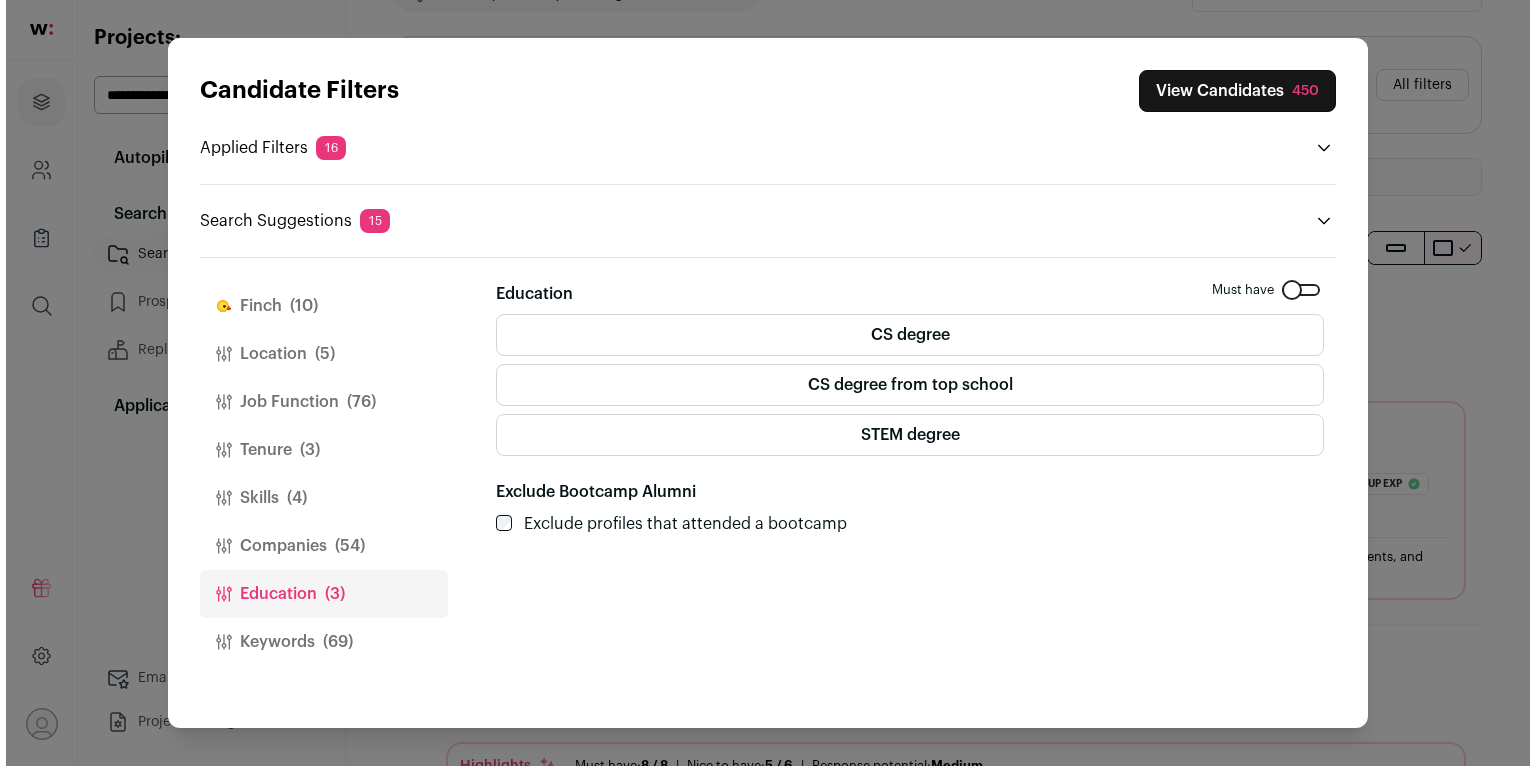 scroll, scrollTop: 96, scrollLeft: 0, axis: vertical 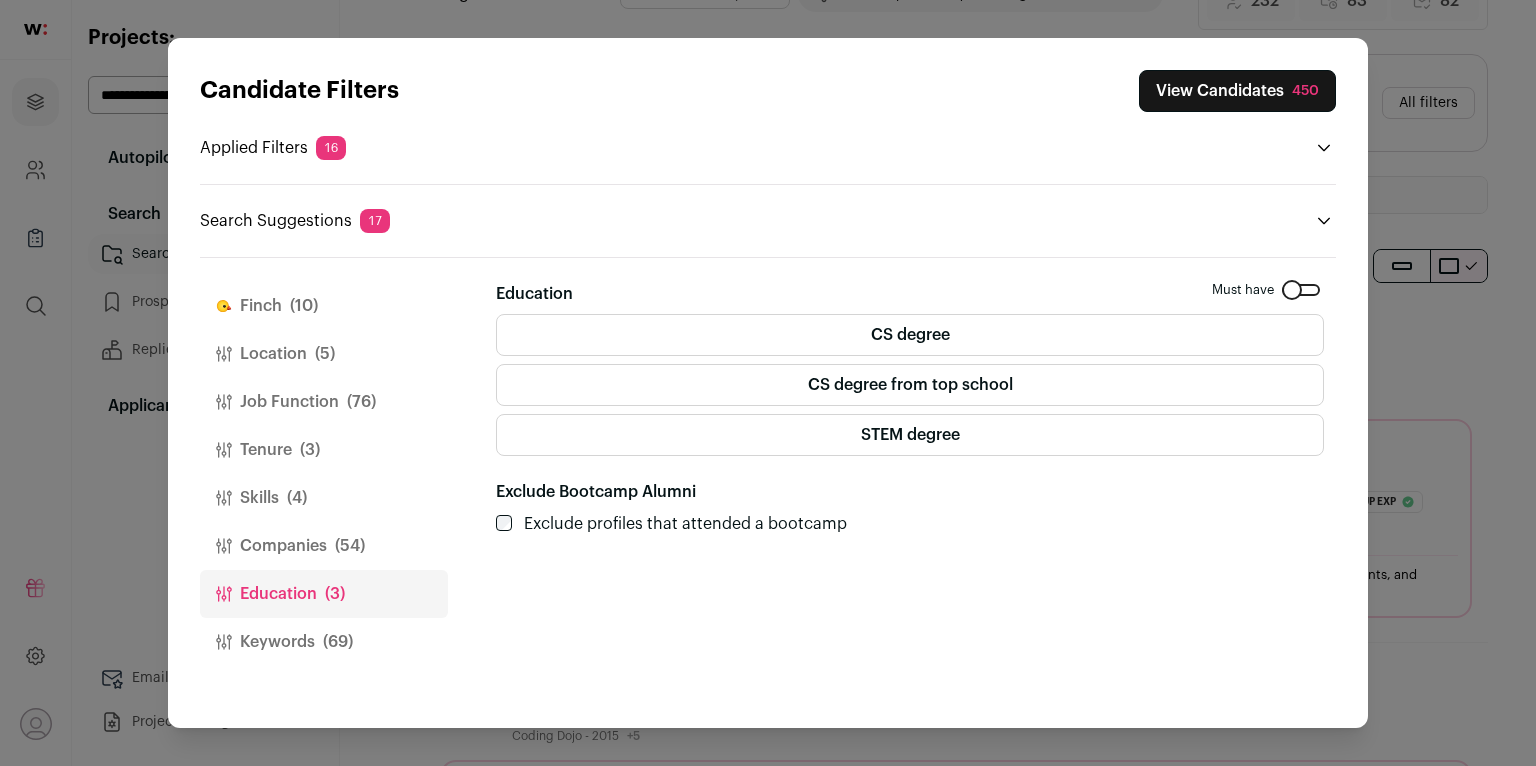 click on "Candidate Filters
View Candidates
450
Applied Filters
16
Swe focus, Company founding or 8 more
Must have
Full-Stack Engineer, Backend Engineer or Software Engineer
Must have
San Francisco, Redwood City or 3 more
Must have
7+ YOE
Must have" at bounding box center (768, 383) 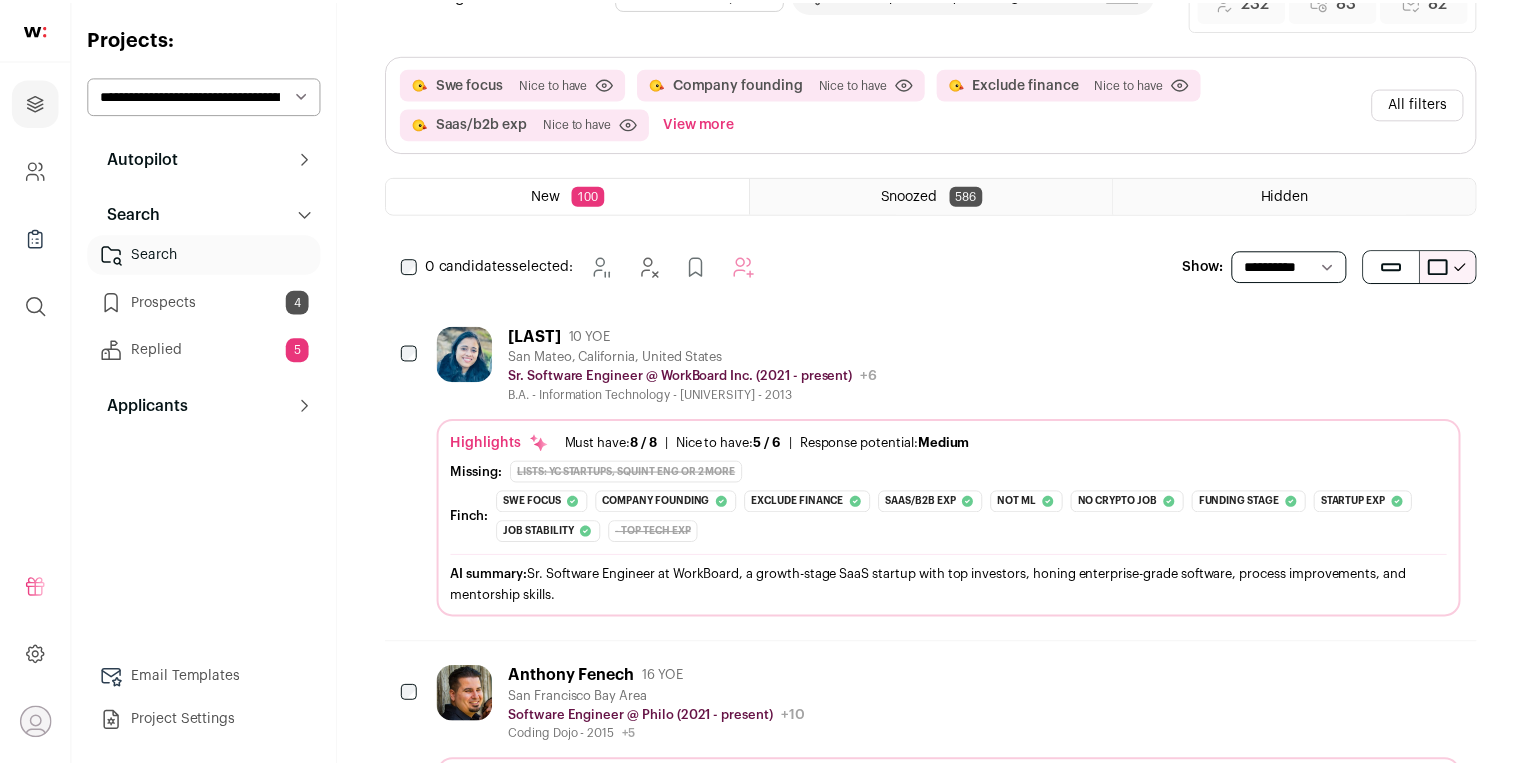 scroll, scrollTop: 93, scrollLeft: 0, axis: vertical 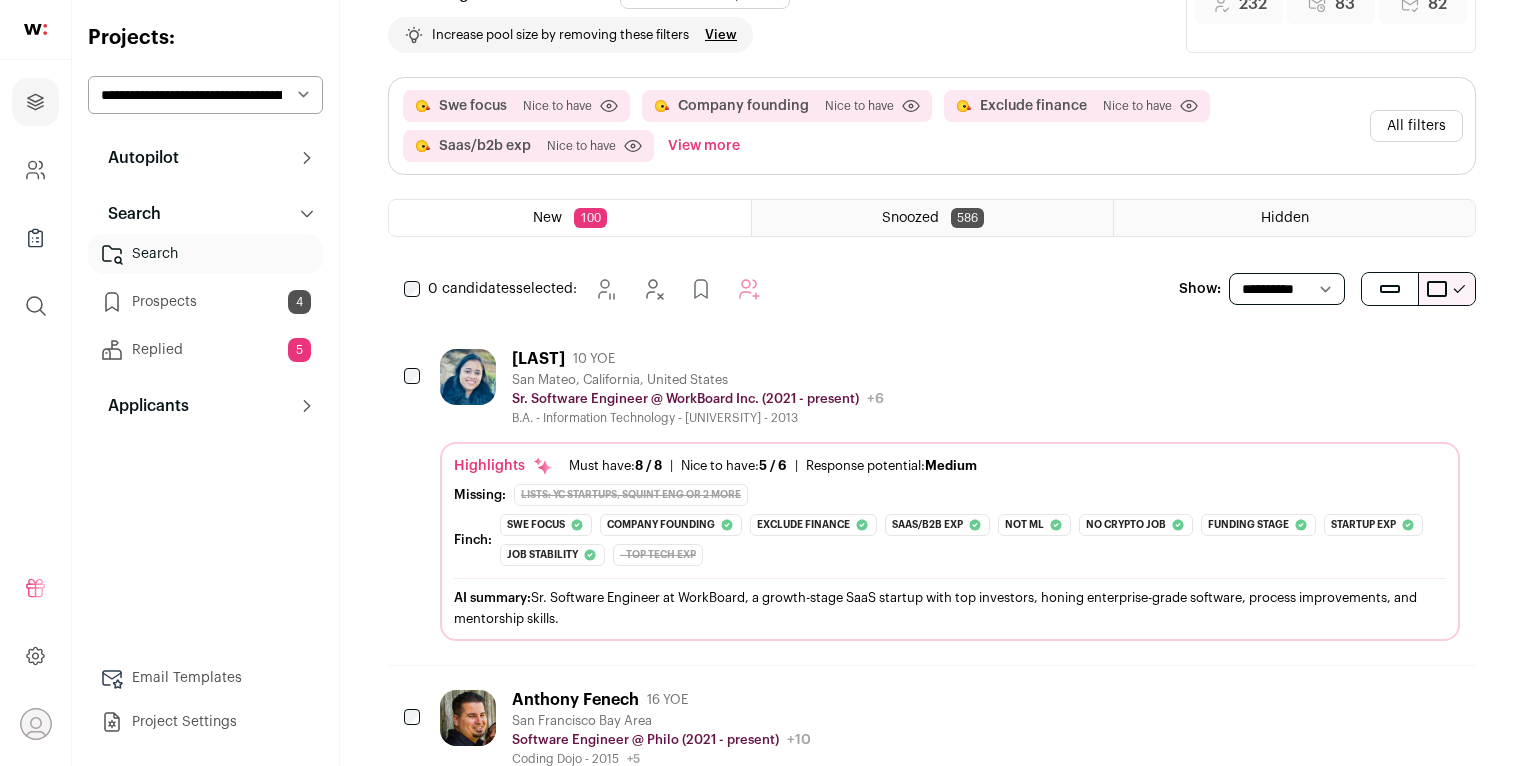 click on "Search" at bounding box center [205, 254] 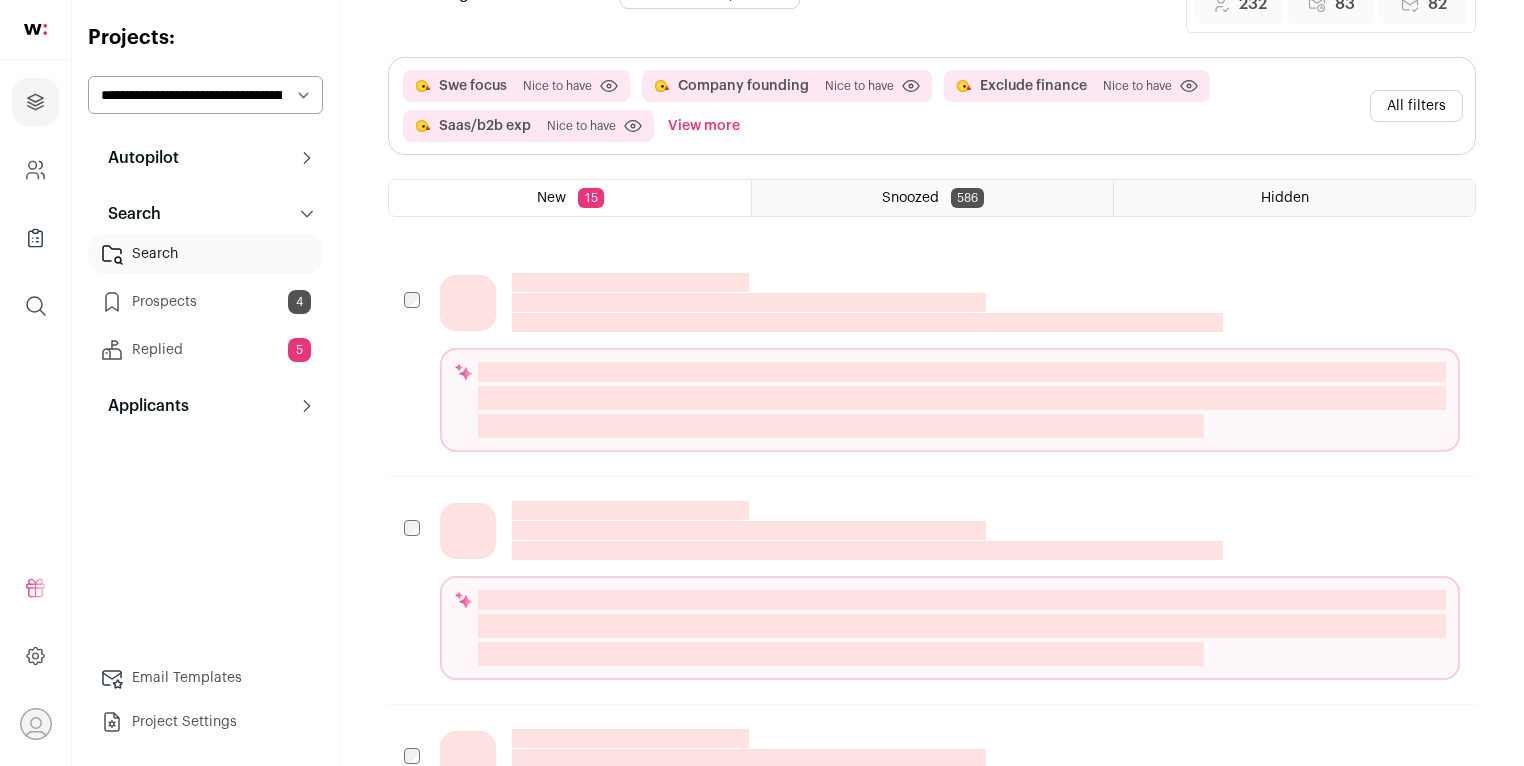 scroll, scrollTop: 0, scrollLeft: 0, axis: both 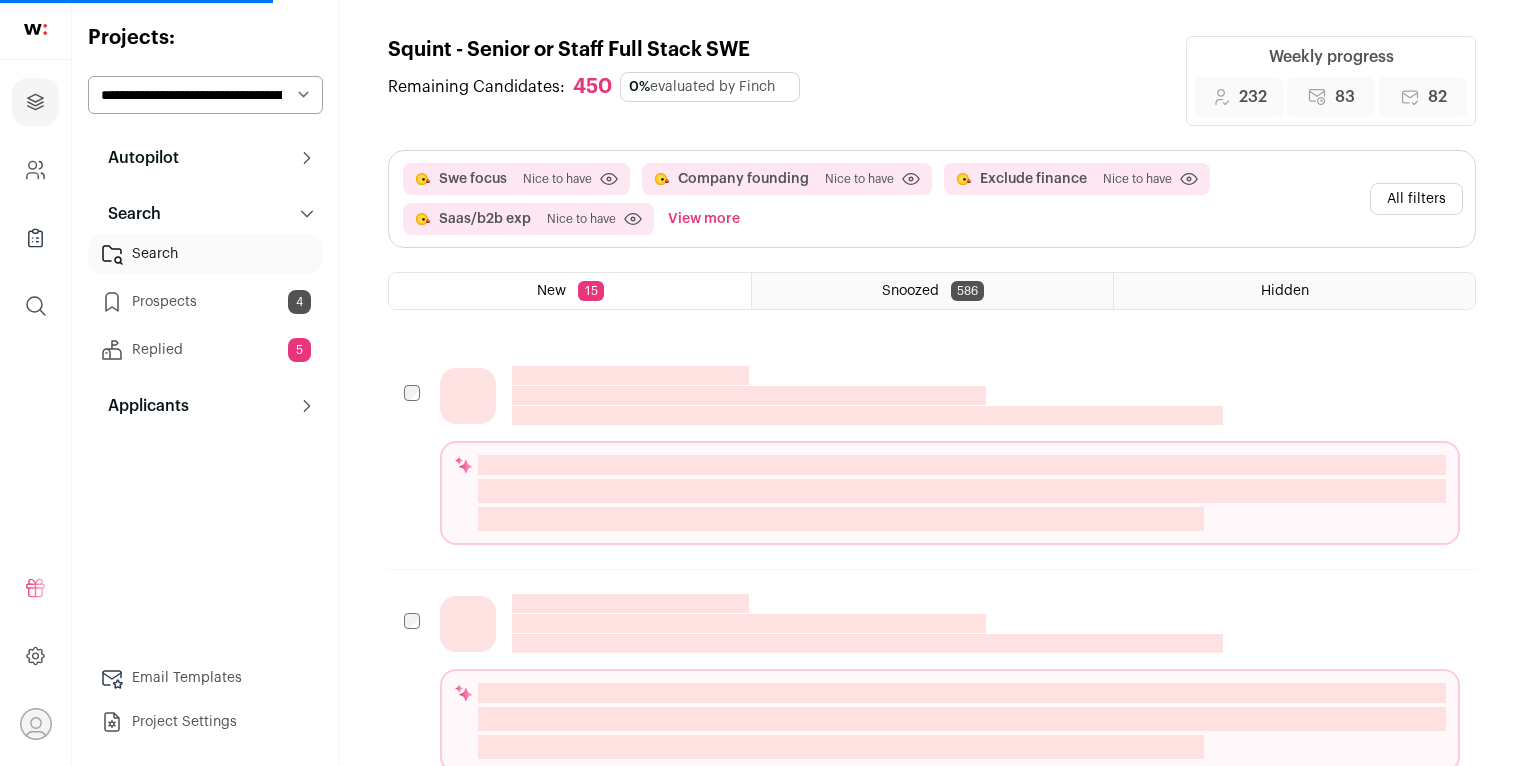 click on "All filters" at bounding box center [1416, 199] 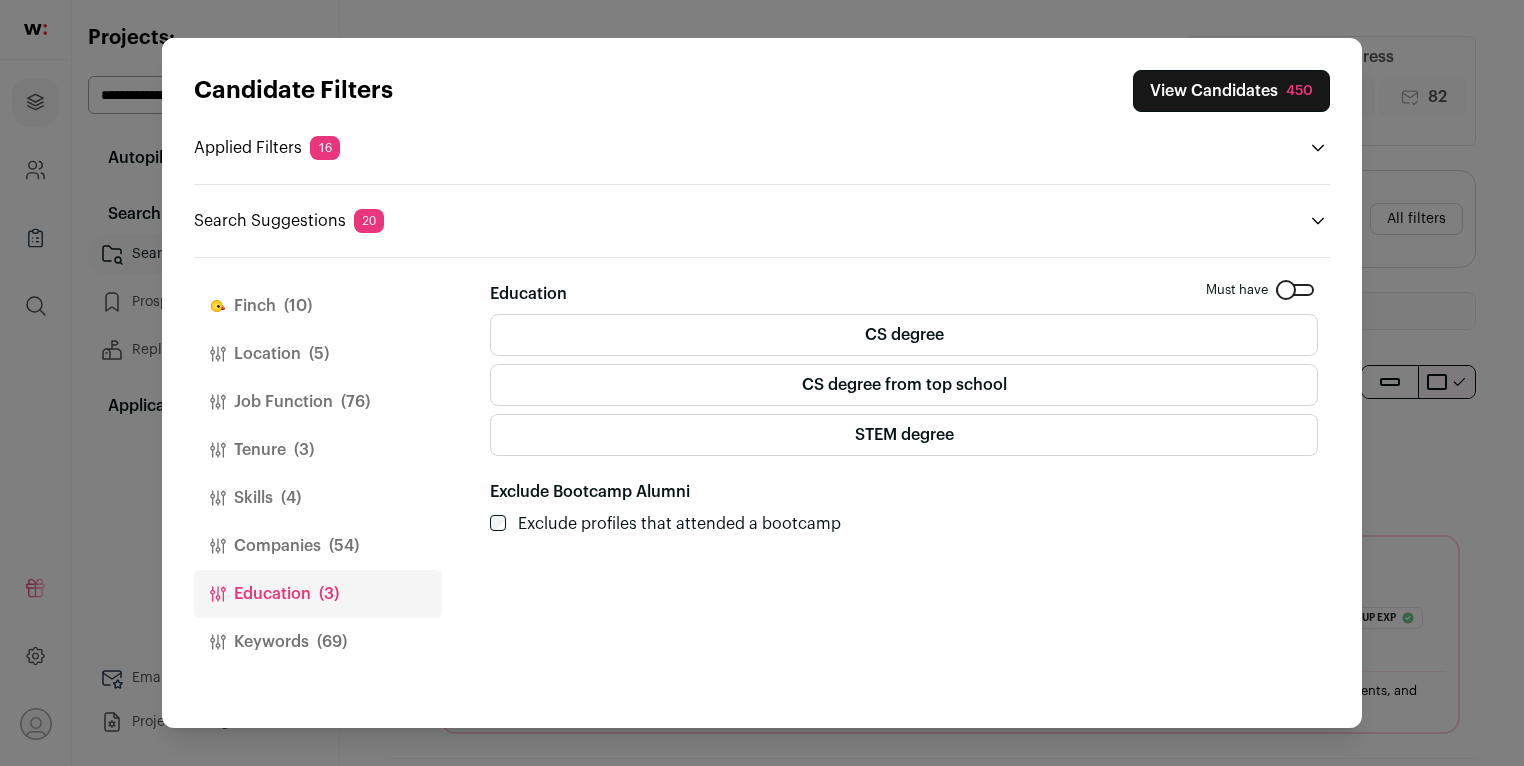 click on "[COMPANY]
([NUMBER])" at bounding box center (318, 306) 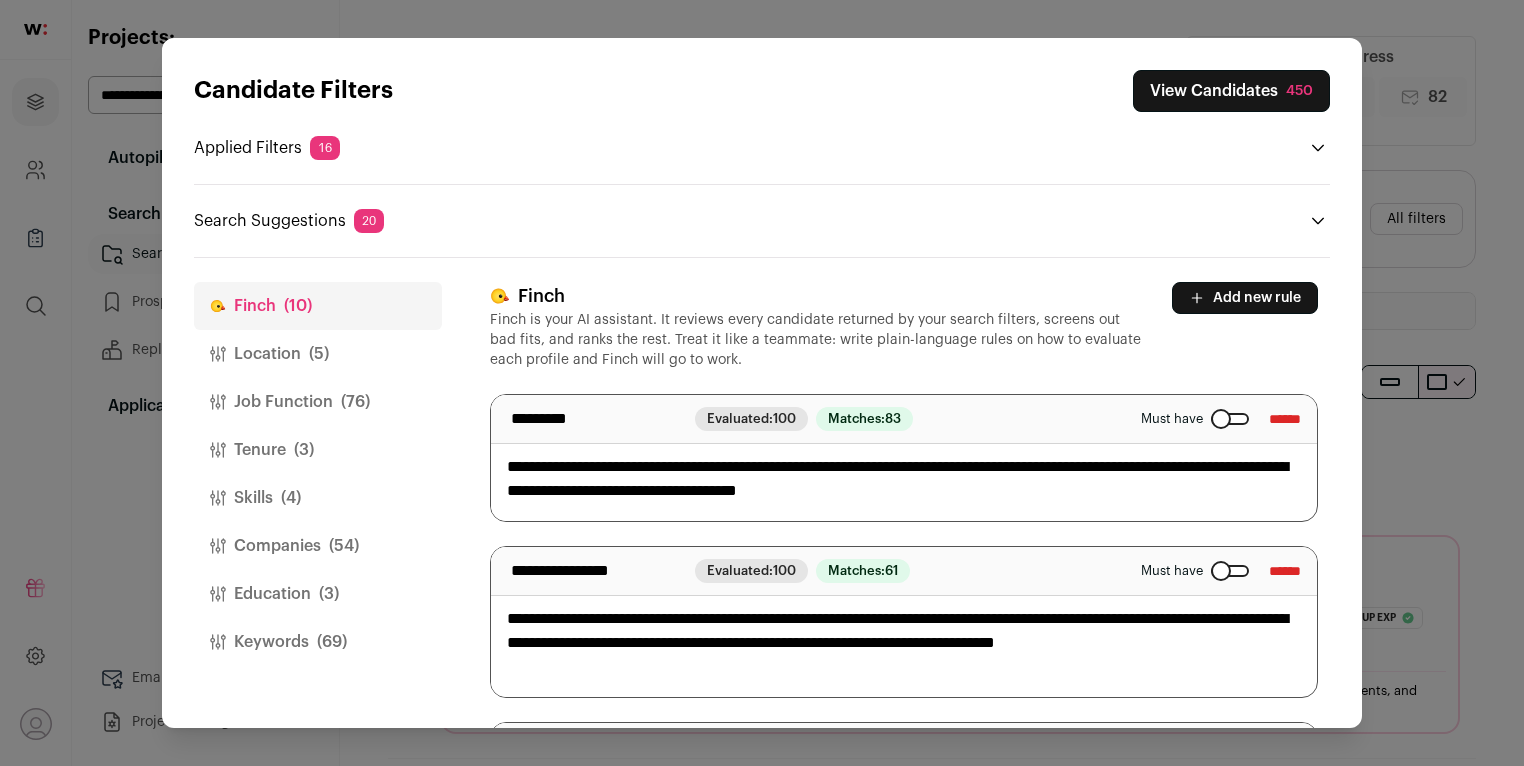 click on "Add new rule" at bounding box center (1245, 298) 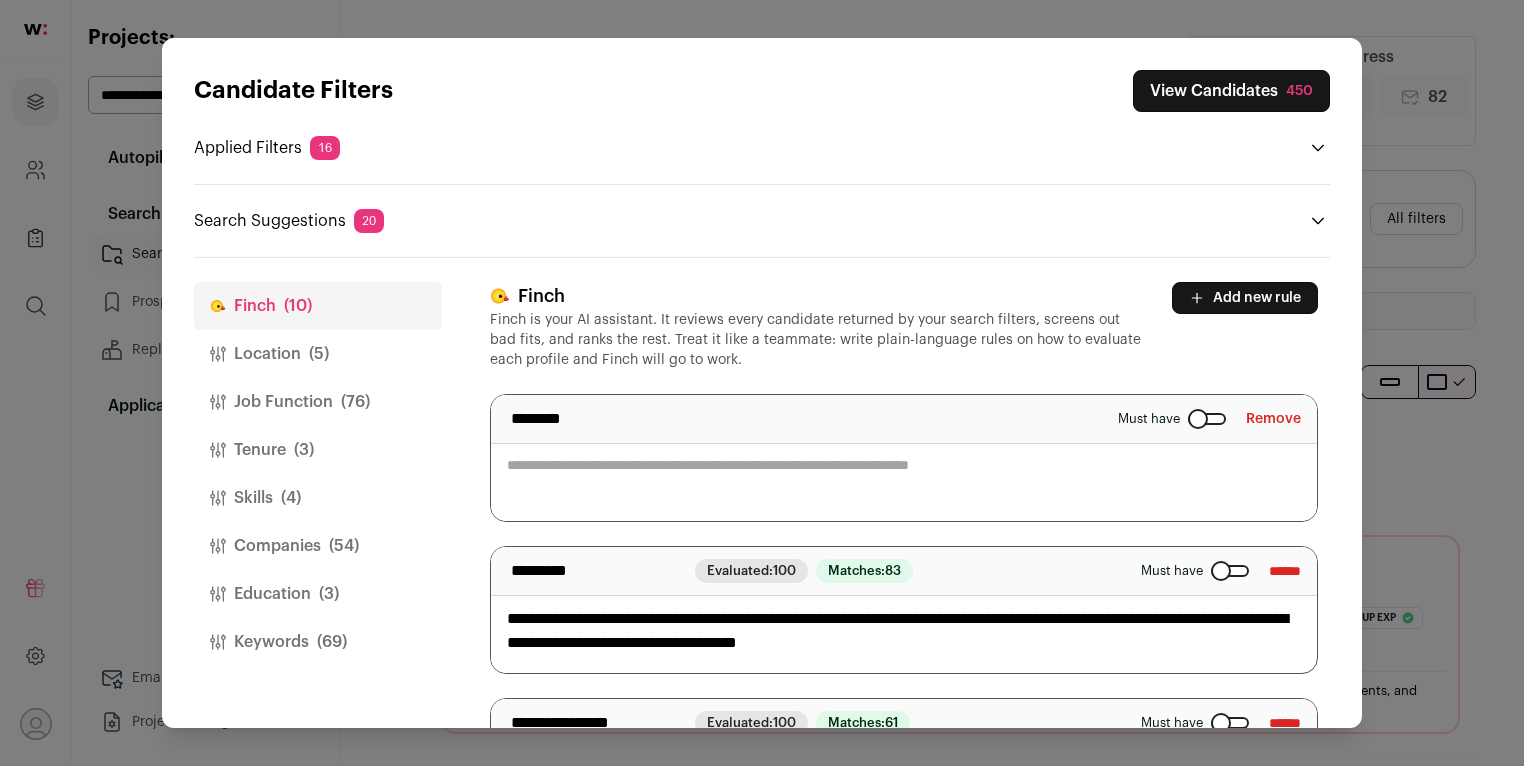 click at bounding box center [904, 458] 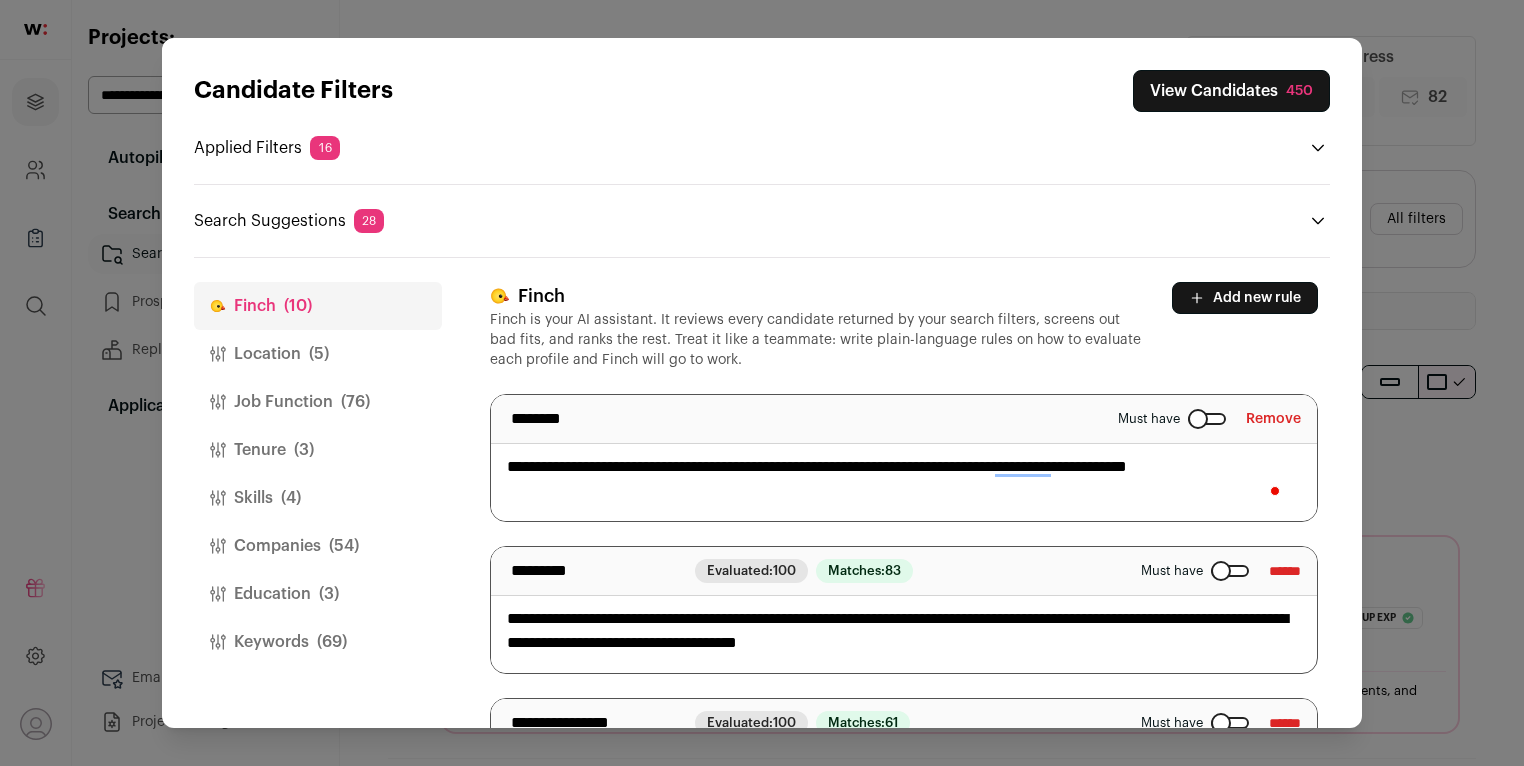 type on "**********" 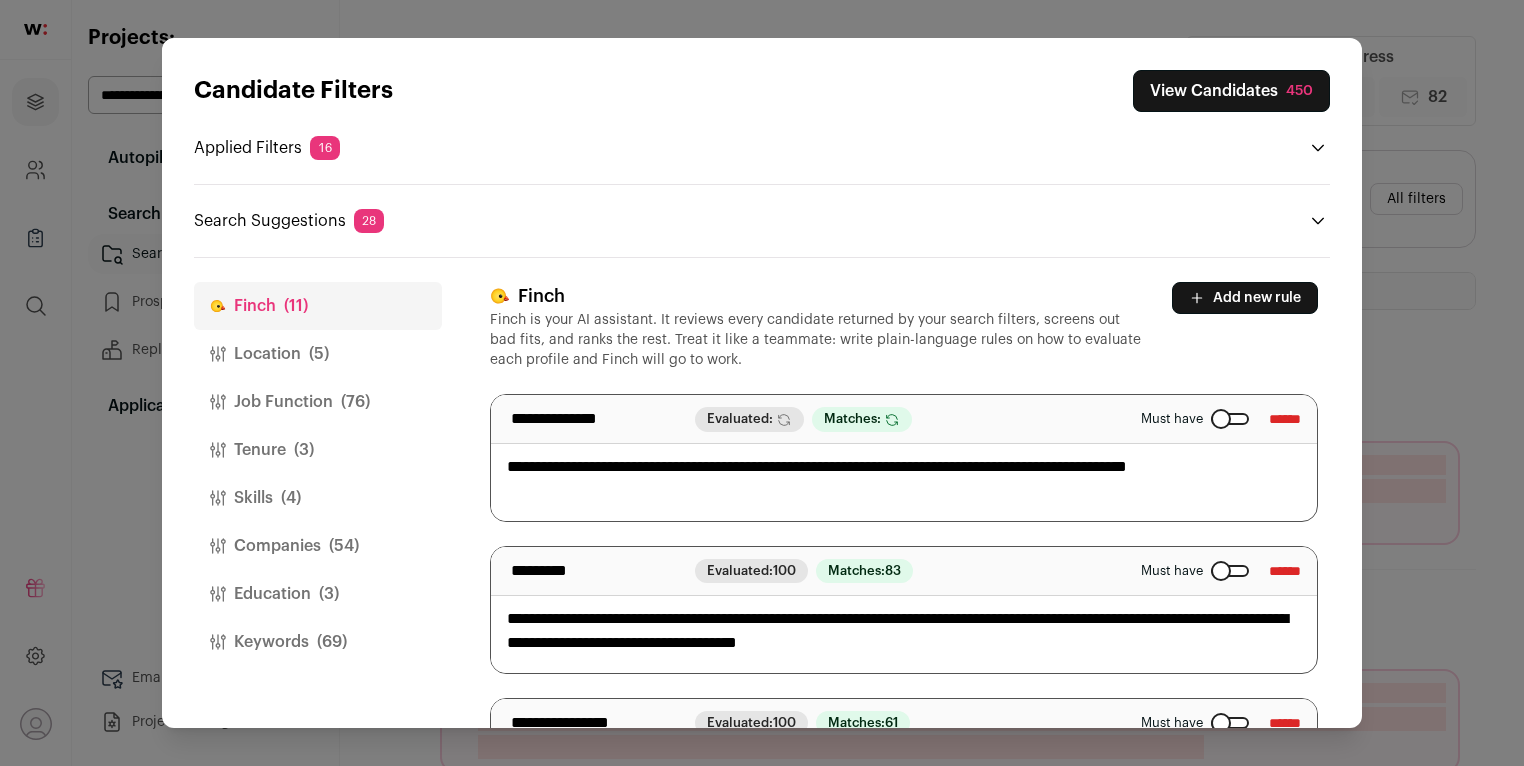 scroll, scrollTop: 0, scrollLeft: 0, axis: both 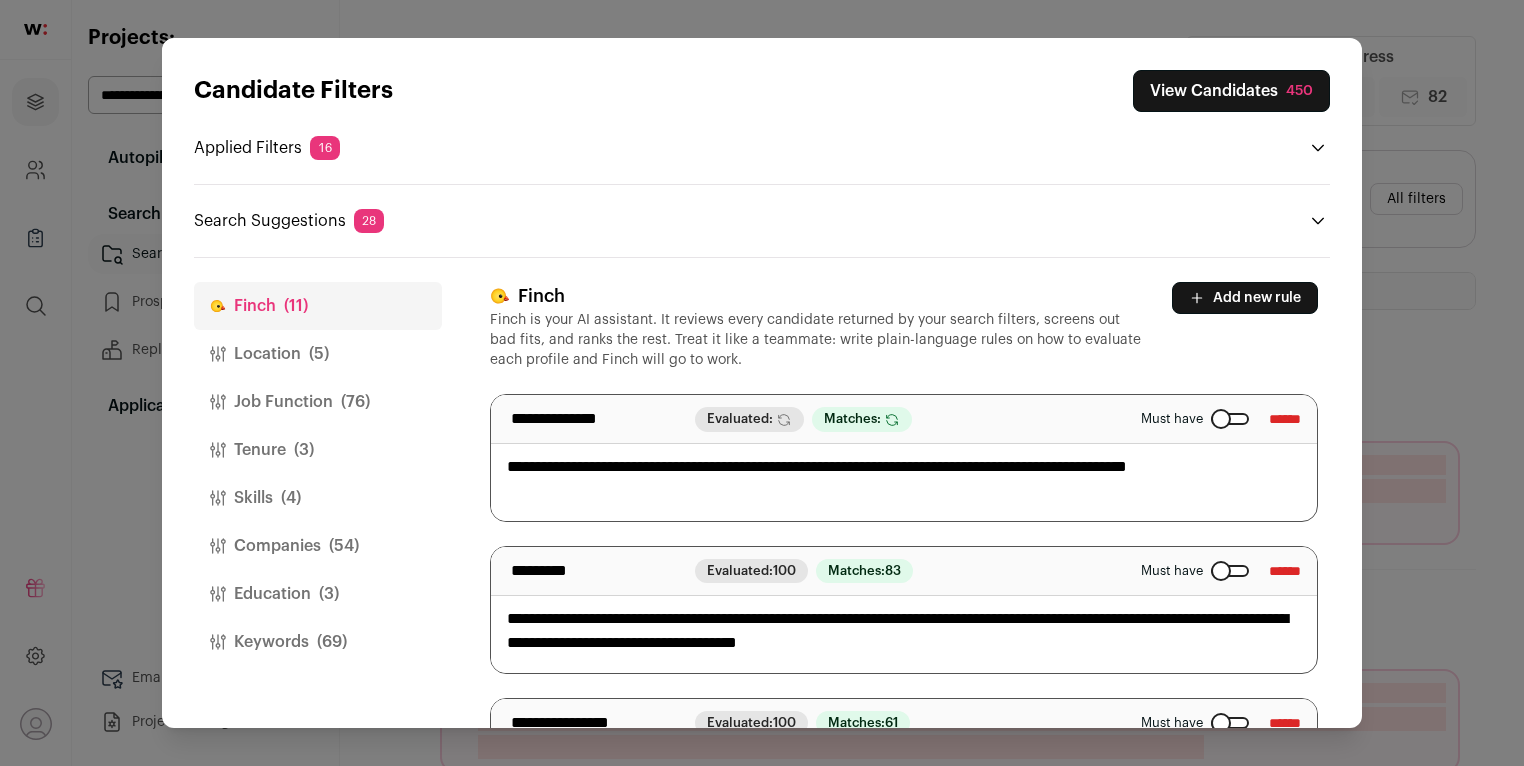 click on "View Candidates
450" at bounding box center [1231, 91] 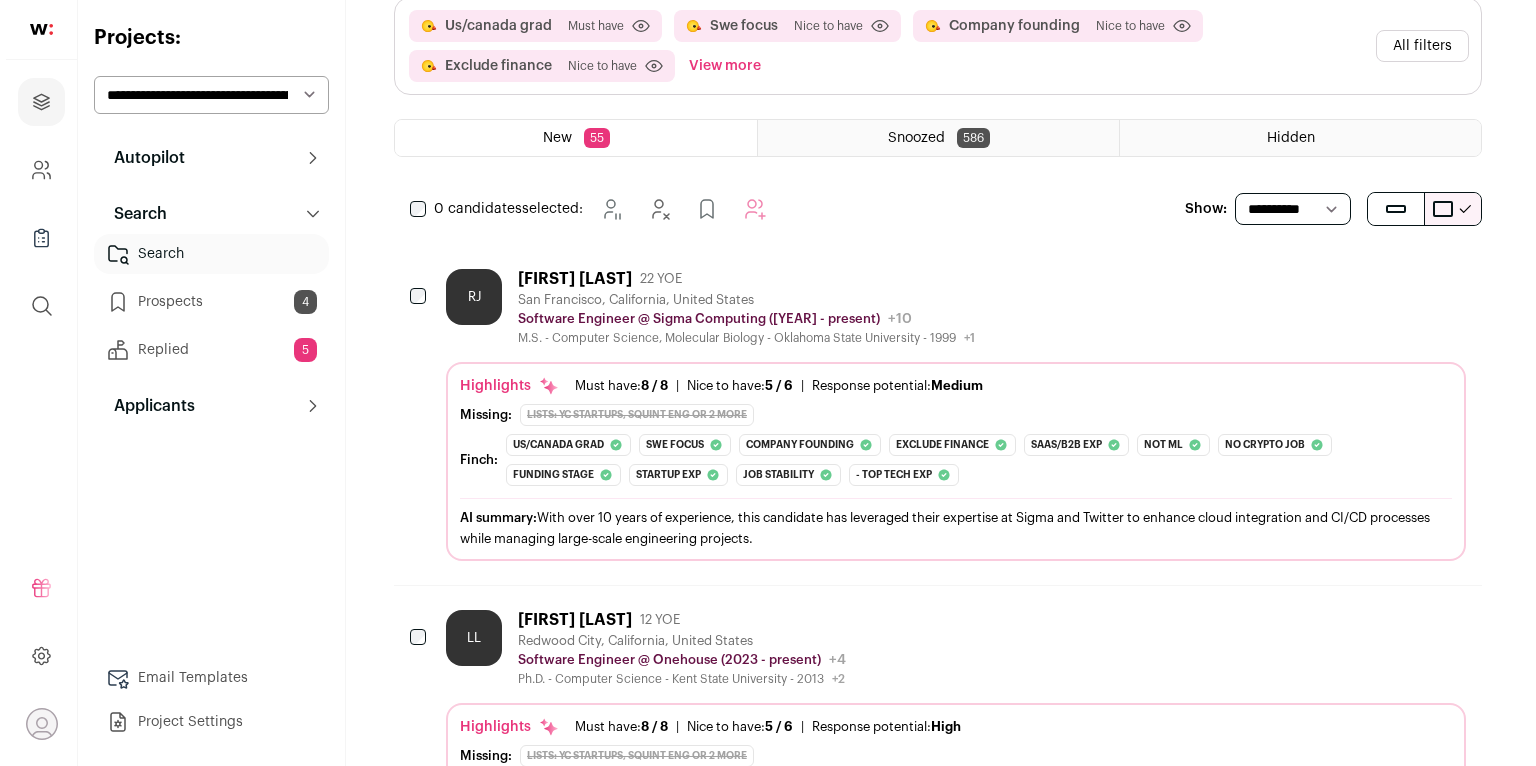 scroll, scrollTop: 343, scrollLeft: 0, axis: vertical 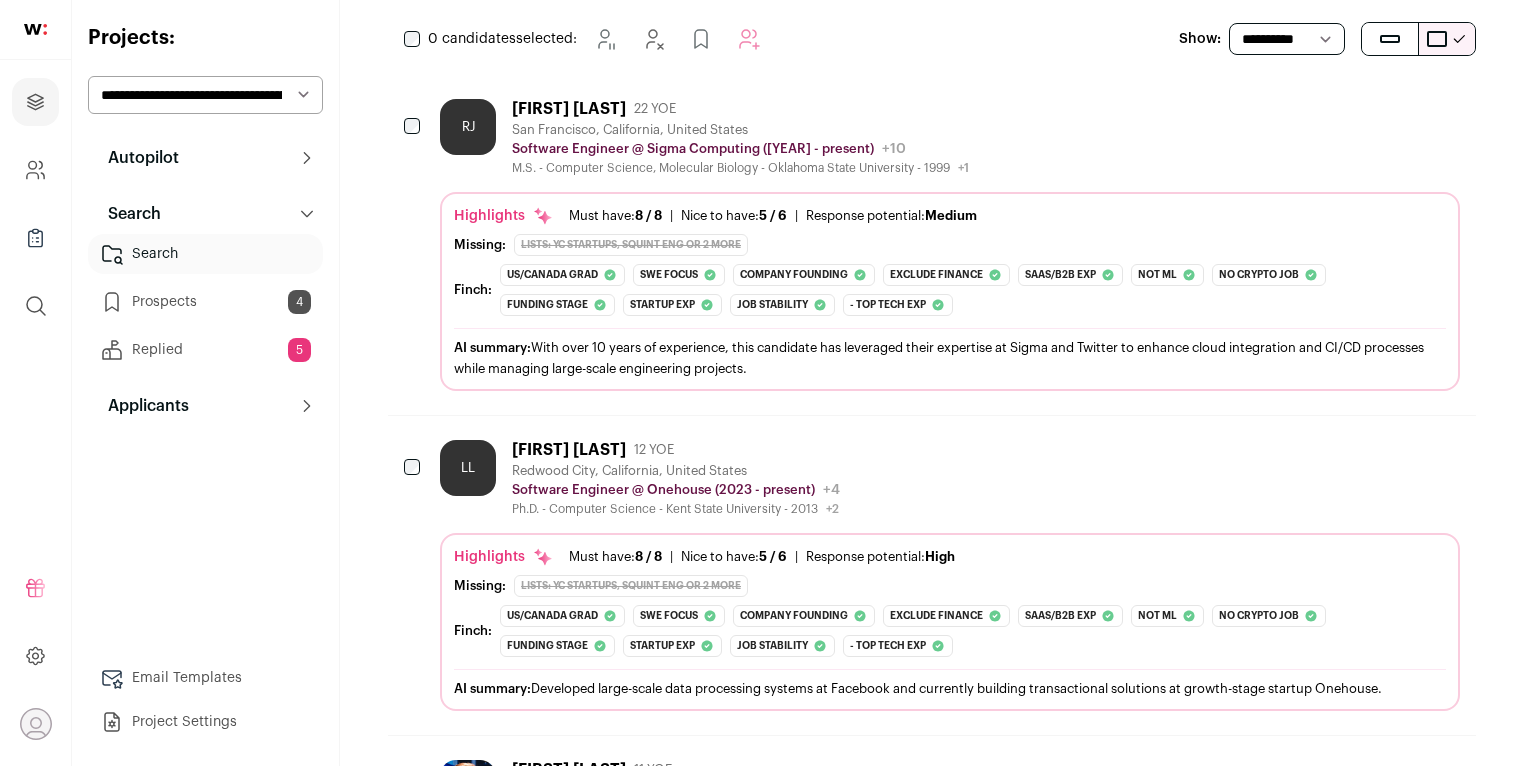 click on "LL" at bounding box center [468, 468] 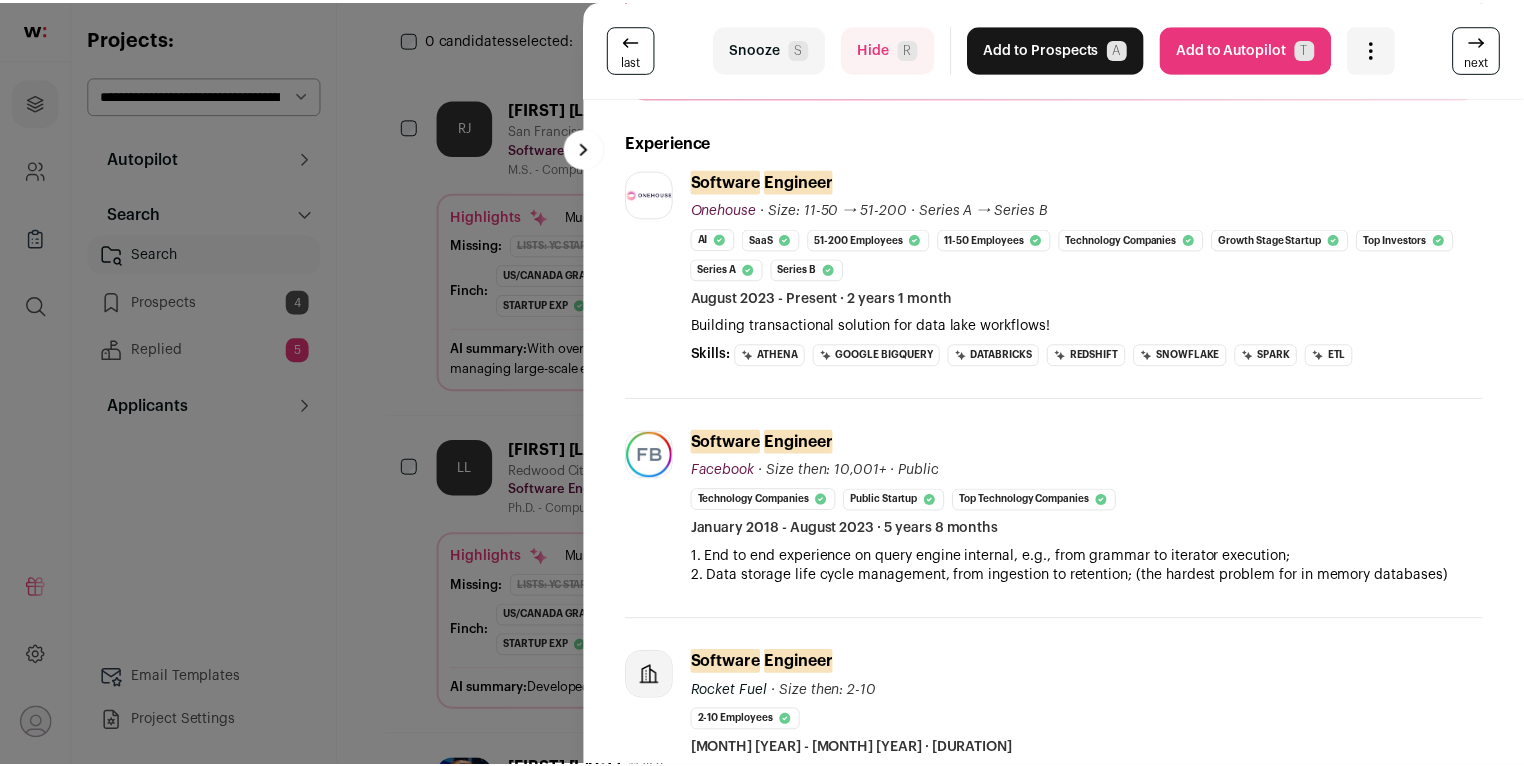 scroll, scrollTop: 0, scrollLeft: 0, axis: both 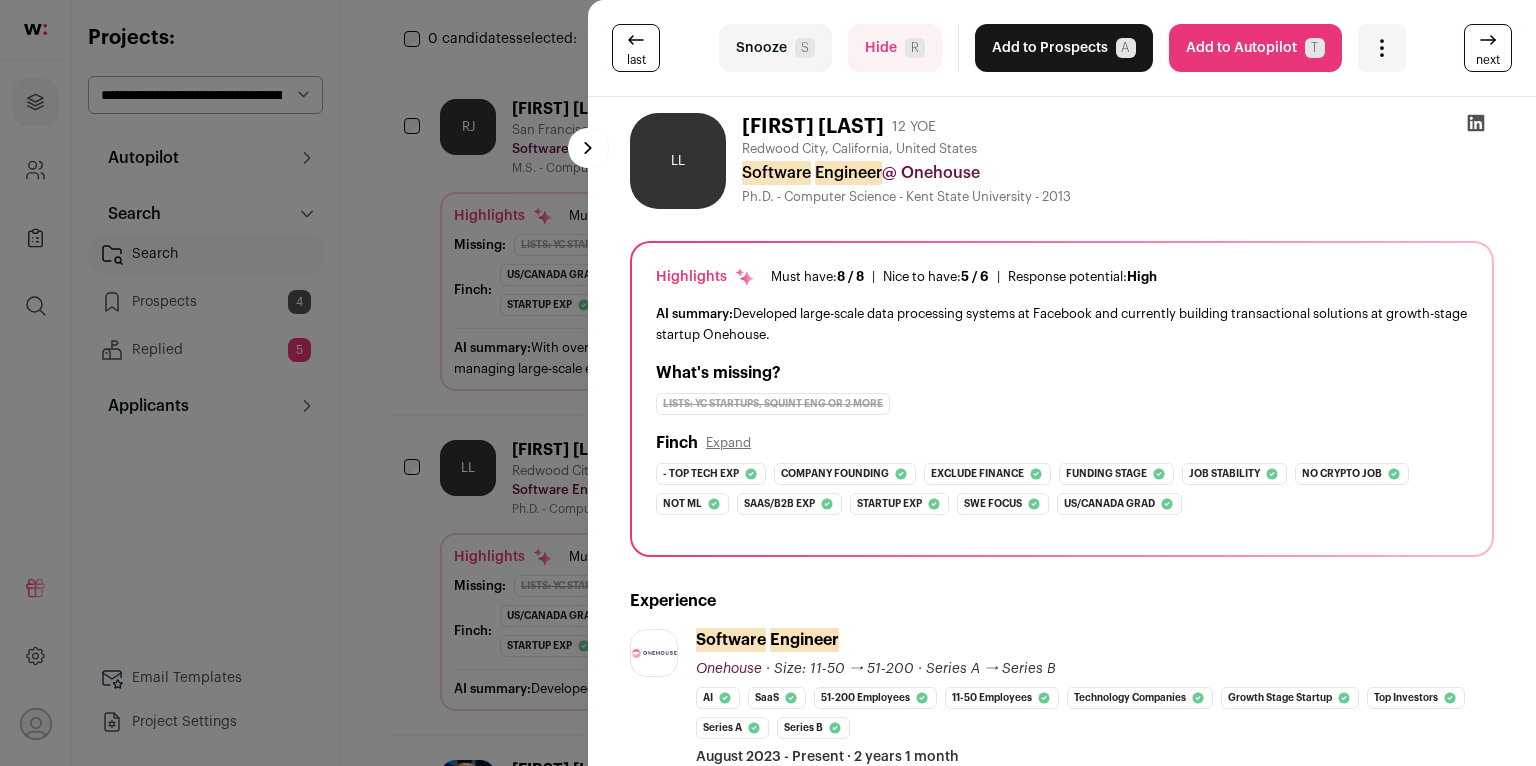 click 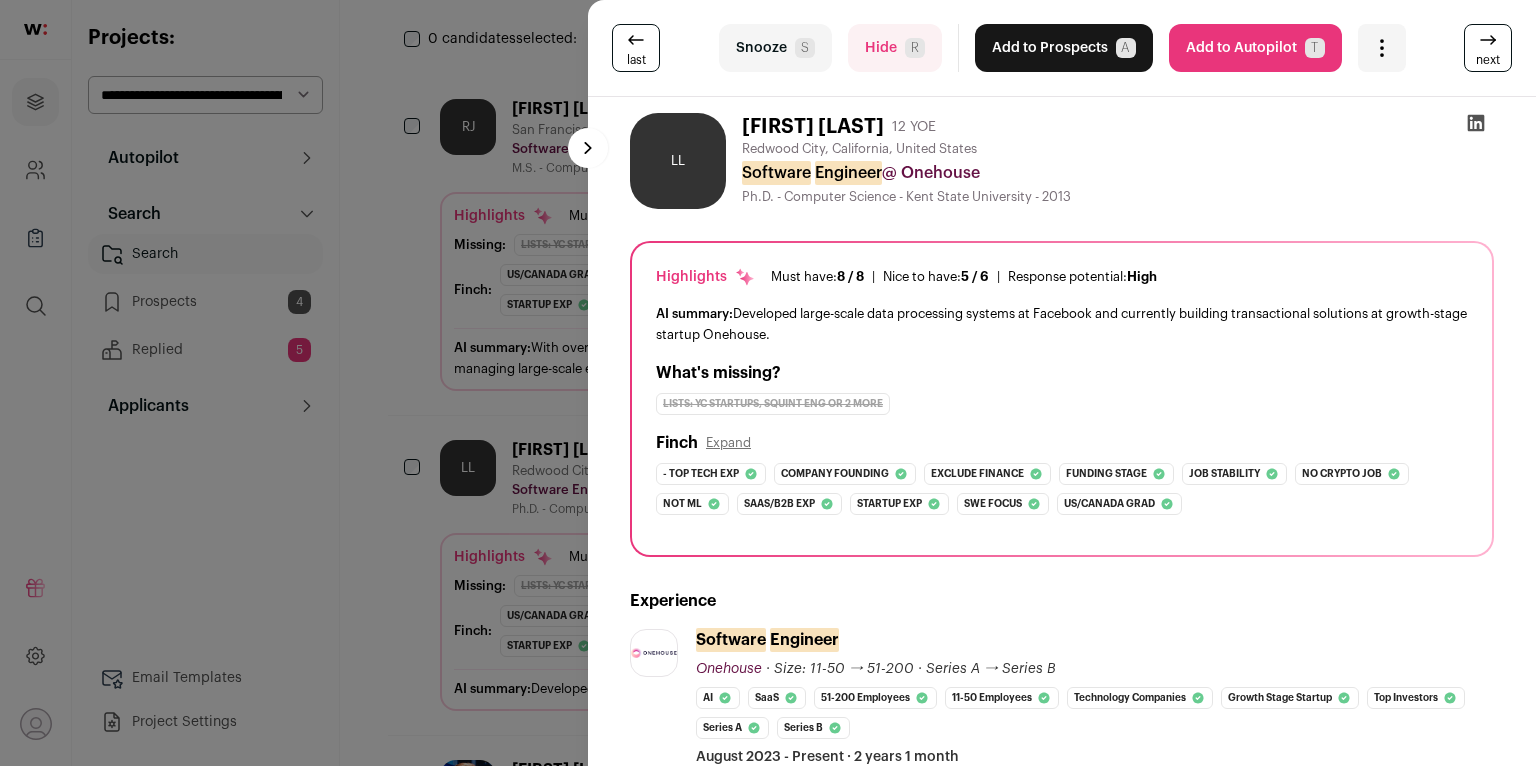 click on "last
Snooze
S
Hide
R
Add to Prospects
A
Are you sure?
Lin Liu  is already in your ATS. Do you wish to reach out to this candidate through wellfound:ai?
Cancel
********
Add to Autopilot
T" at bounding box center [768, 383] 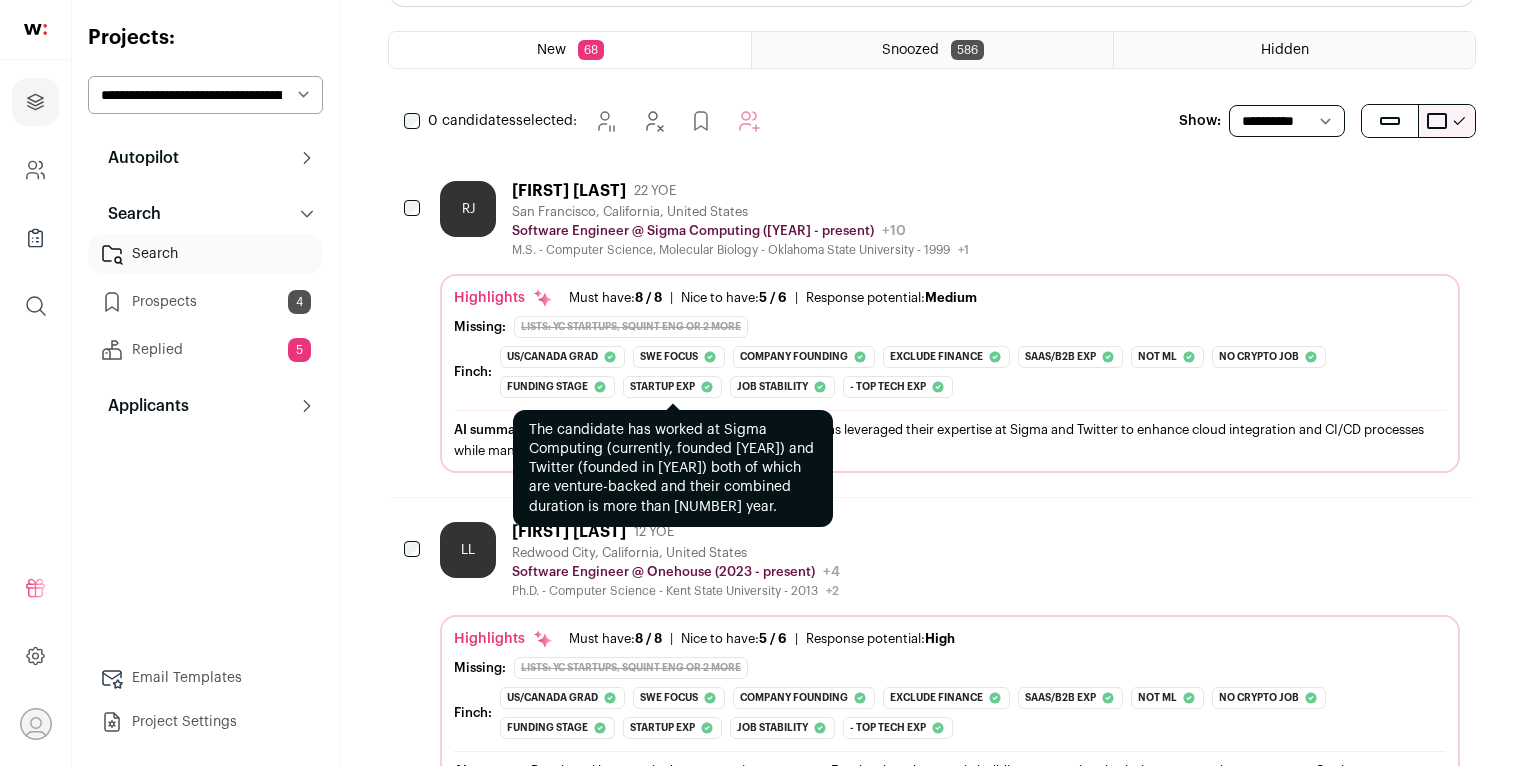 scroll, scrollTop: 0, scrollLeft: 0, axis: both 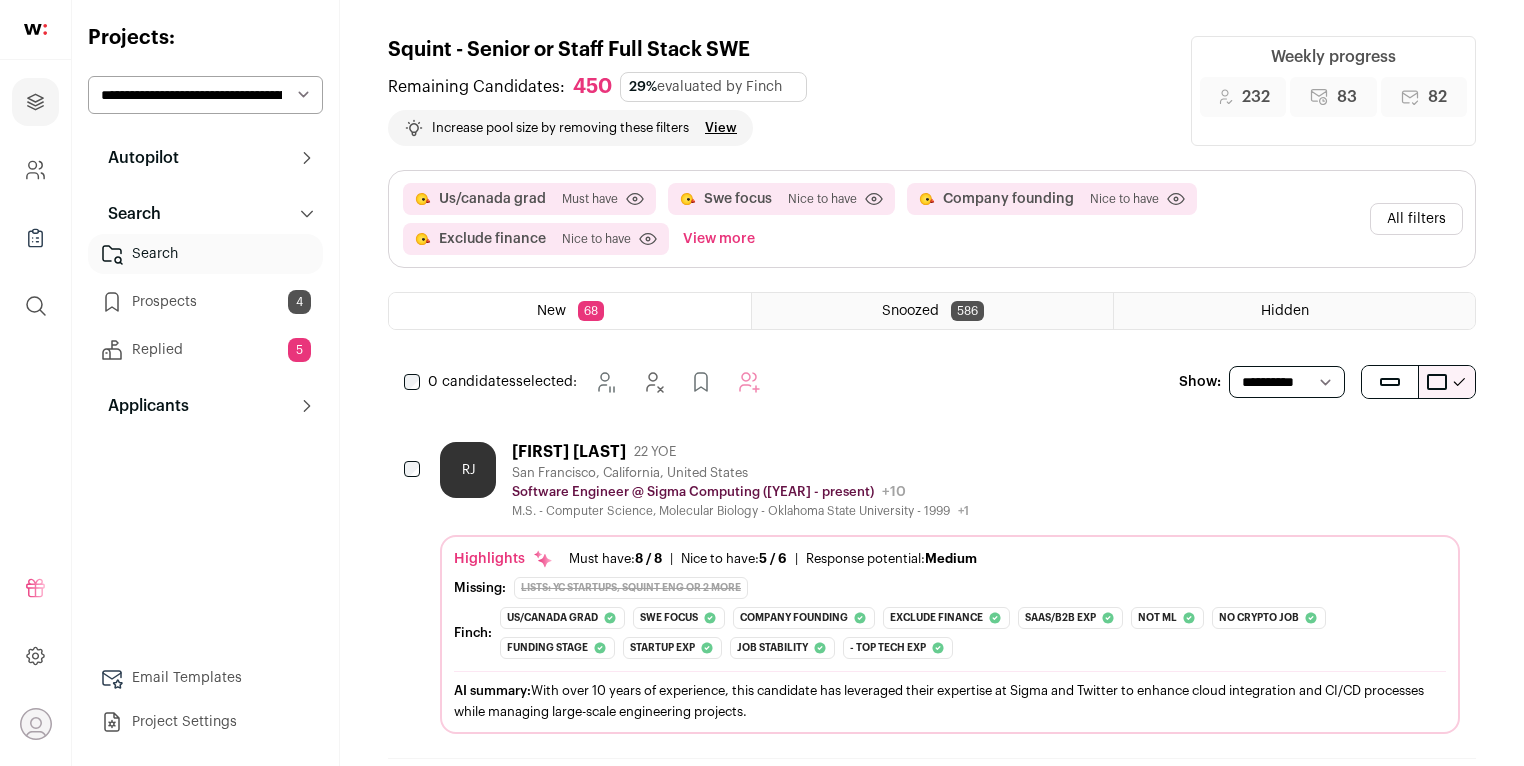 click on "All filters" at bounding box center (1416, 219) 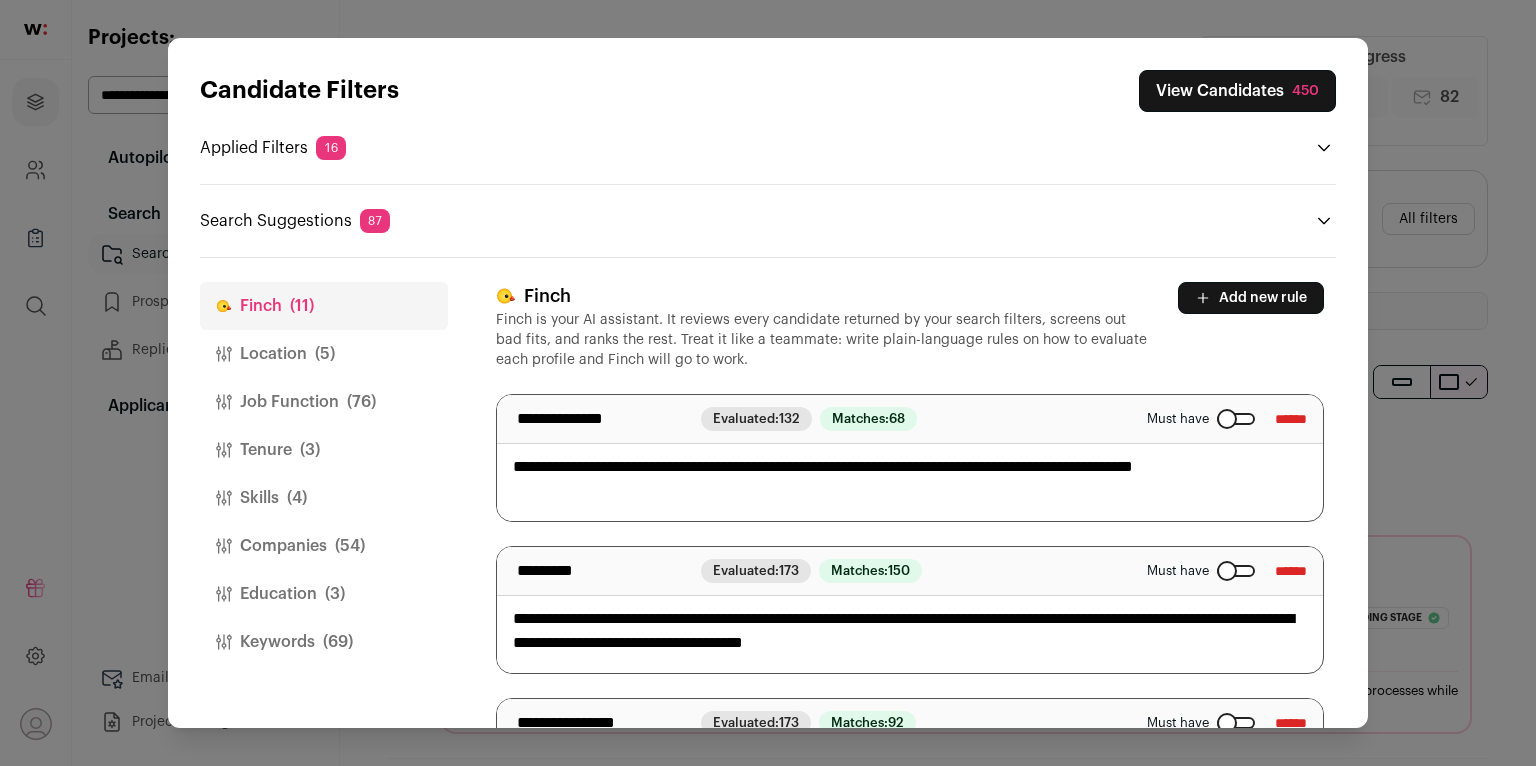 click on "**********" at bounding box center [904, 458] 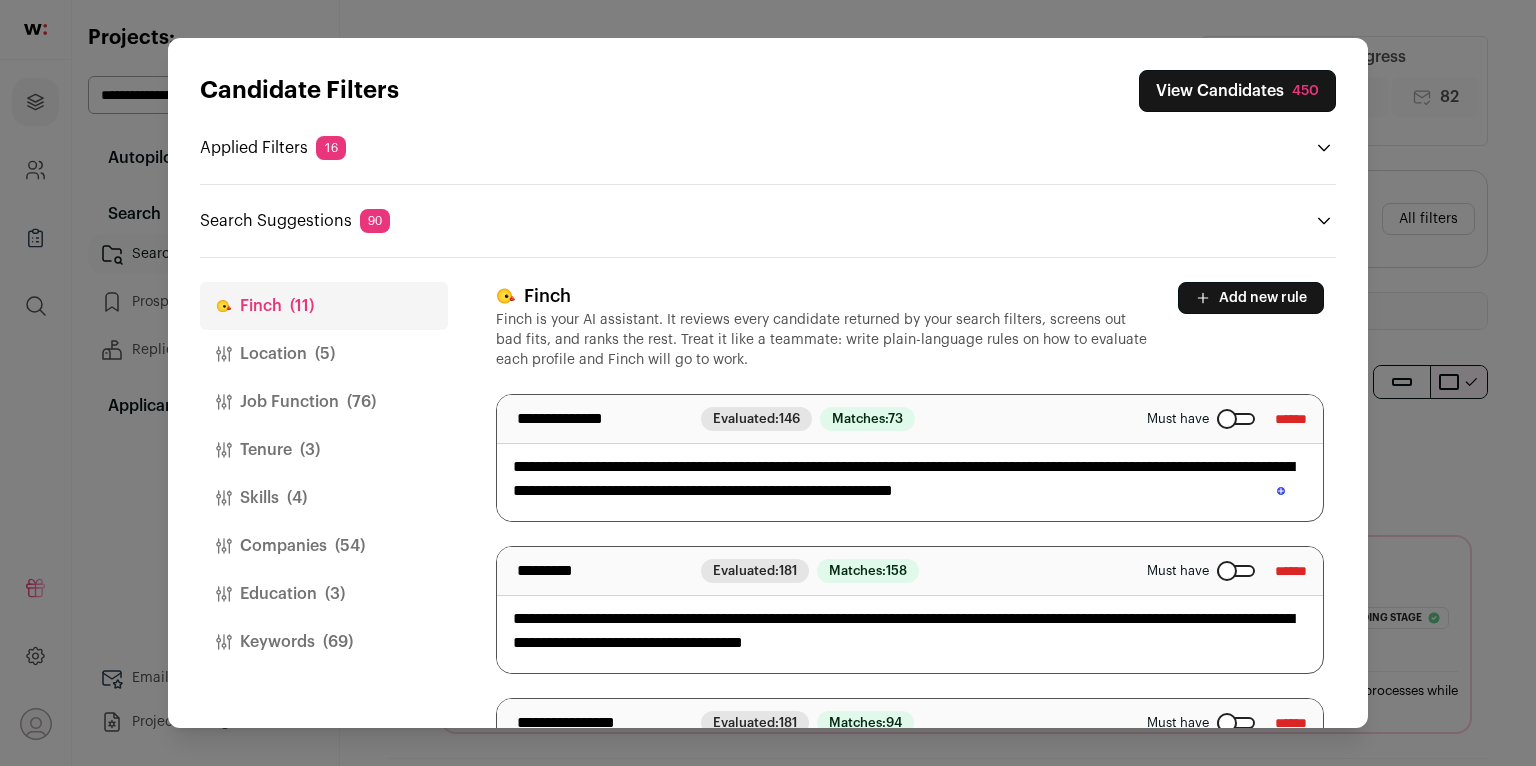 type on "**********" 